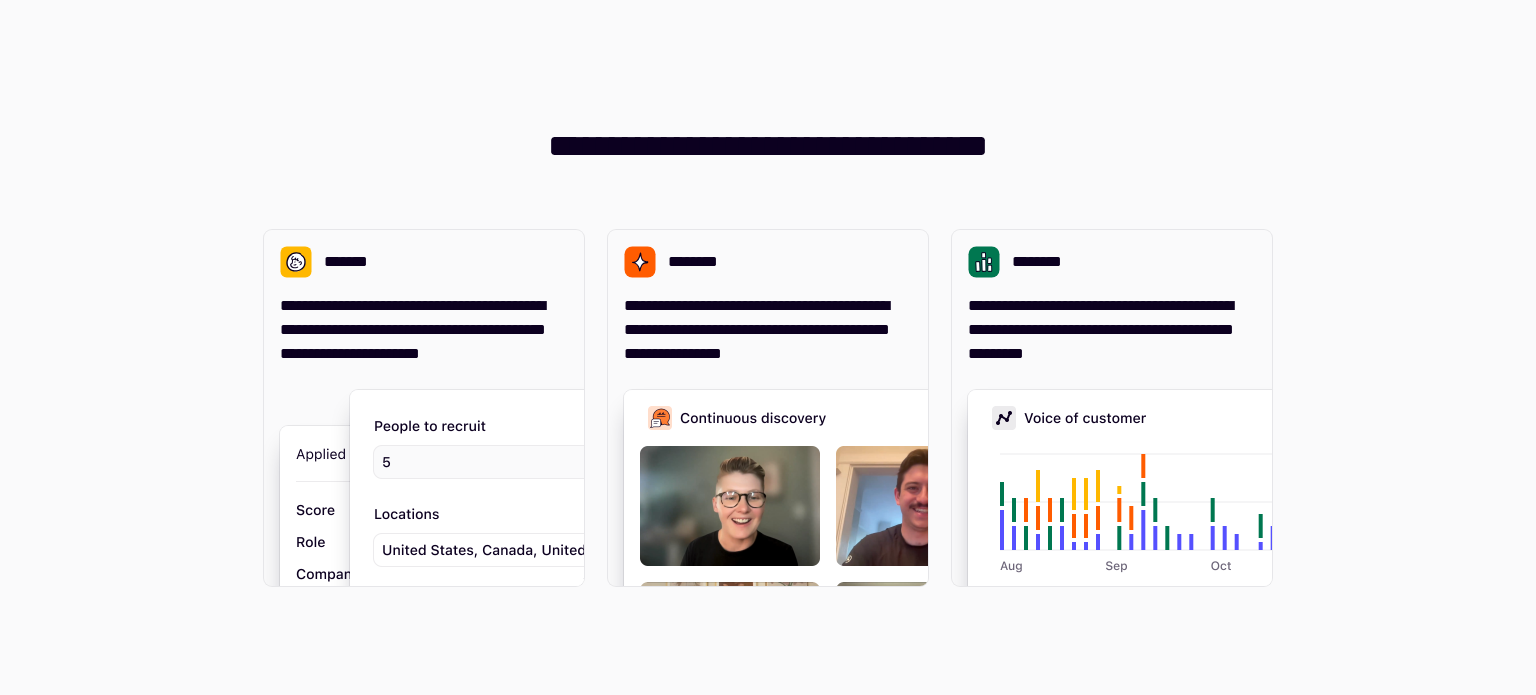 scroll, scrollTop: 0, scrollLeft: 0, axis: both 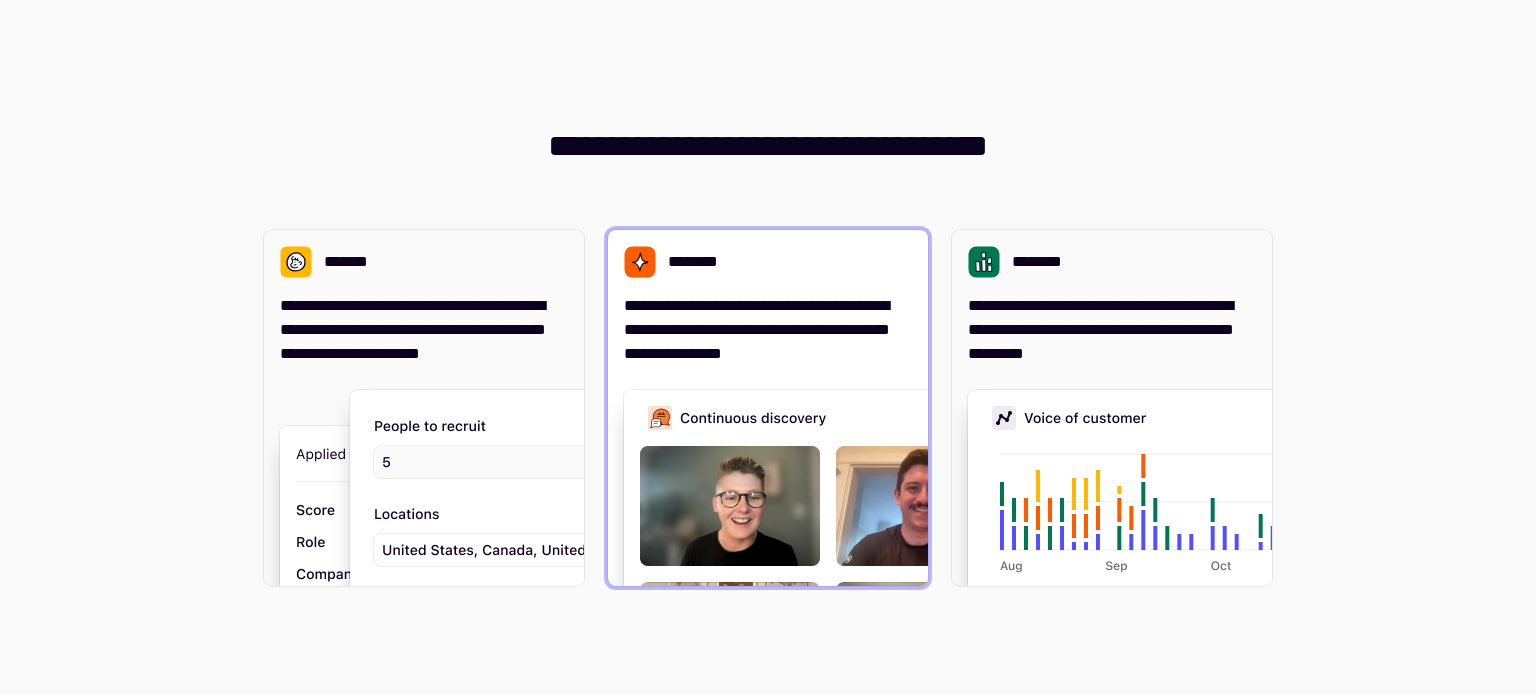 click at bounding box center [924, 590] 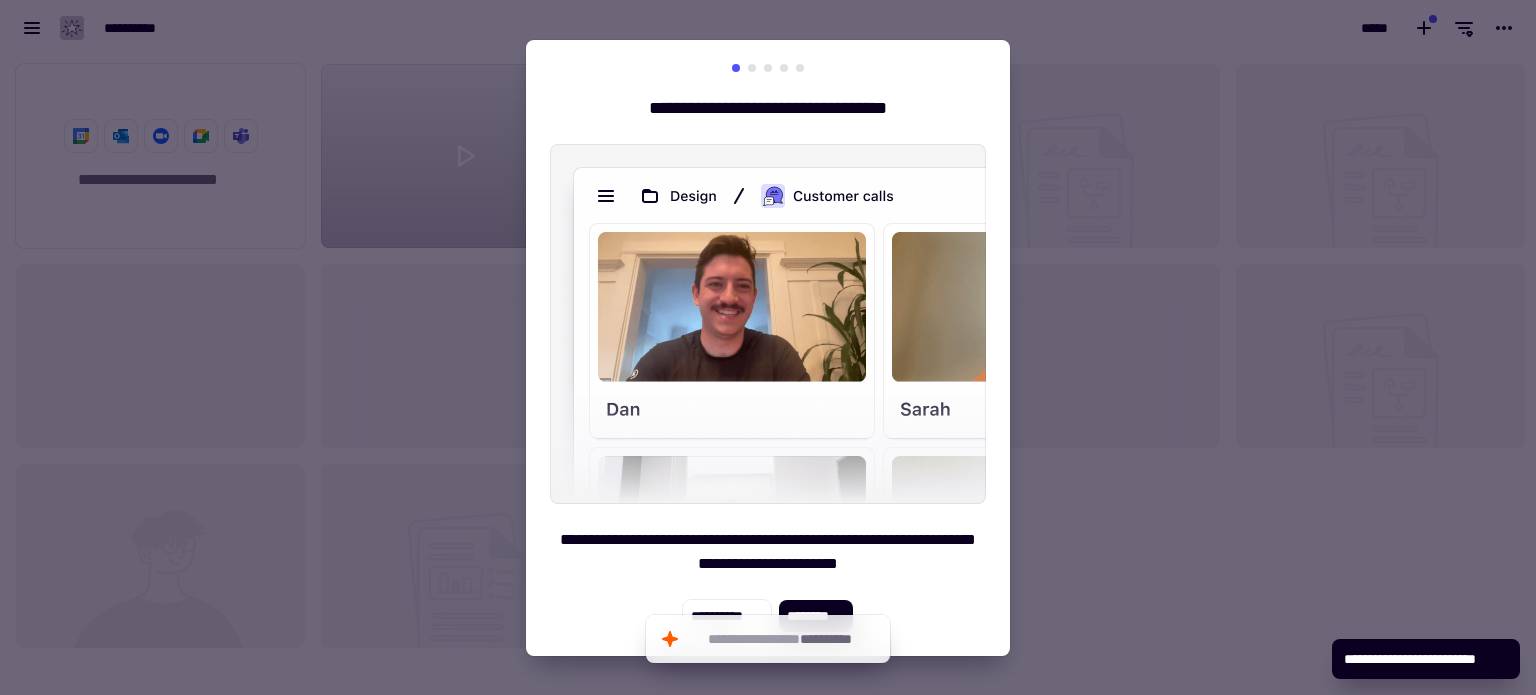 scroll, scrollTop: 16, scrollLeft: 16, axis: both 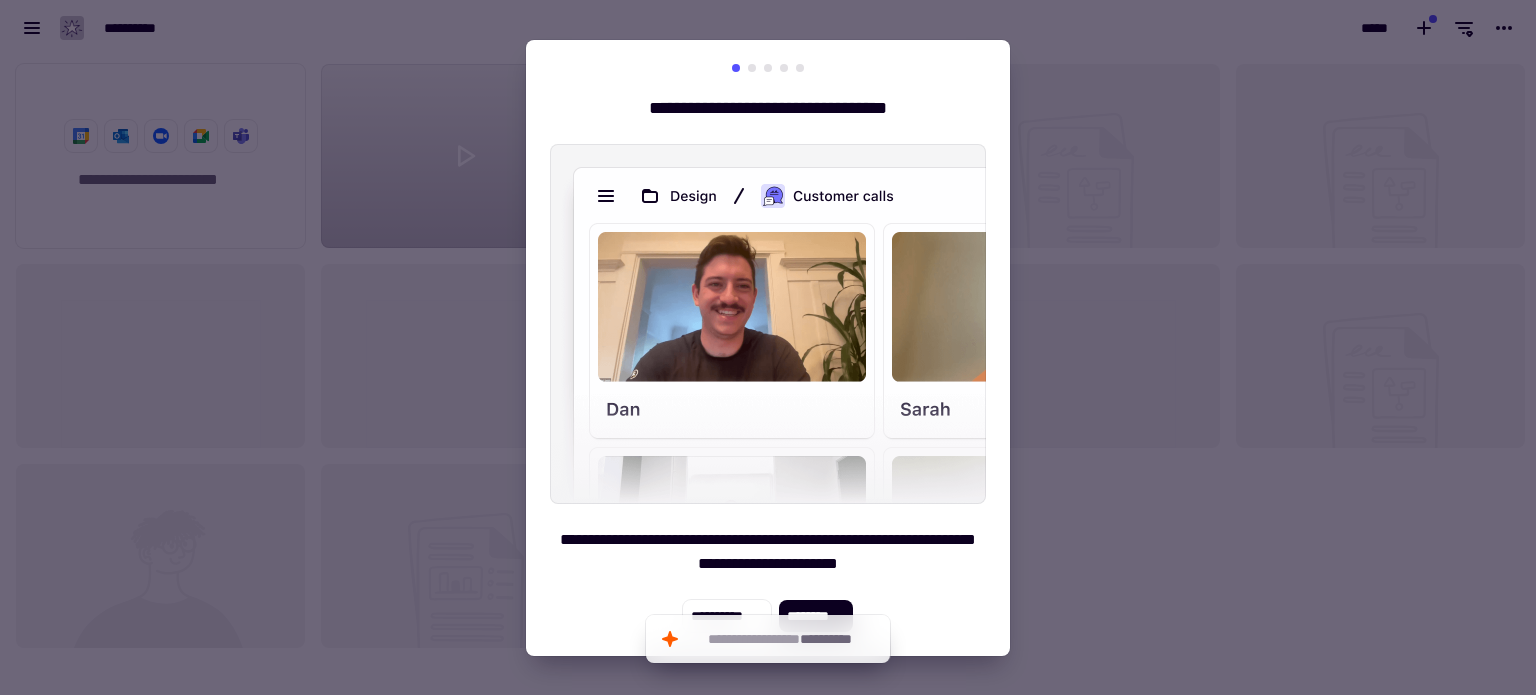 click on "**********" at bounding box center [768, 348] 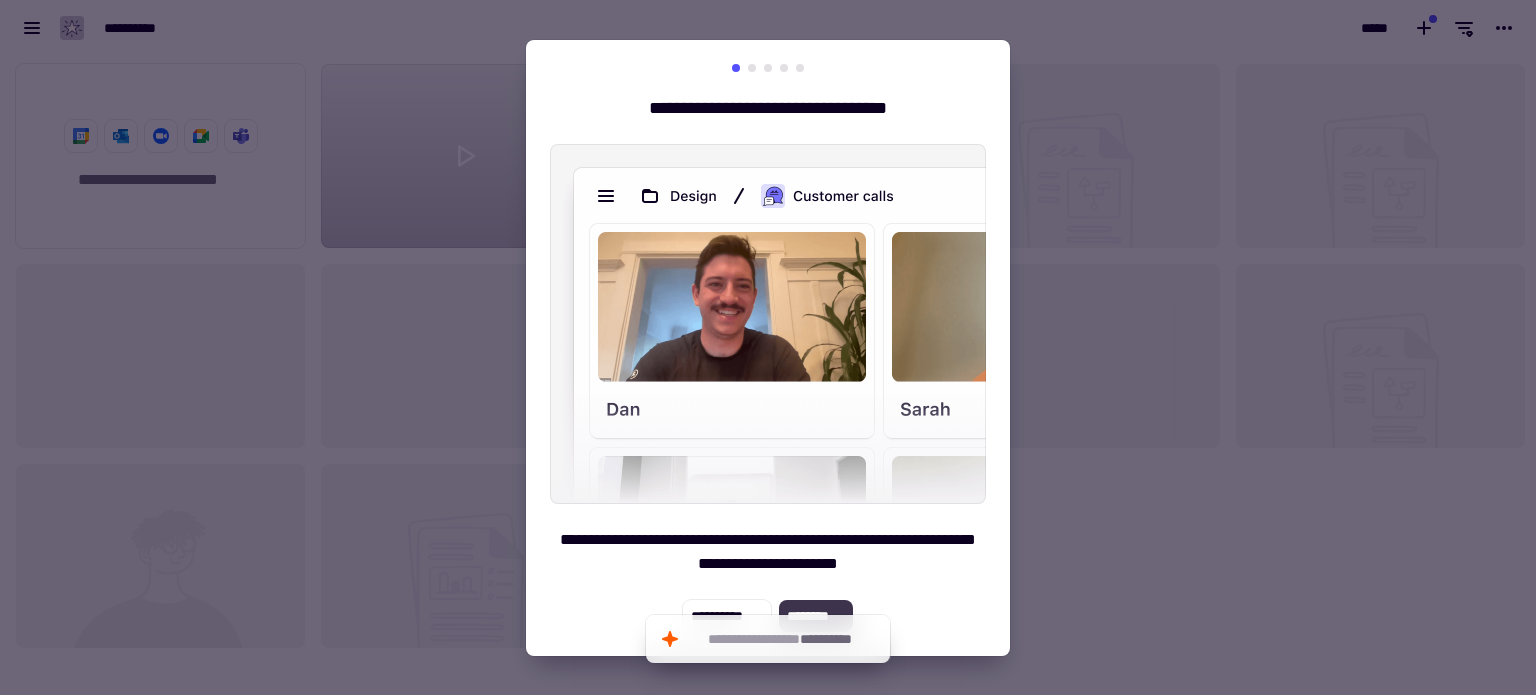 click on "********" 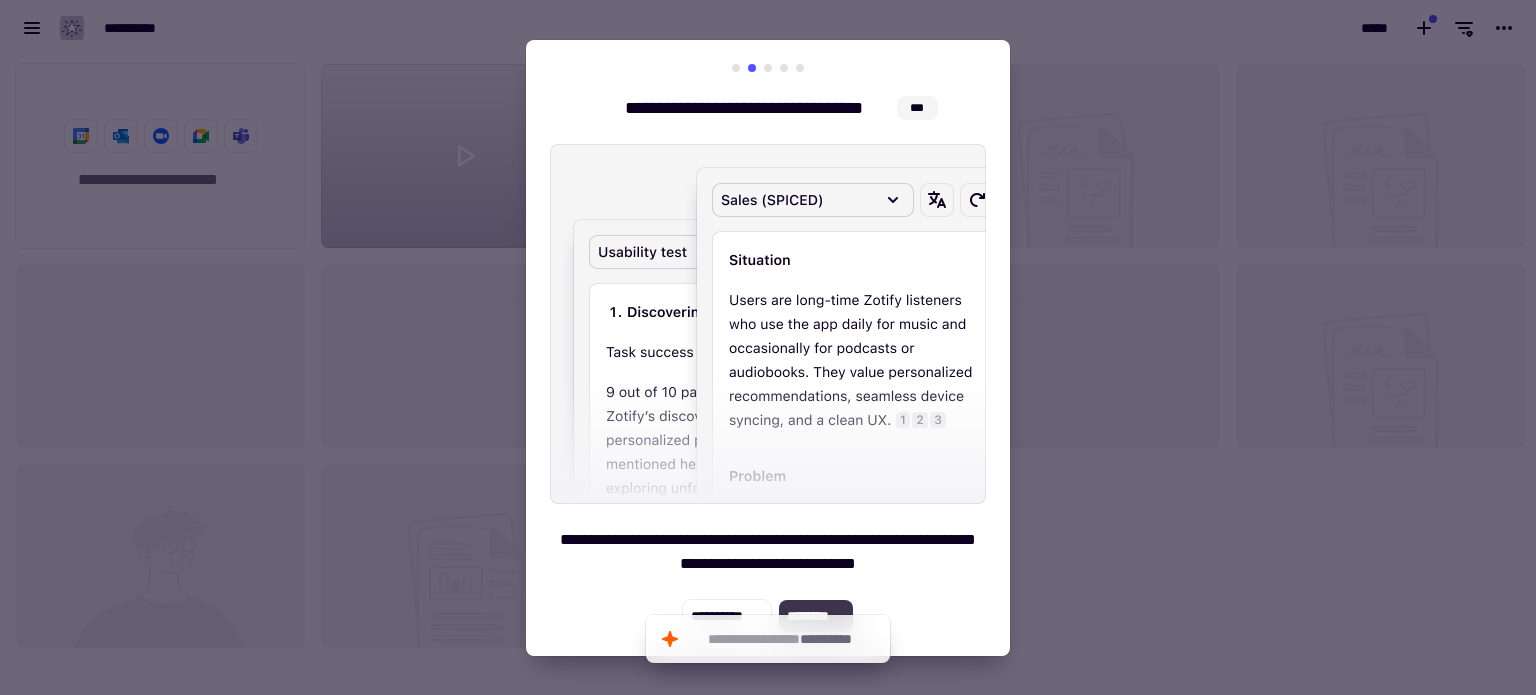 click on "********" 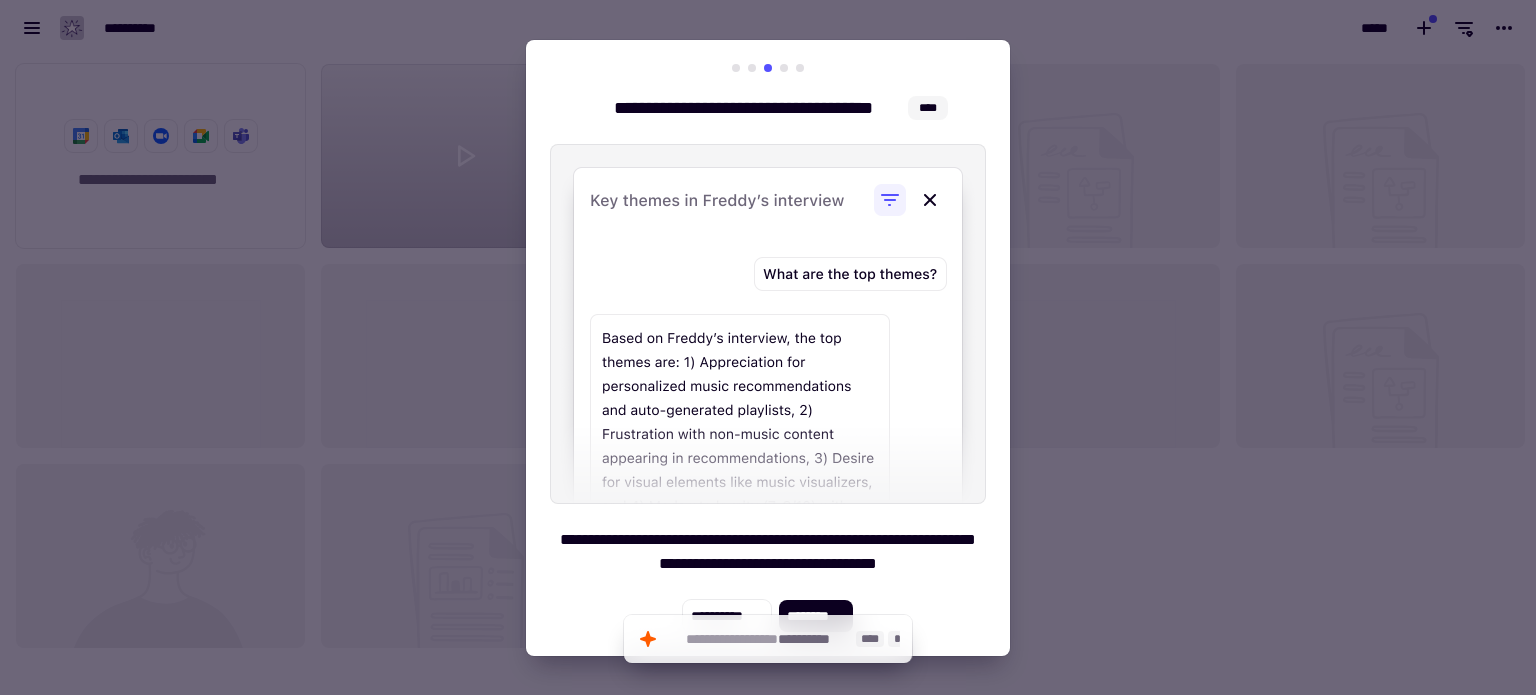 click on "**********" 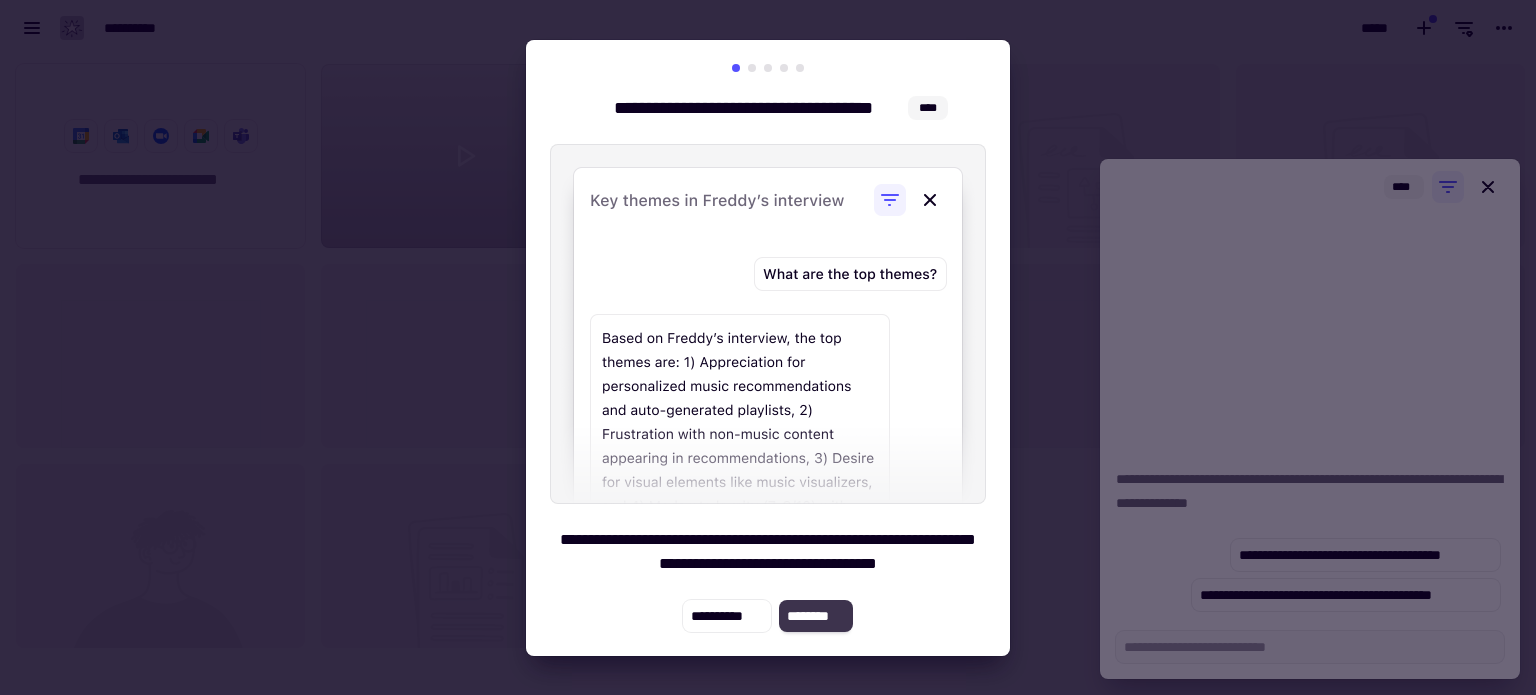 click on "********" 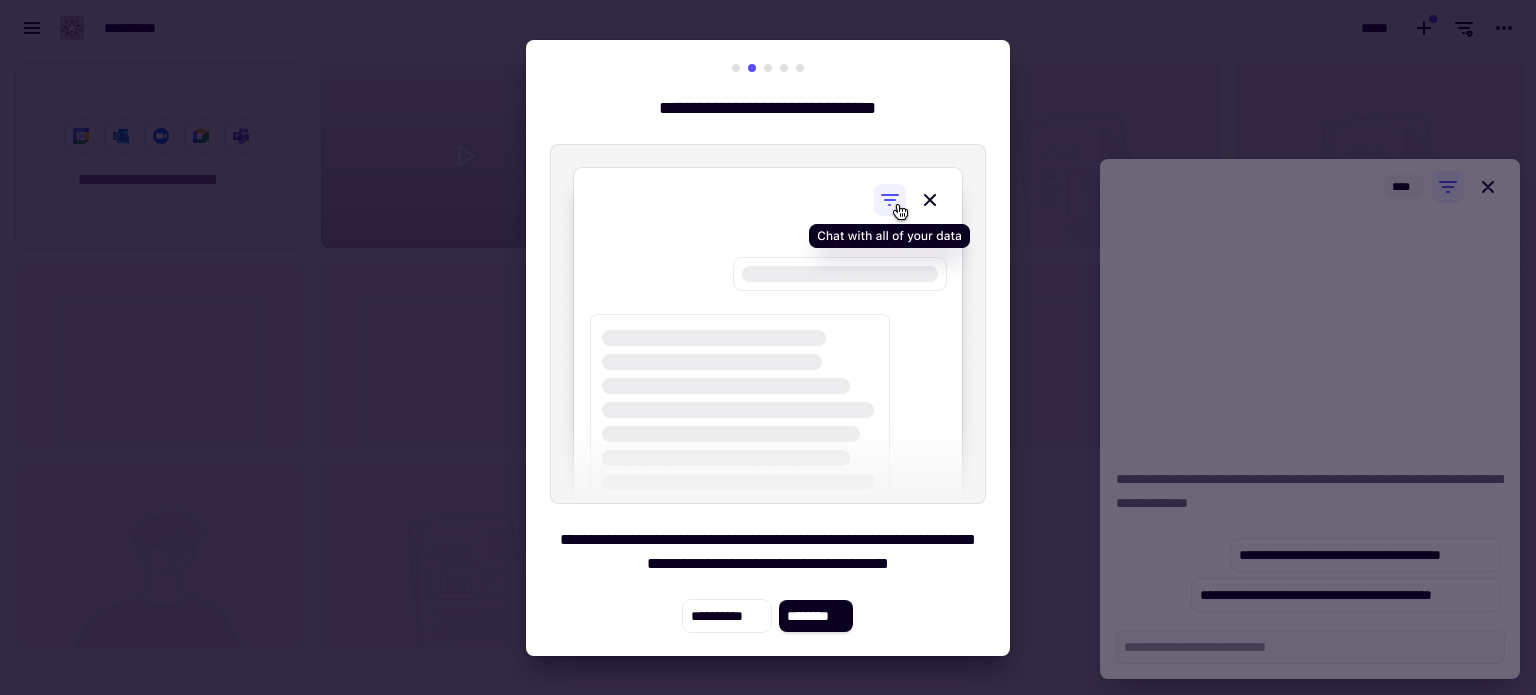 click at bounding box center (768, 347) 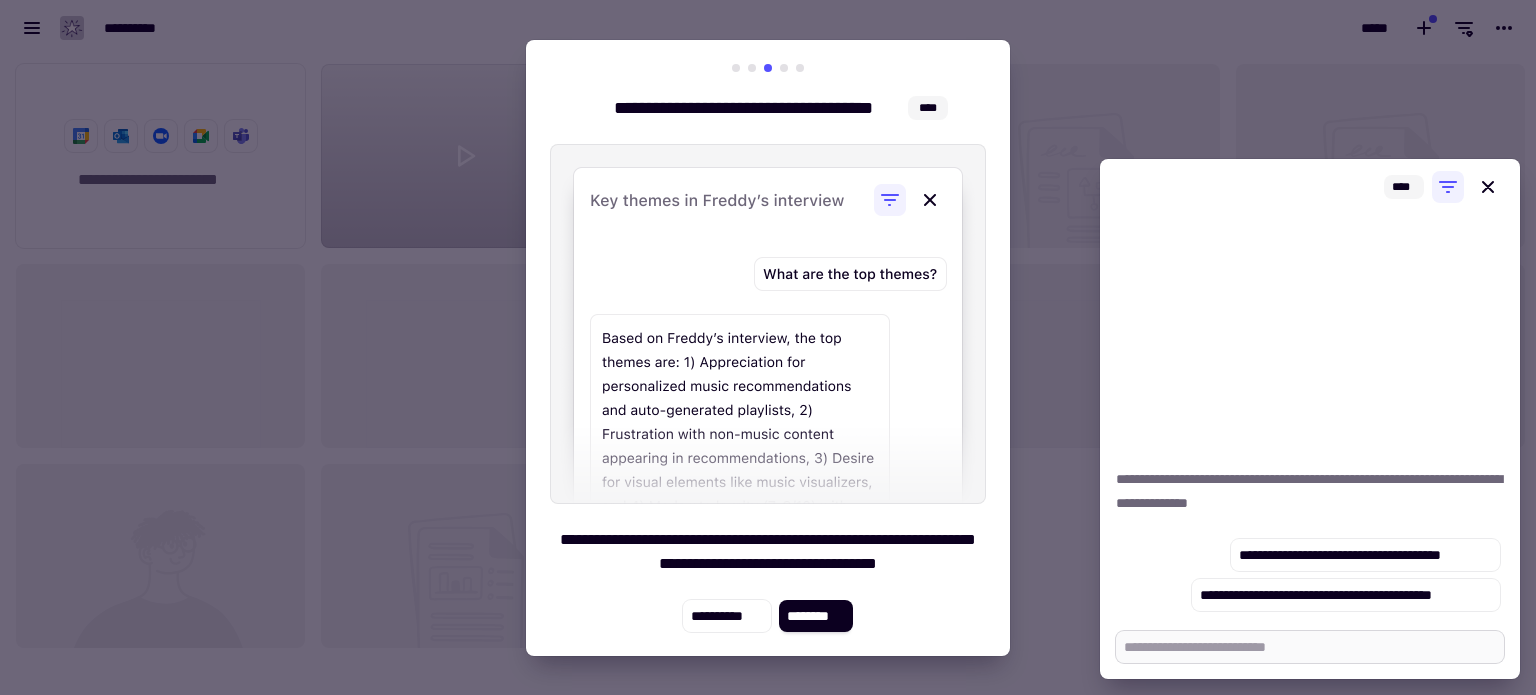click at bounding box center (1310, 647) 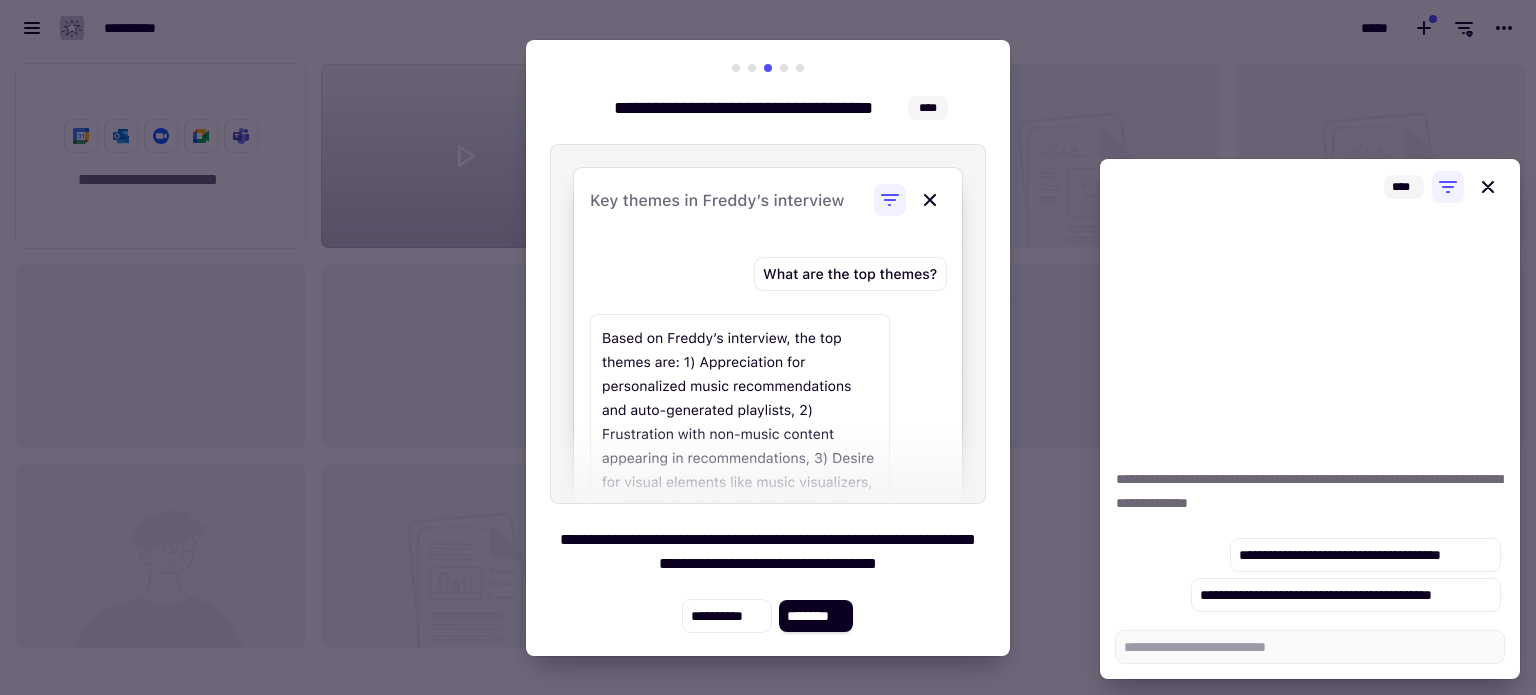 type on "*" 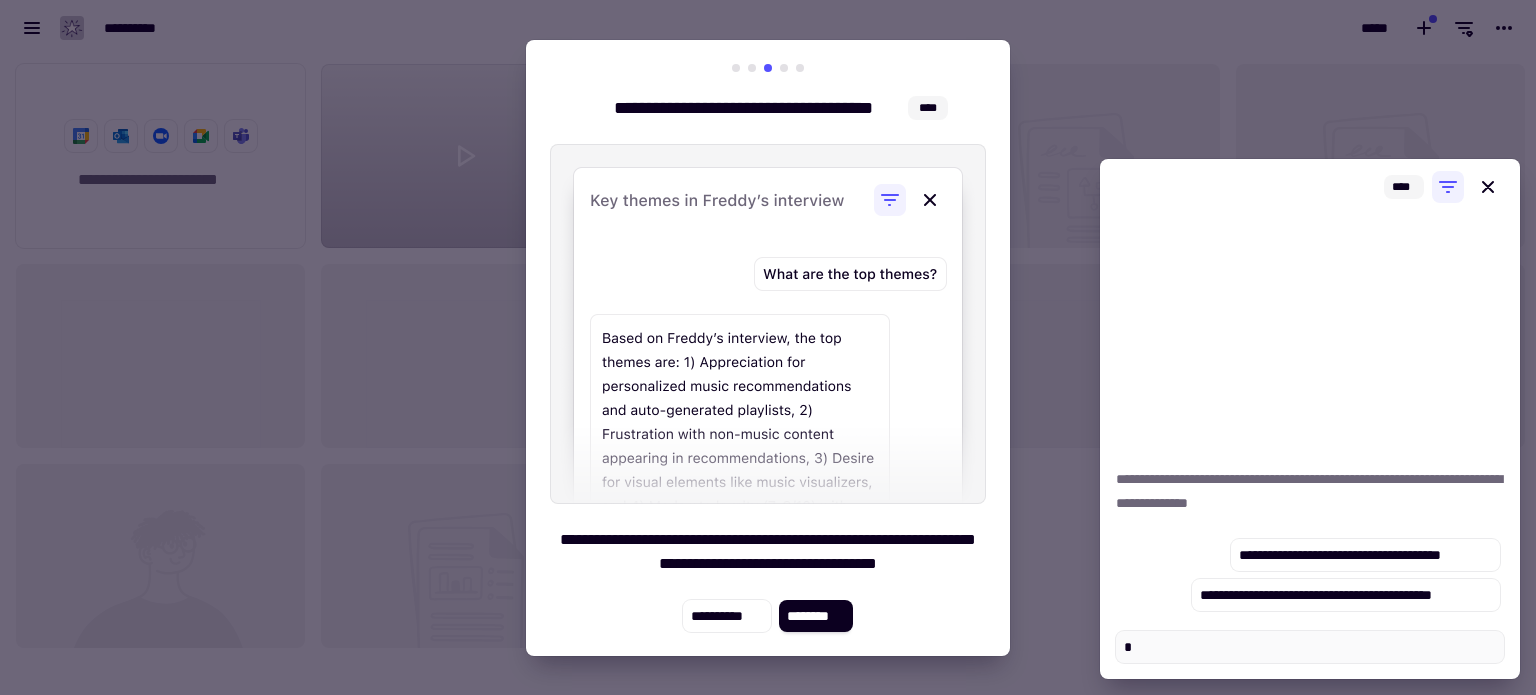 type on "*" 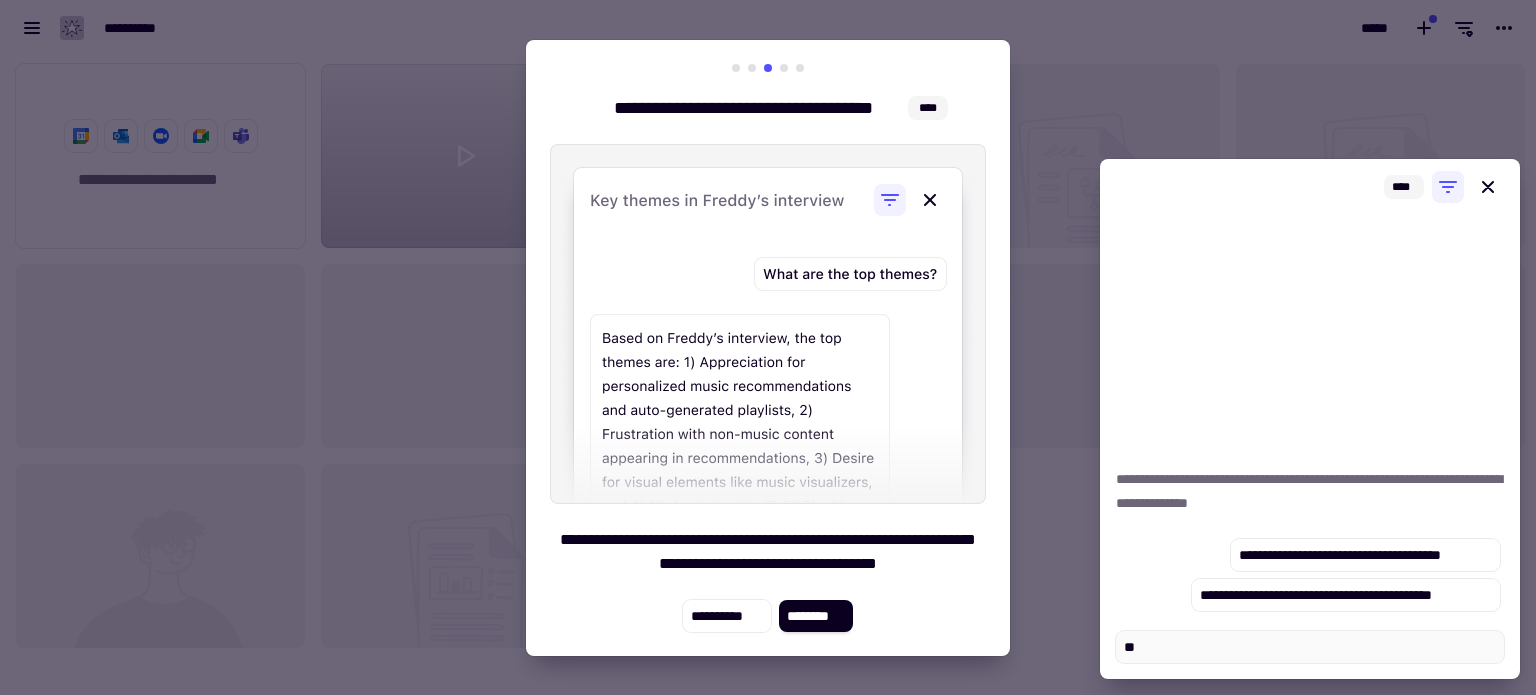 type on "*" 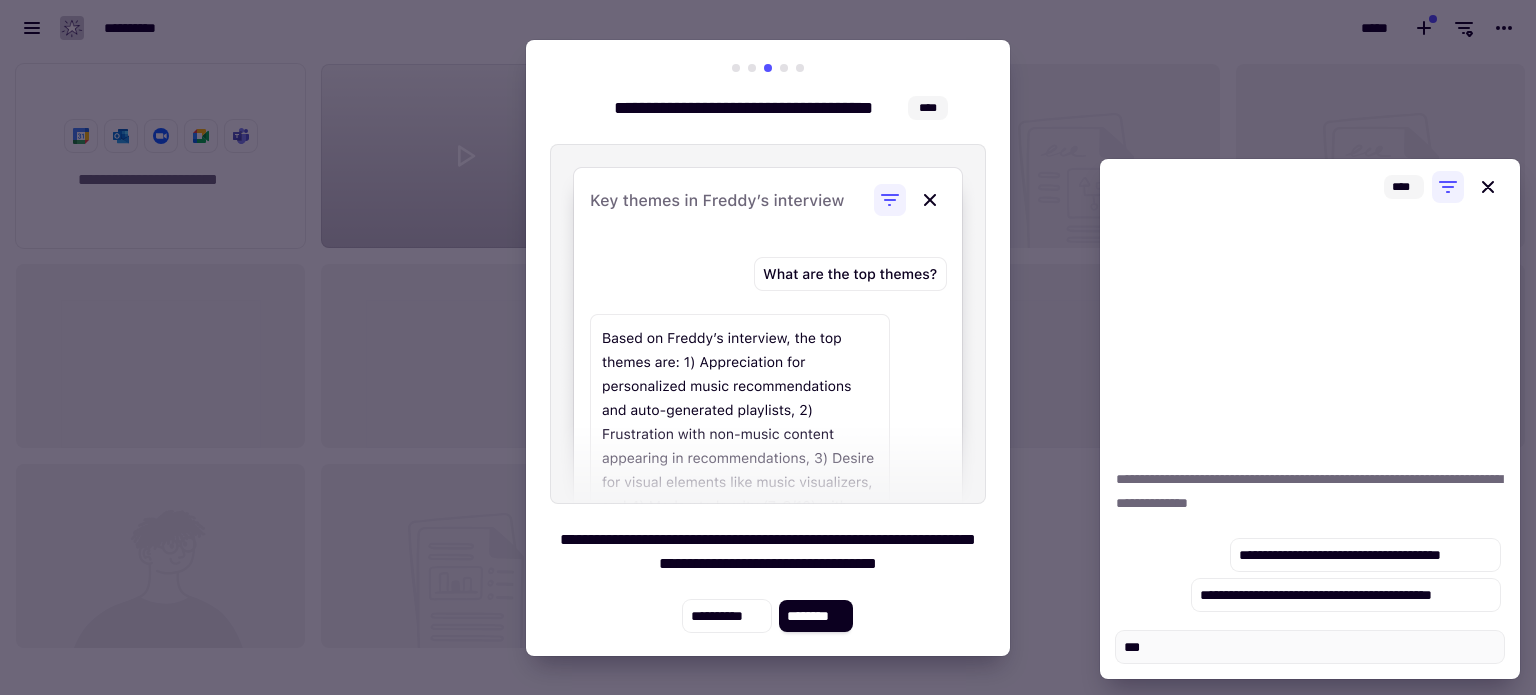 type on "*" 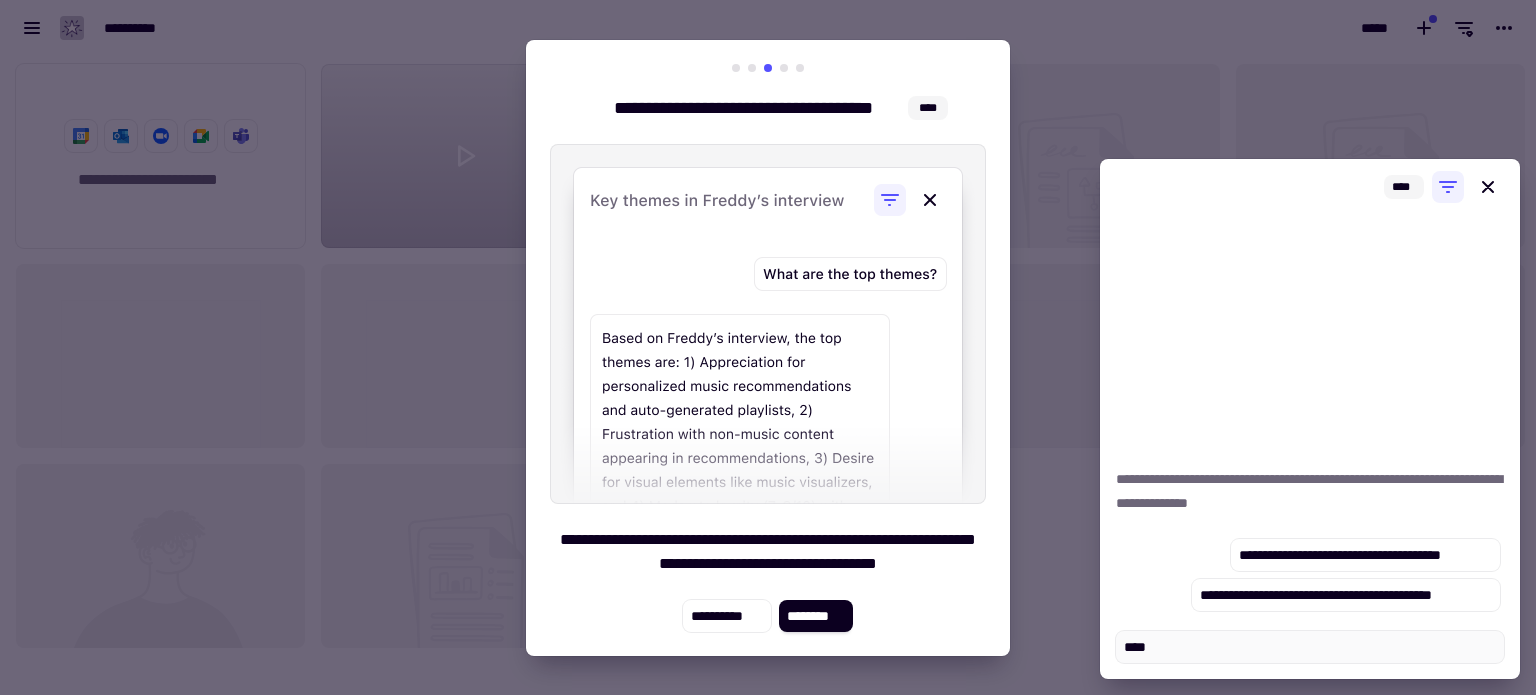 type on "*" 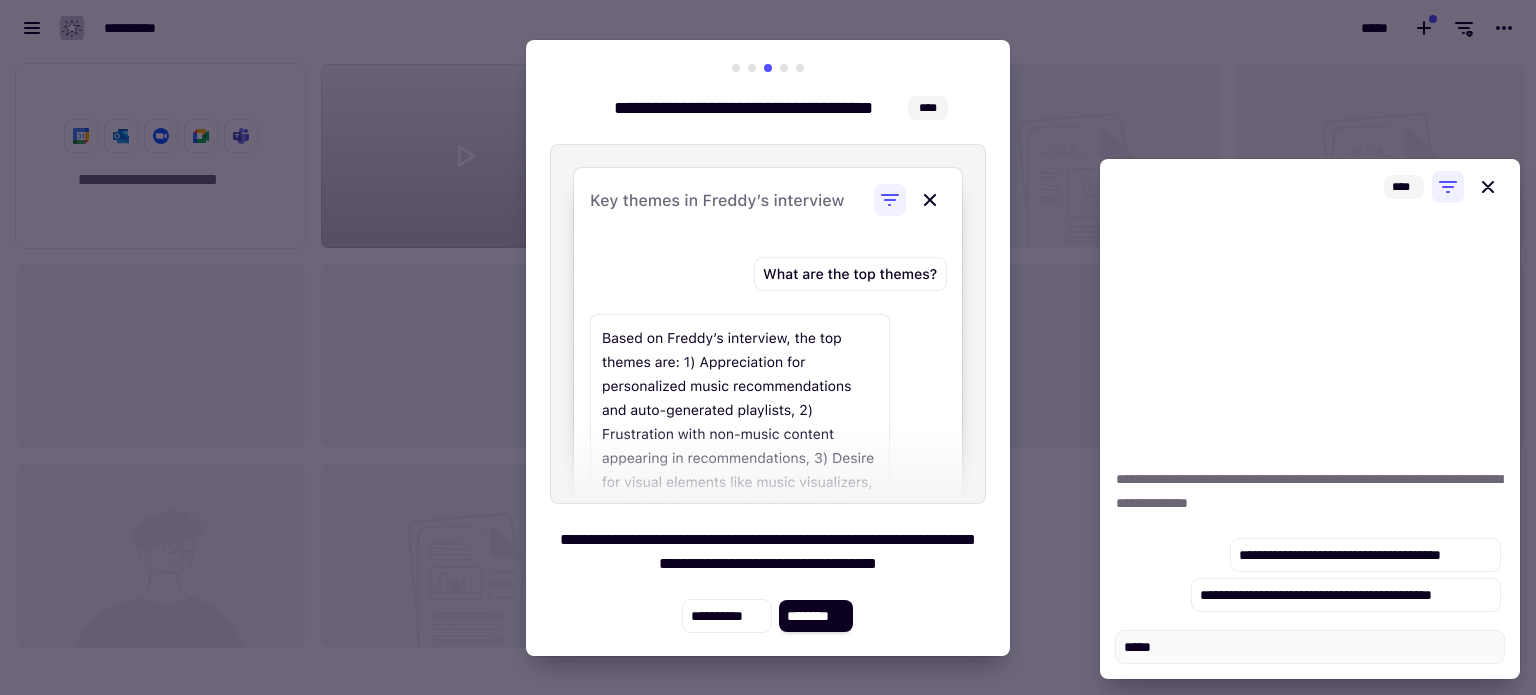 type on "*" 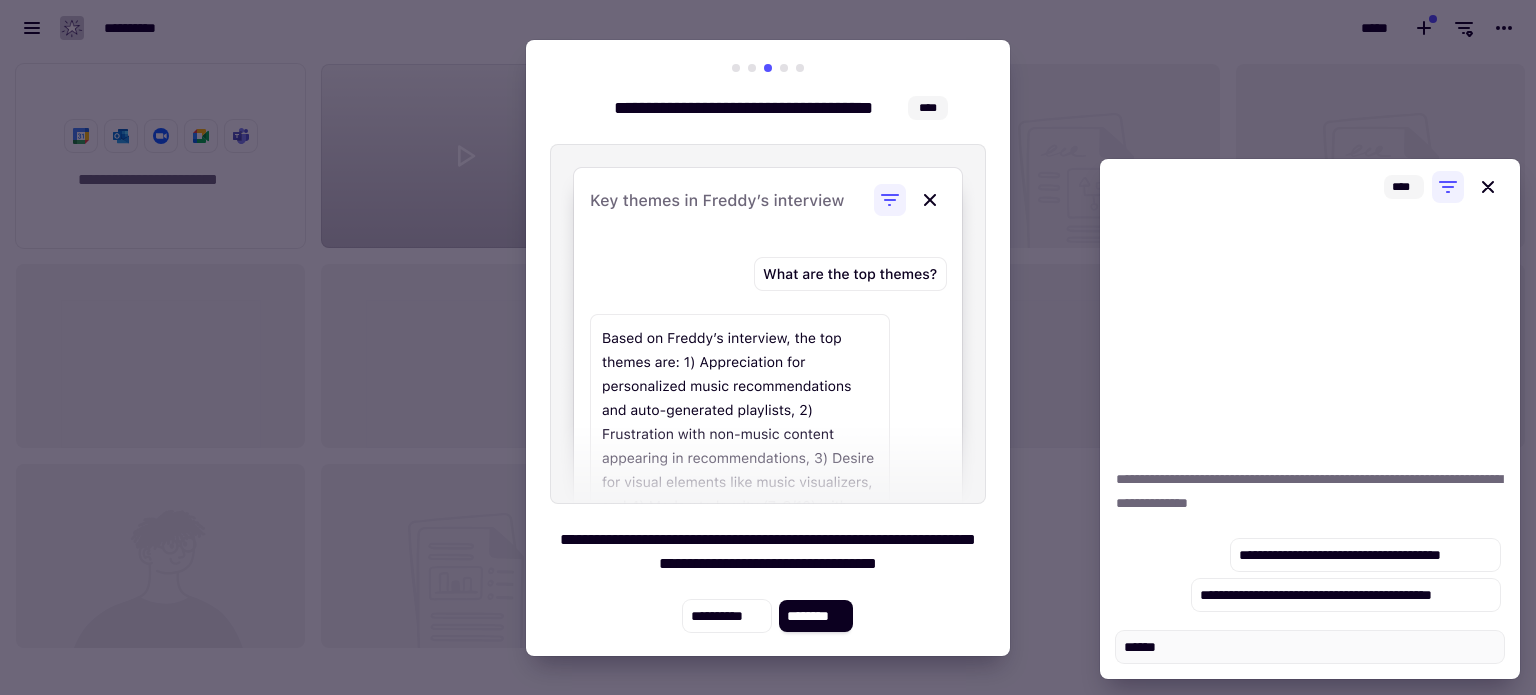 type on "*" 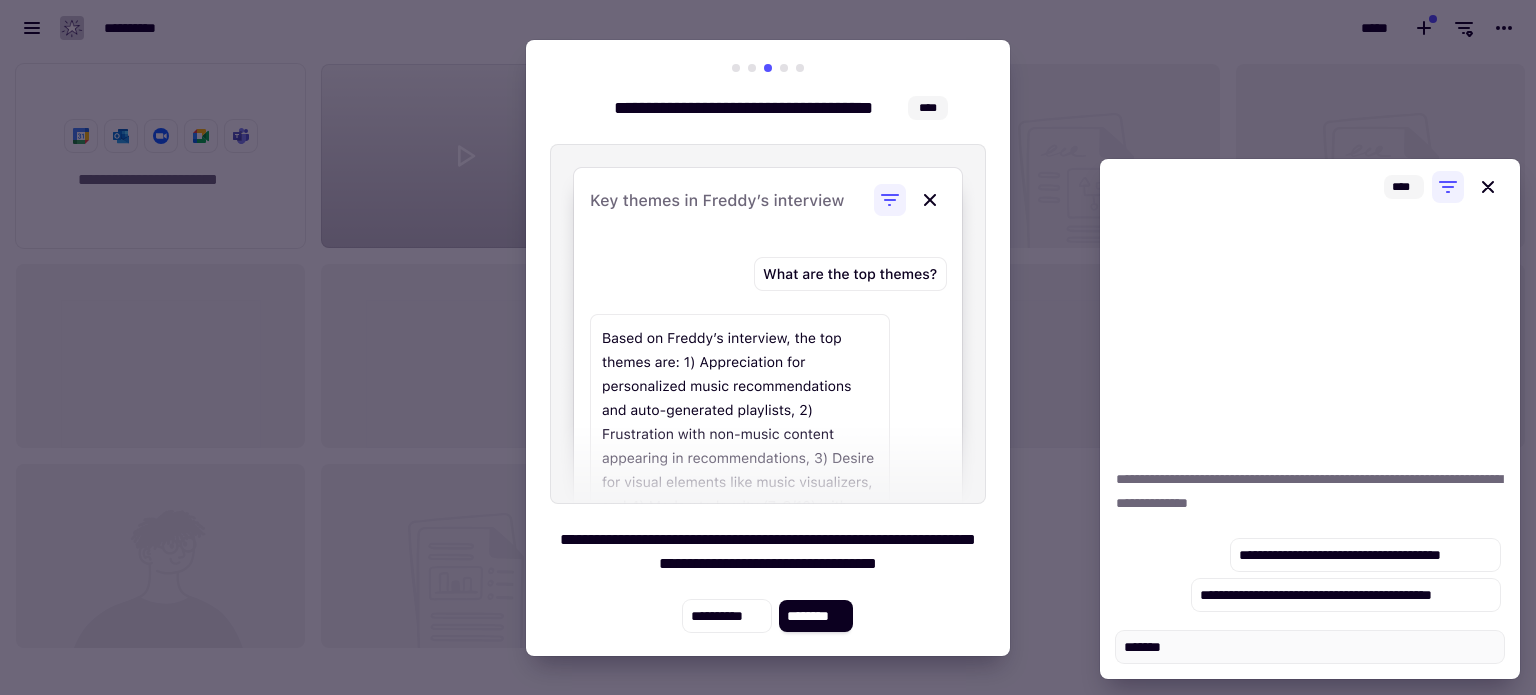 type on "*" 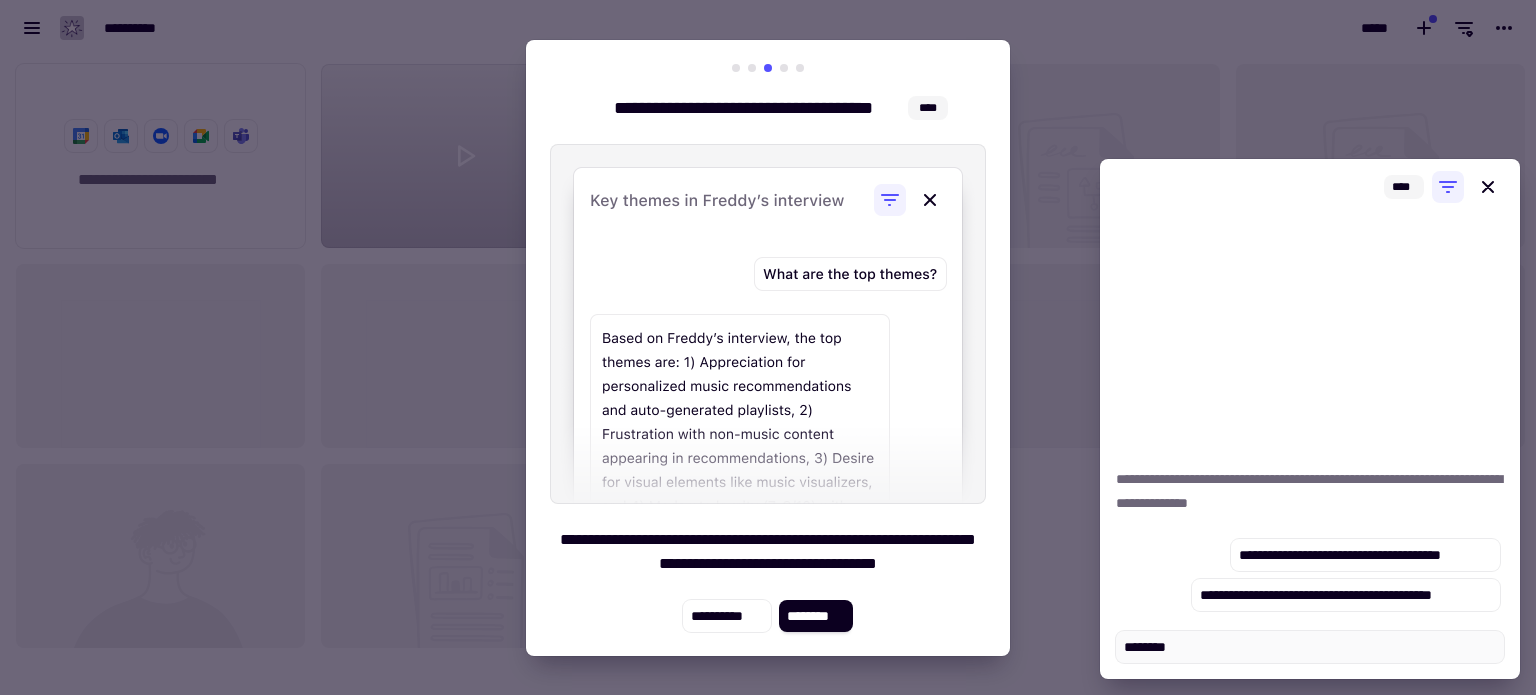 type on "*" 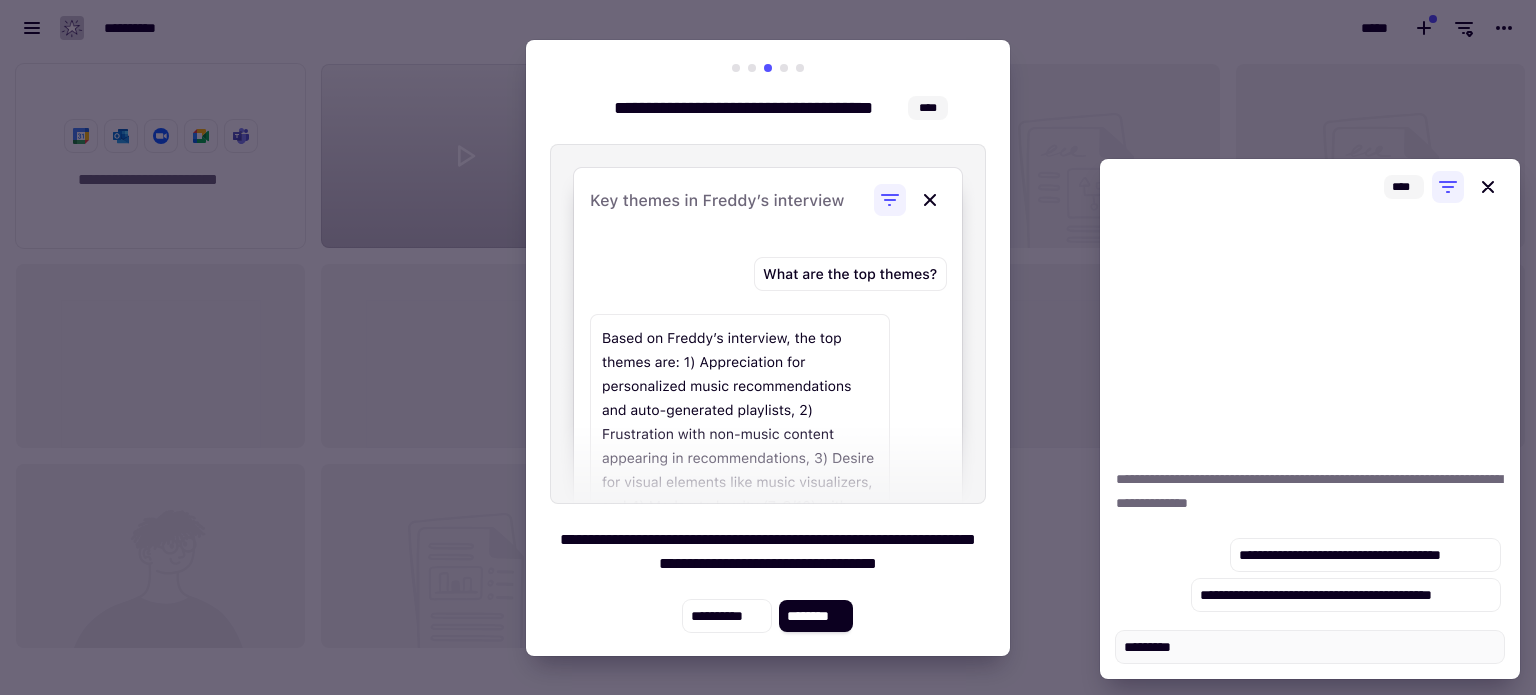 type on "**********" 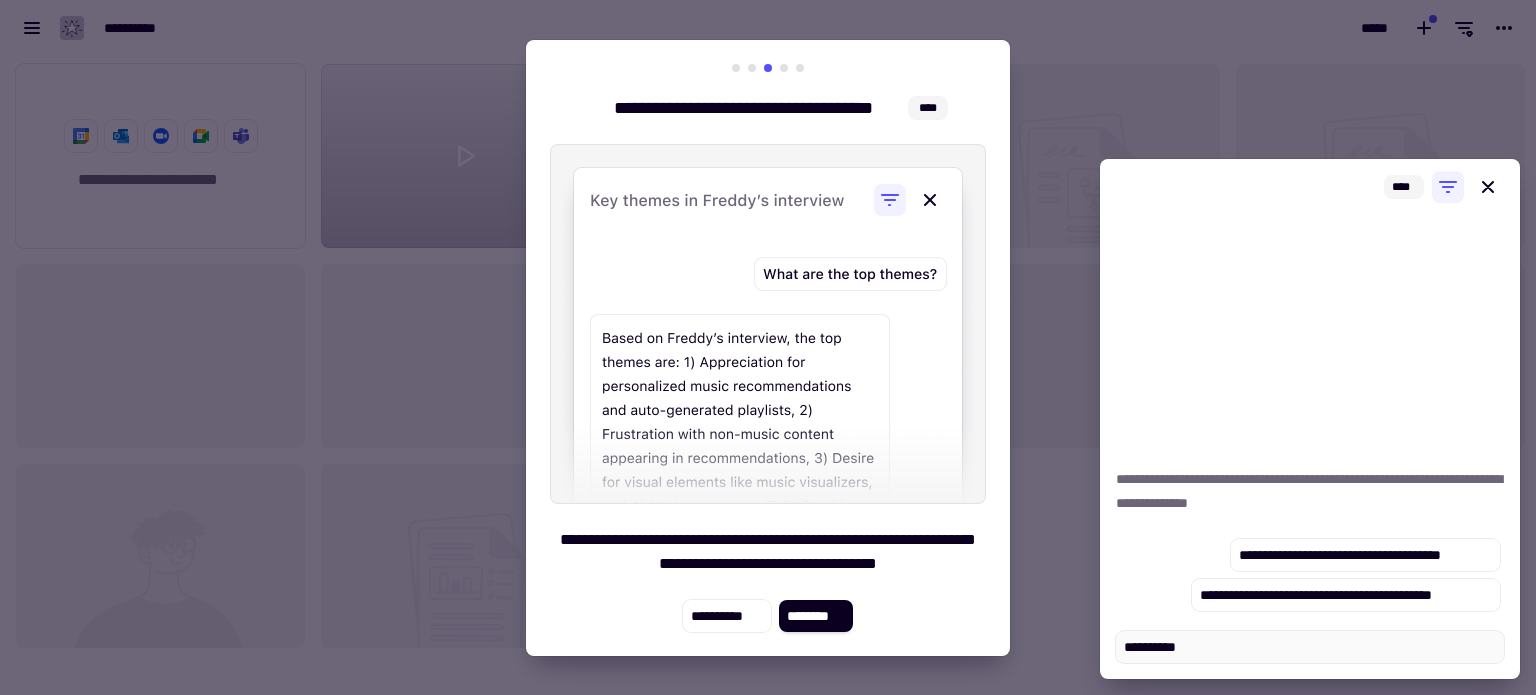 type on "*" 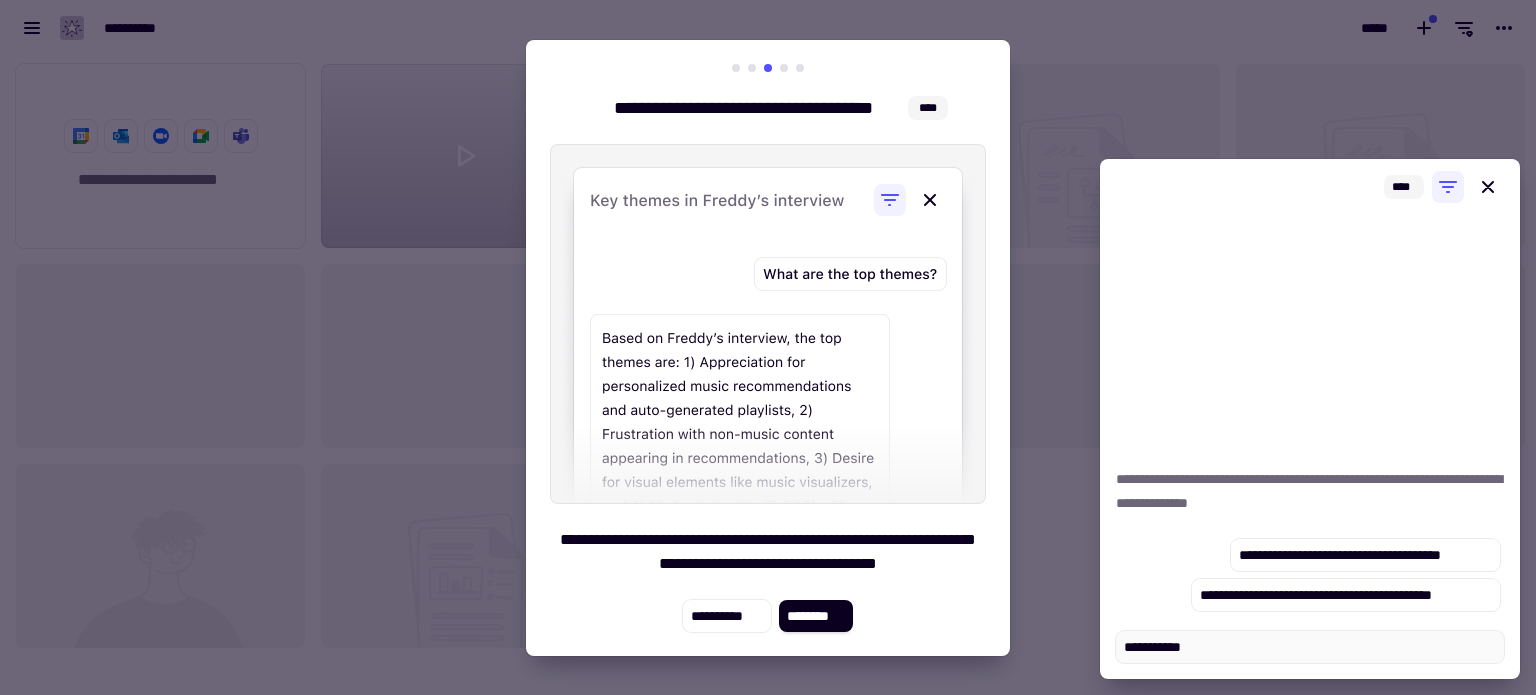 type on "*" 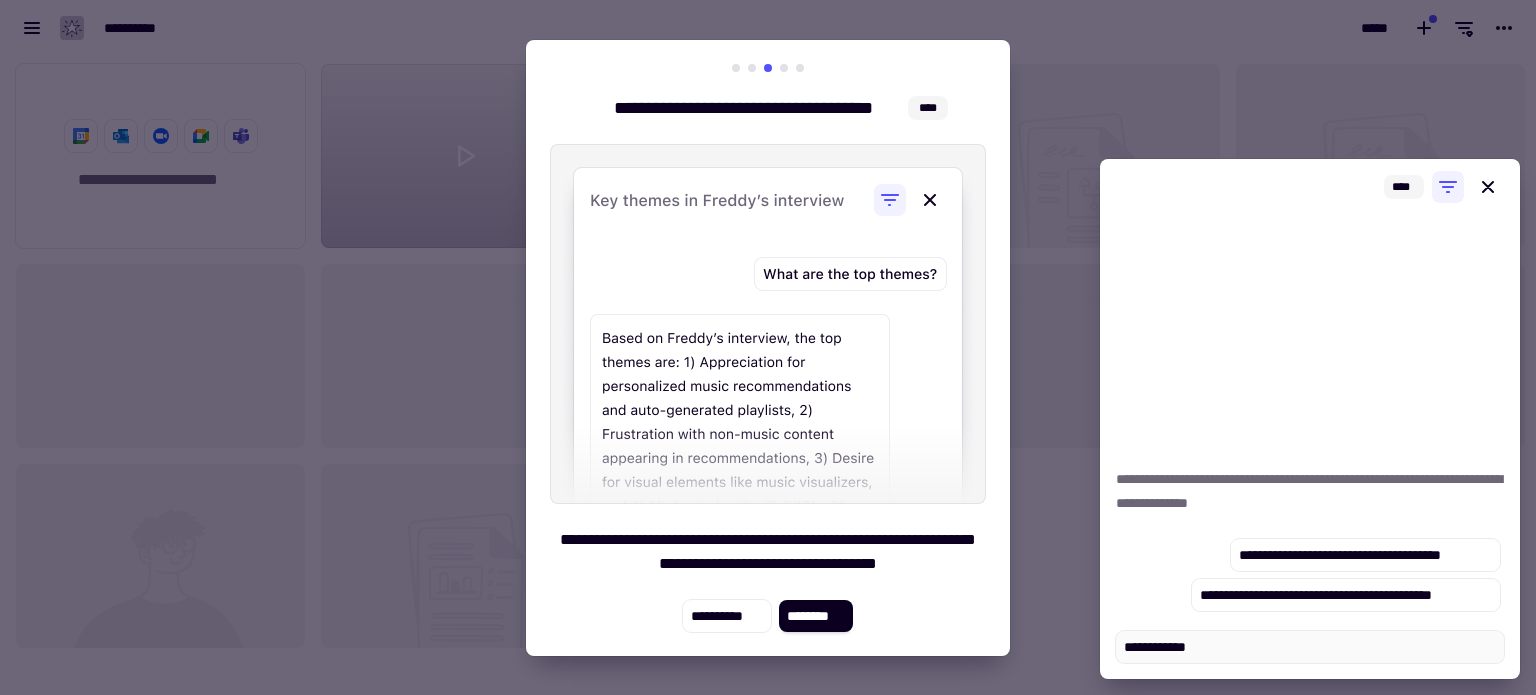 type on "*" 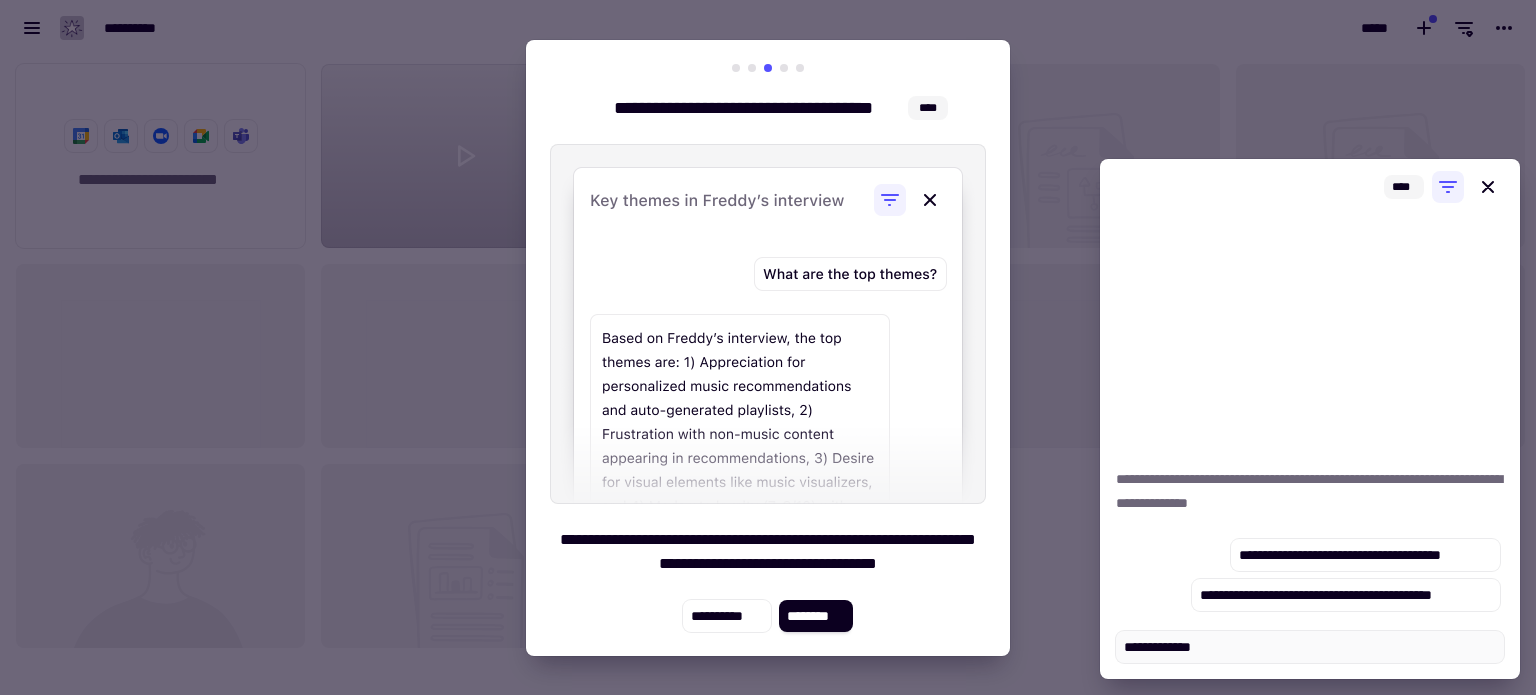 type on "*" 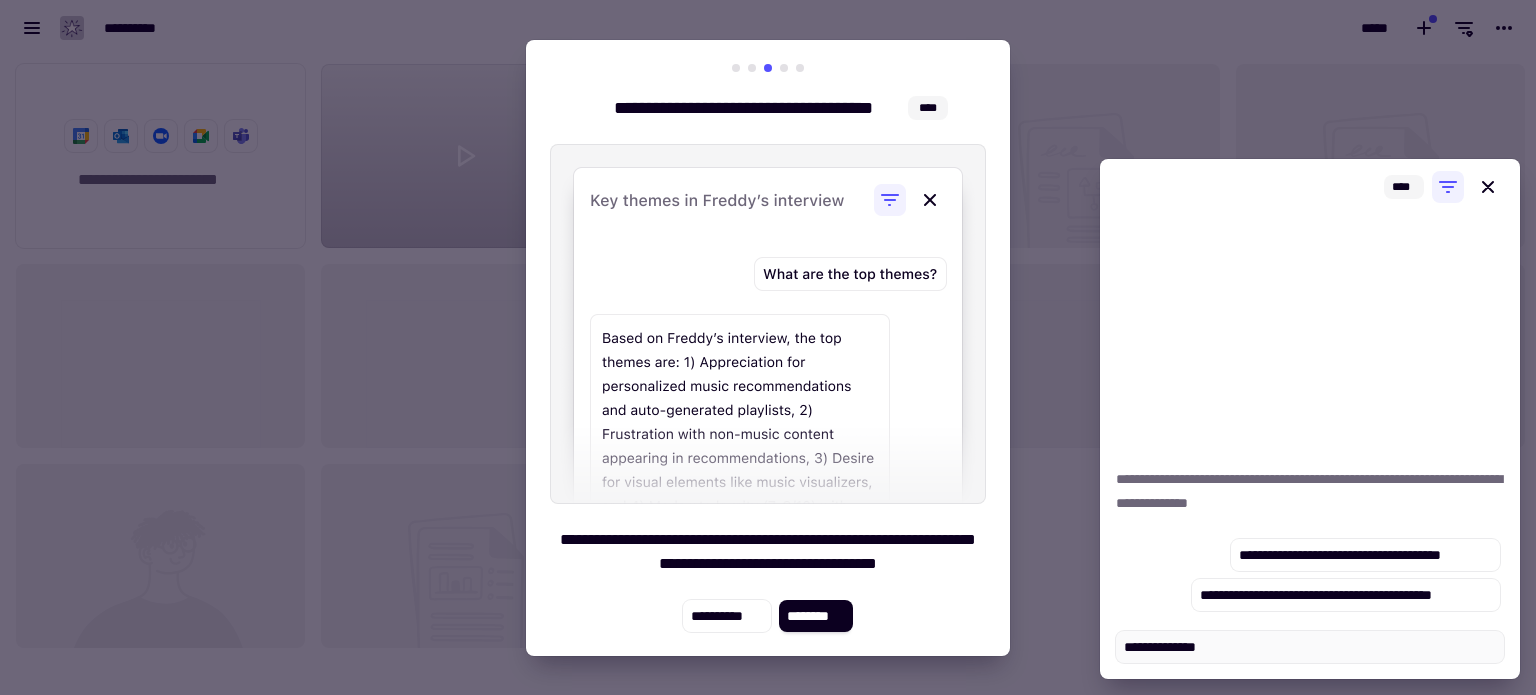 type on "*" 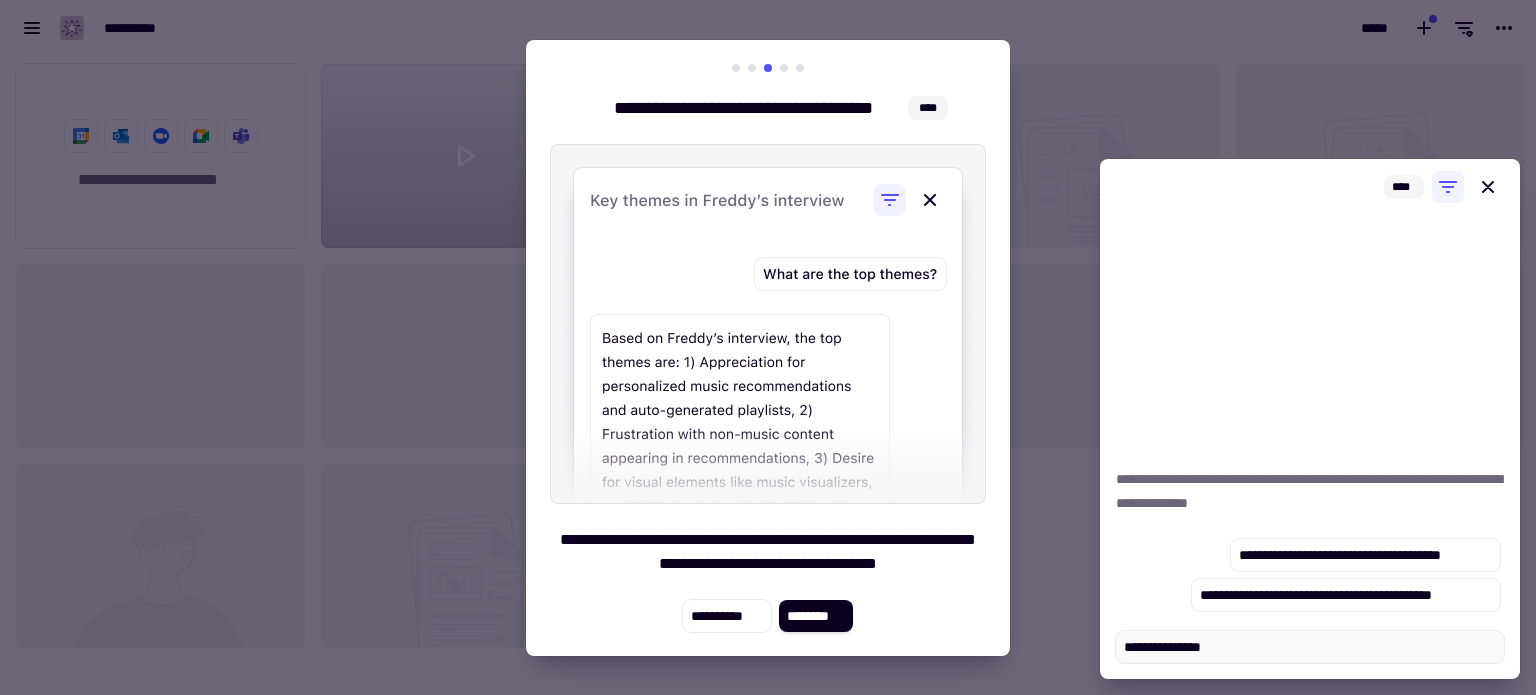 type on "*" 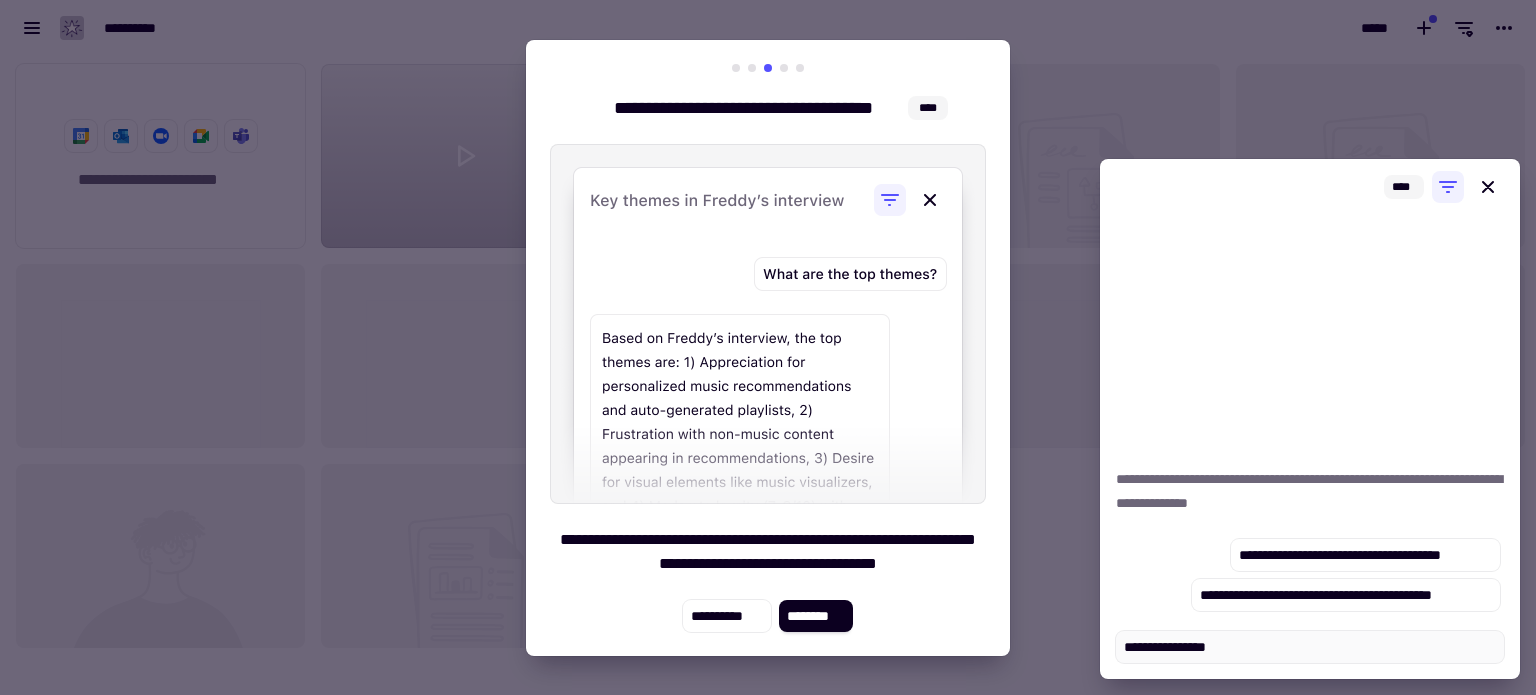 type on "*" 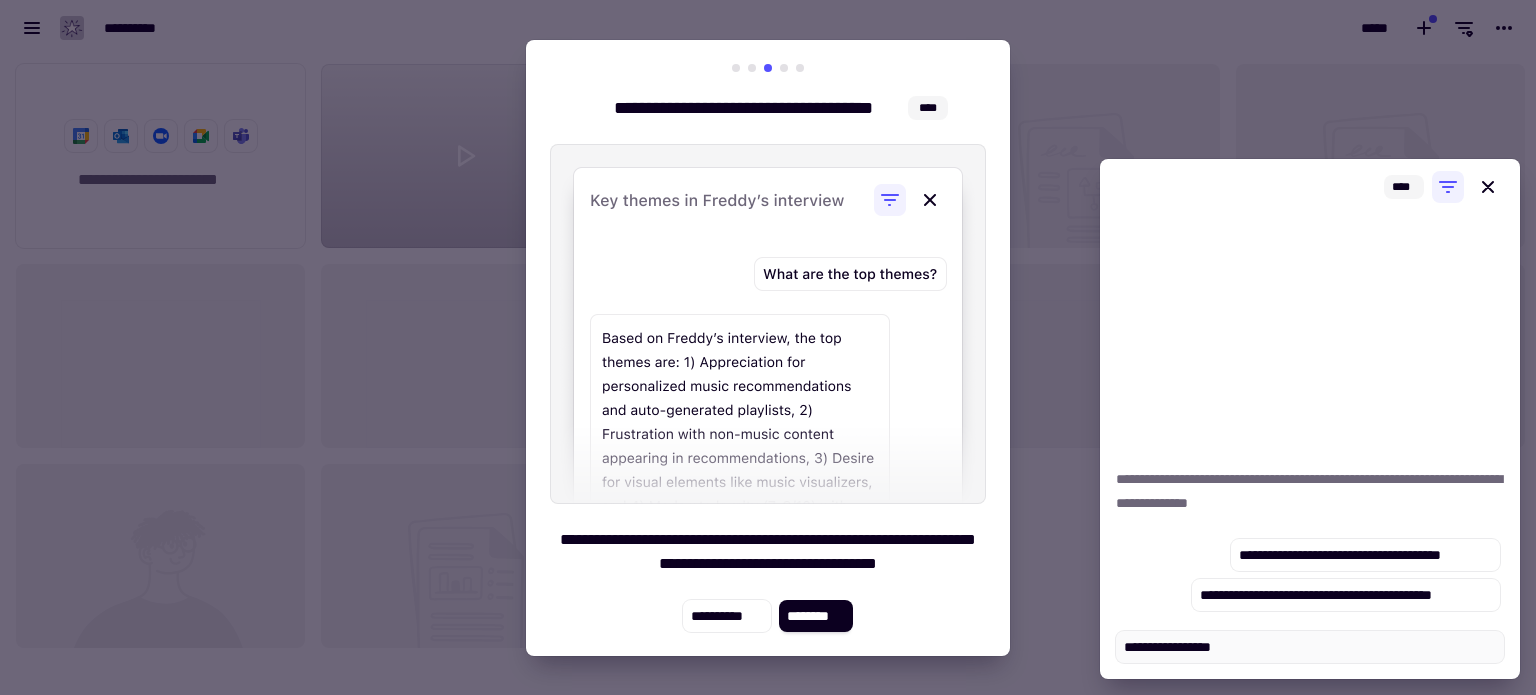 type on "*" 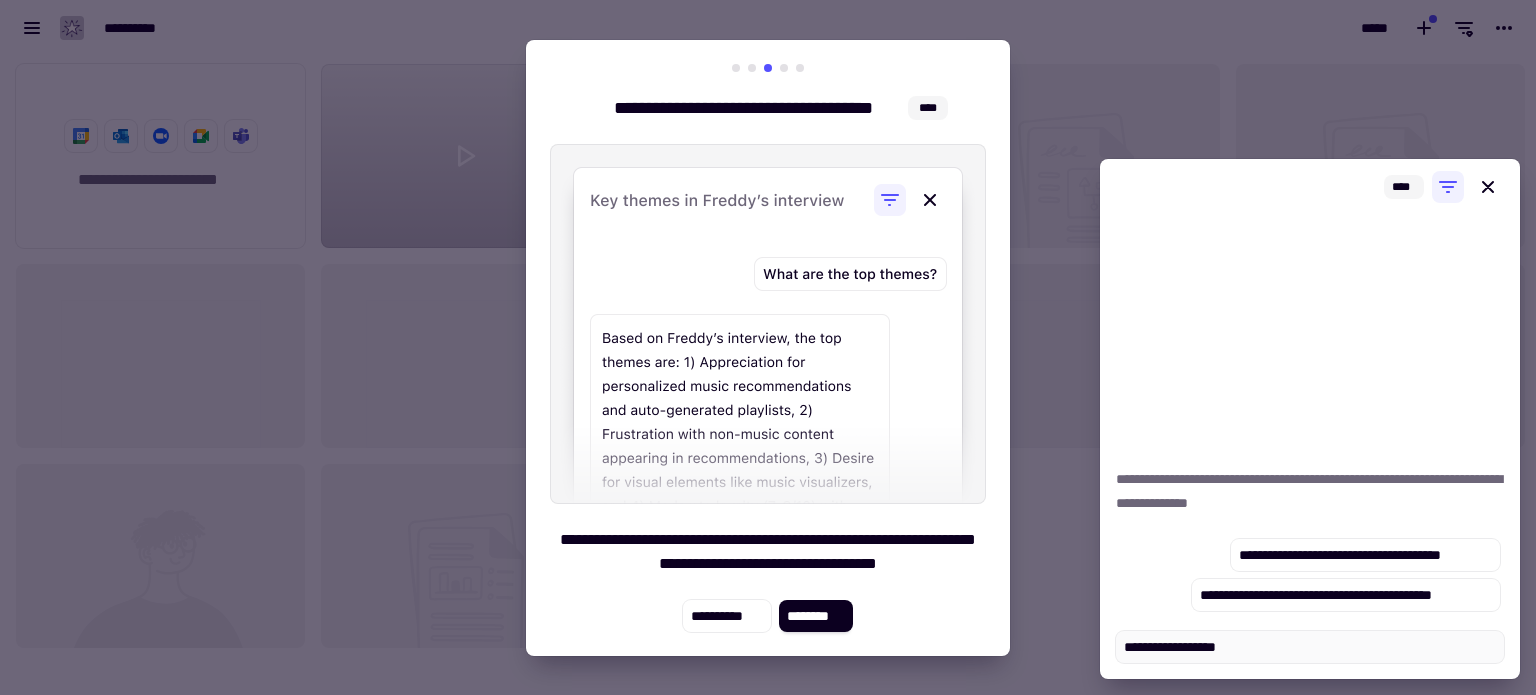 type on "*" 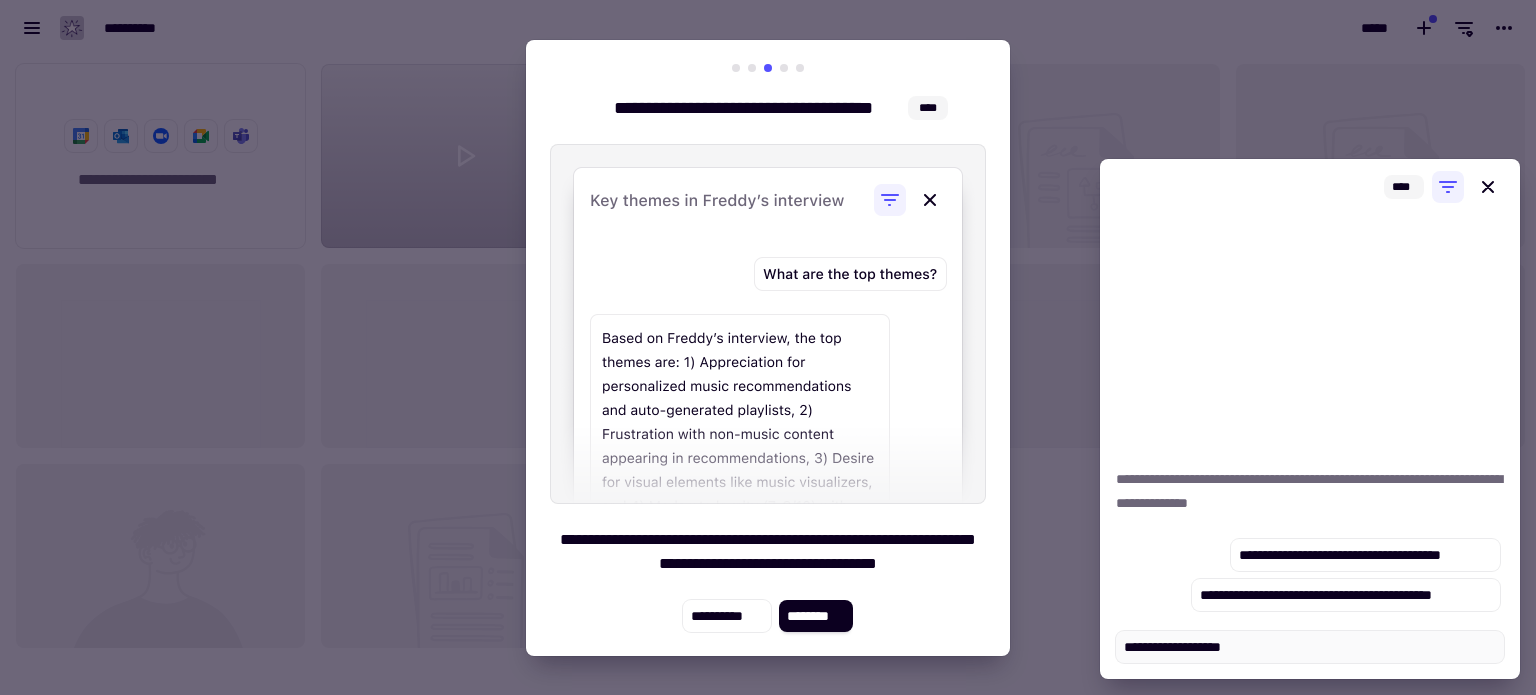 type on "*" 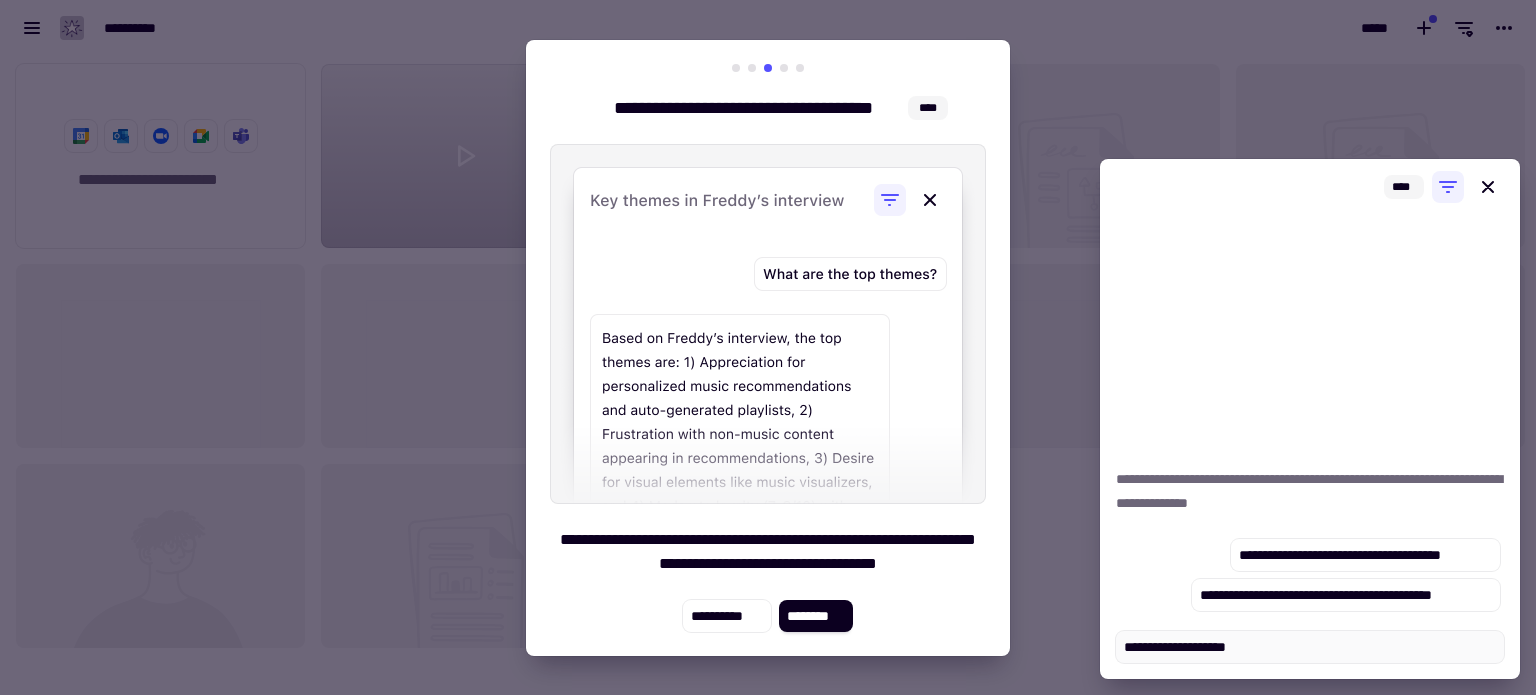 type on "*" 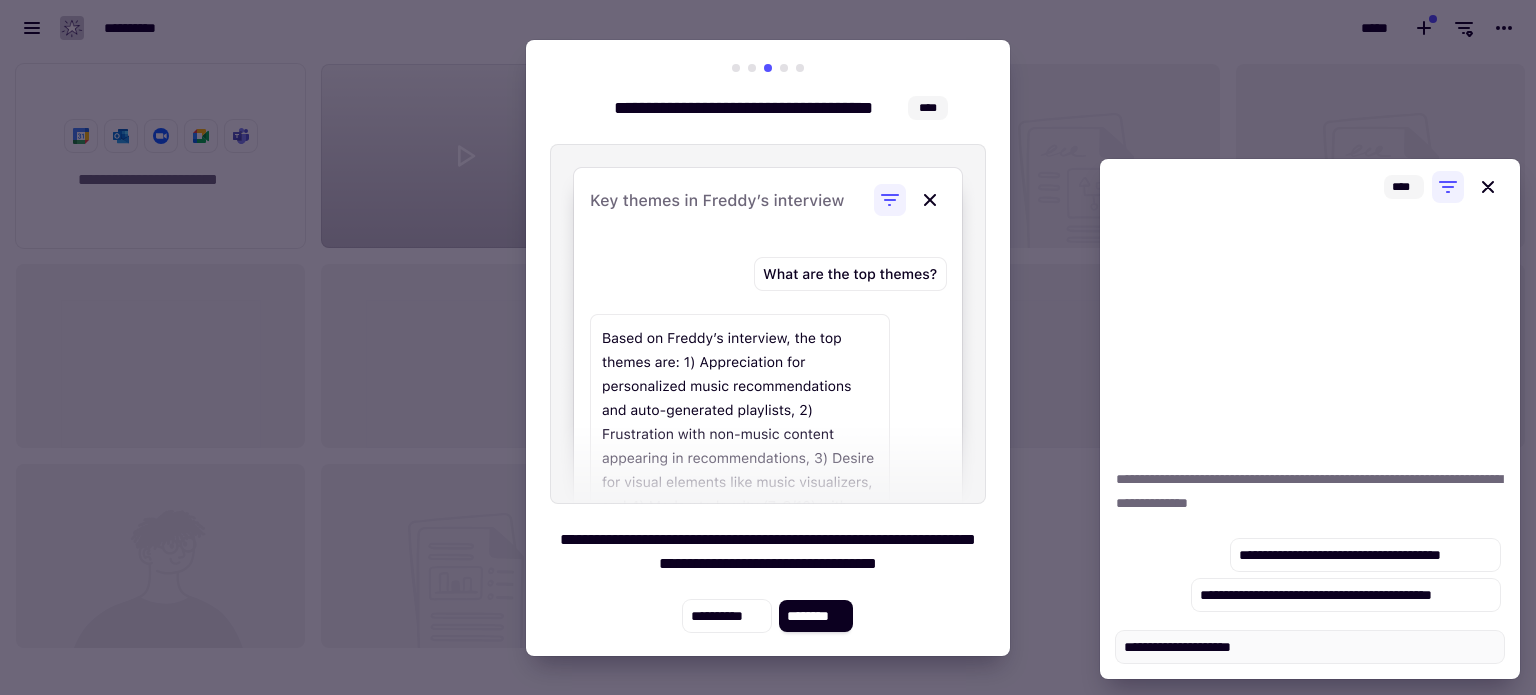 type on "*" 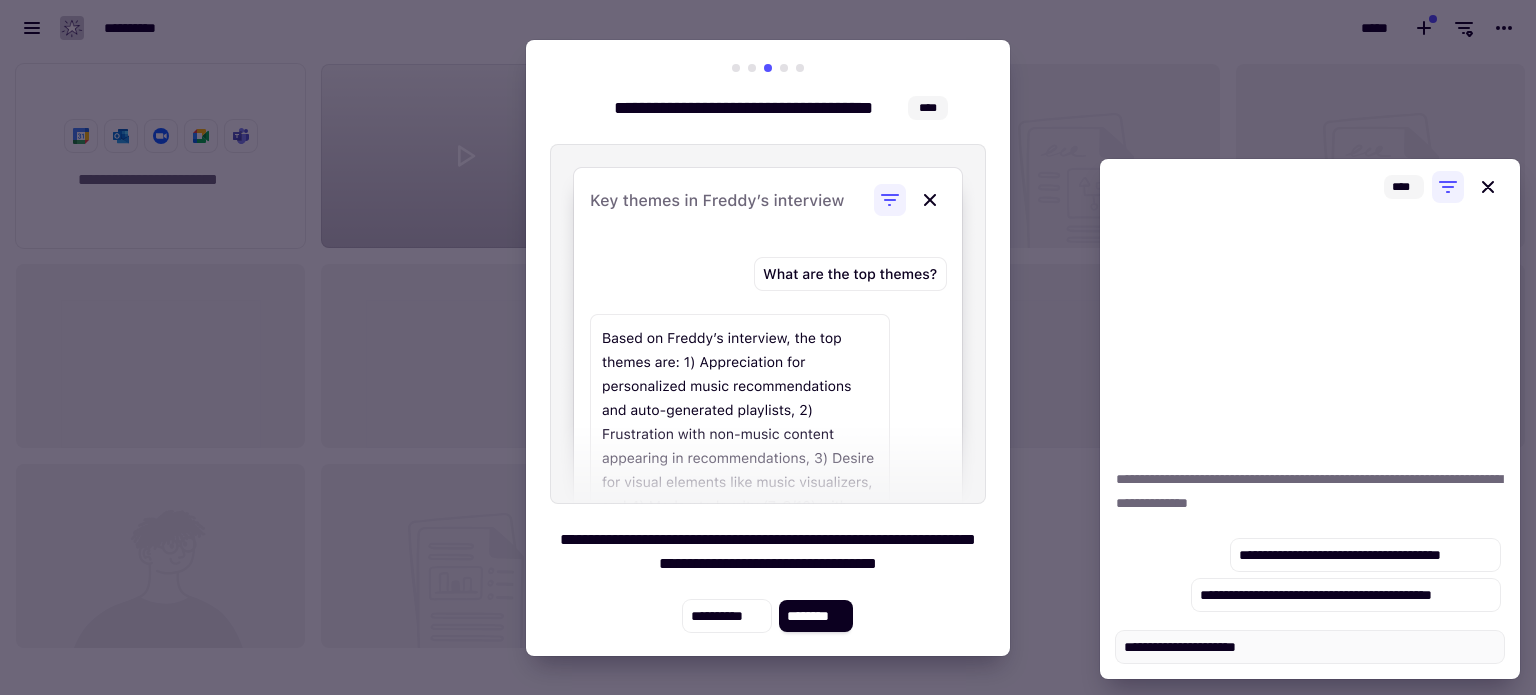 type on "*" 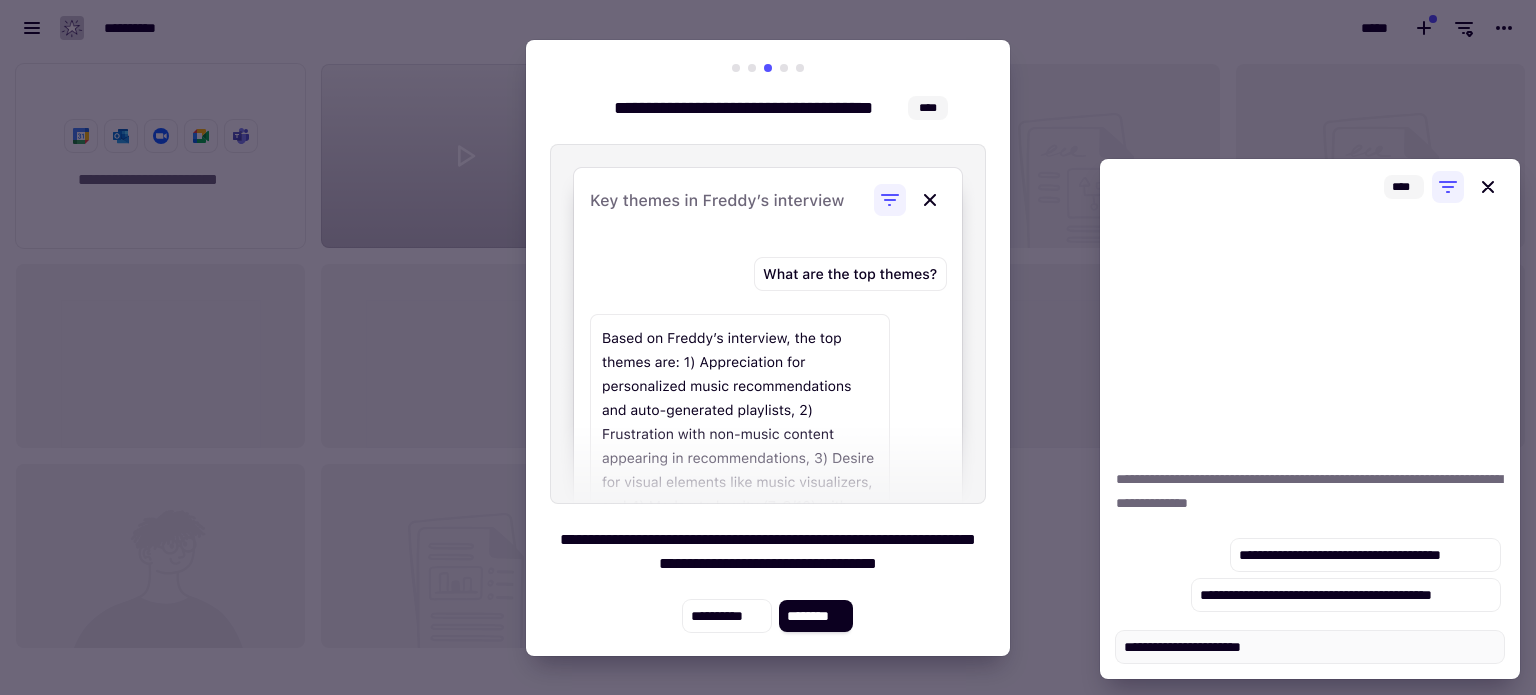 type on "*" 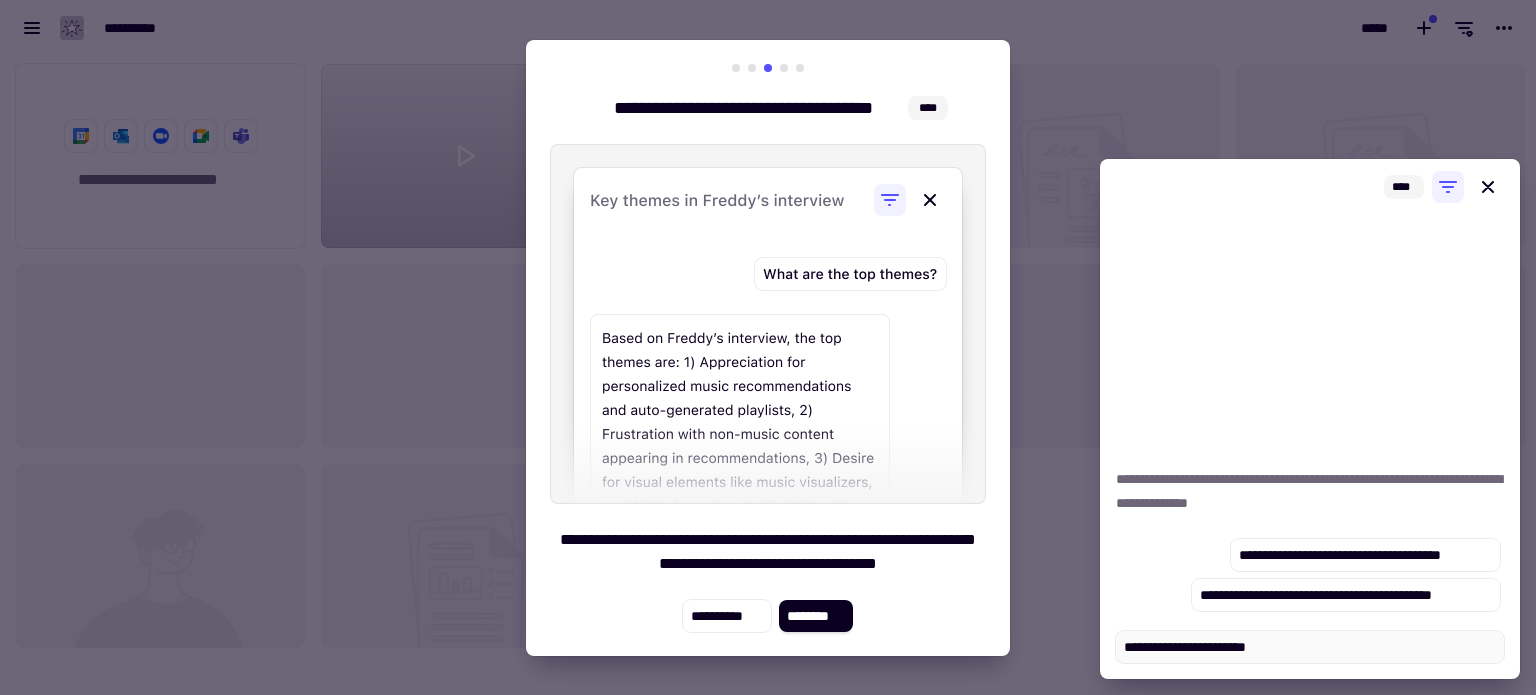 type on "*" 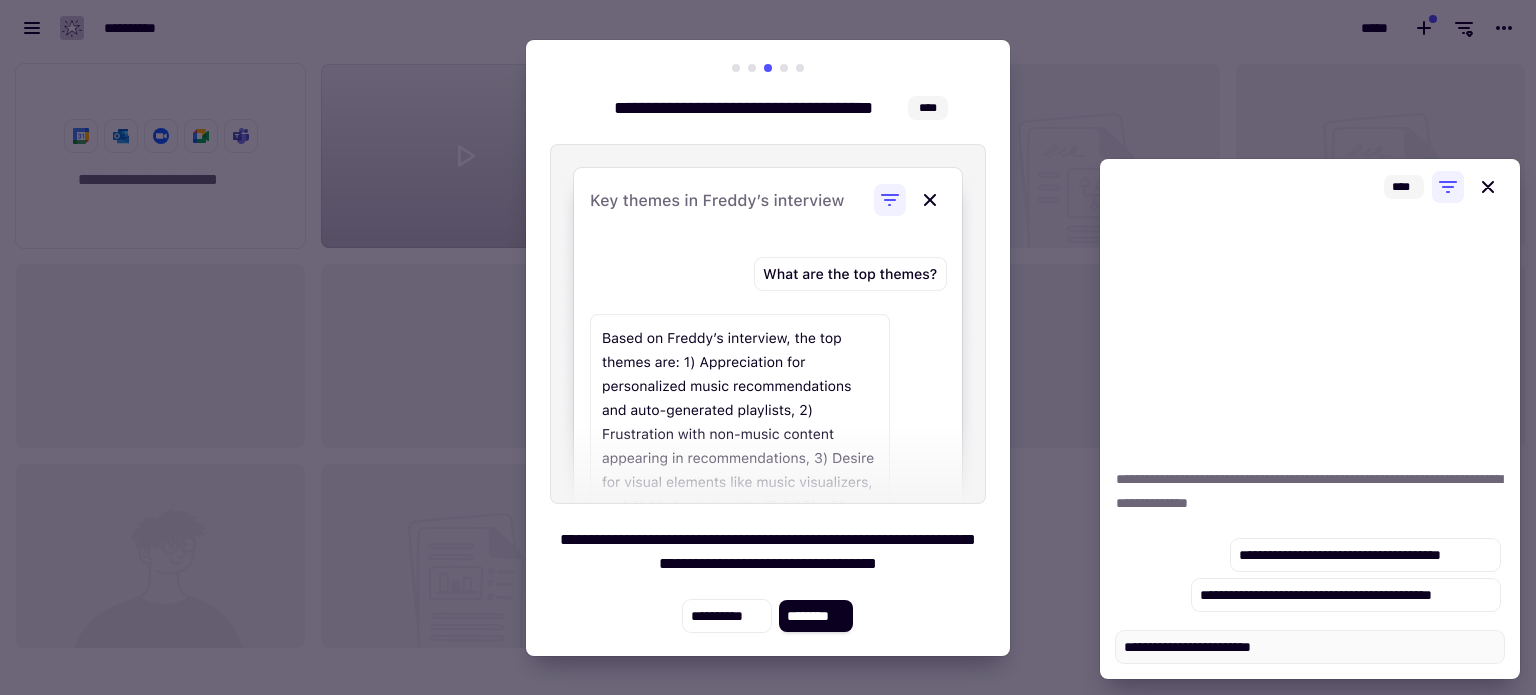 type on "*" 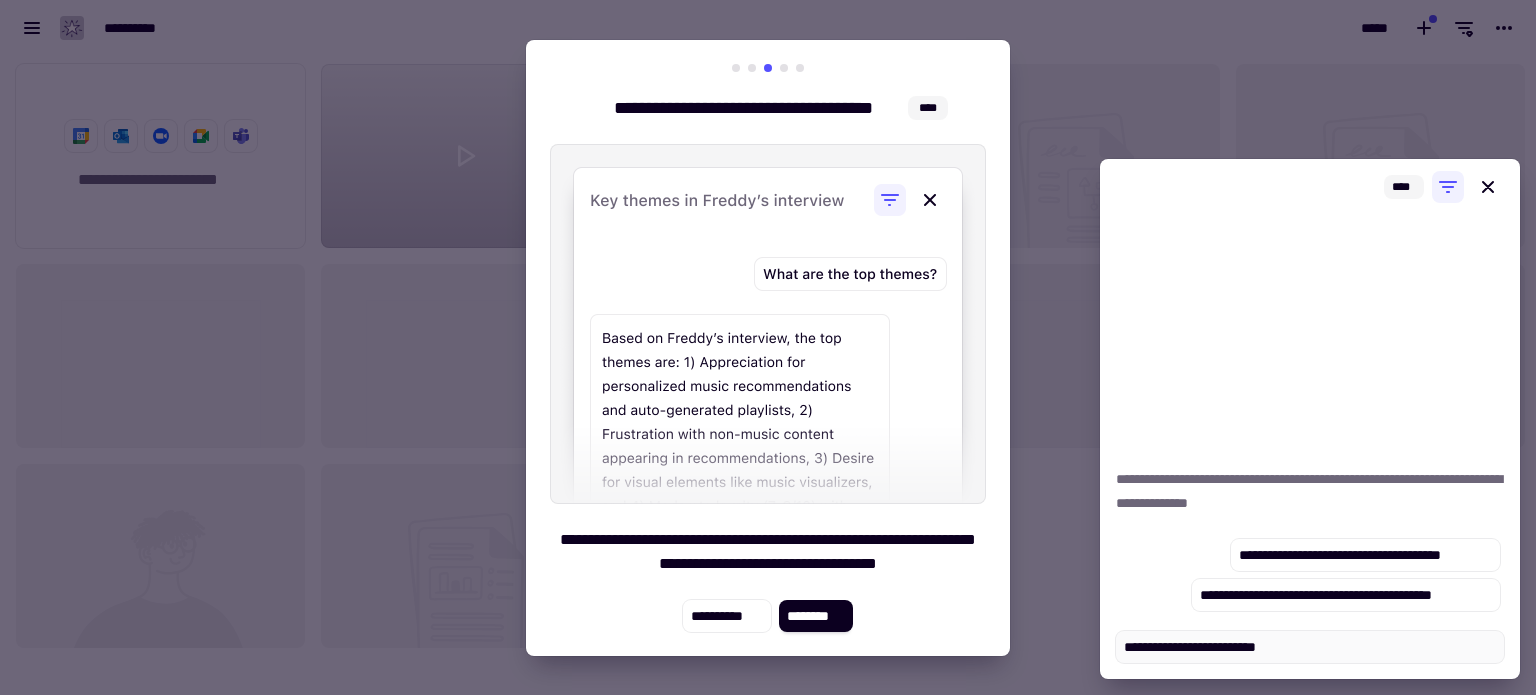 type on "*" 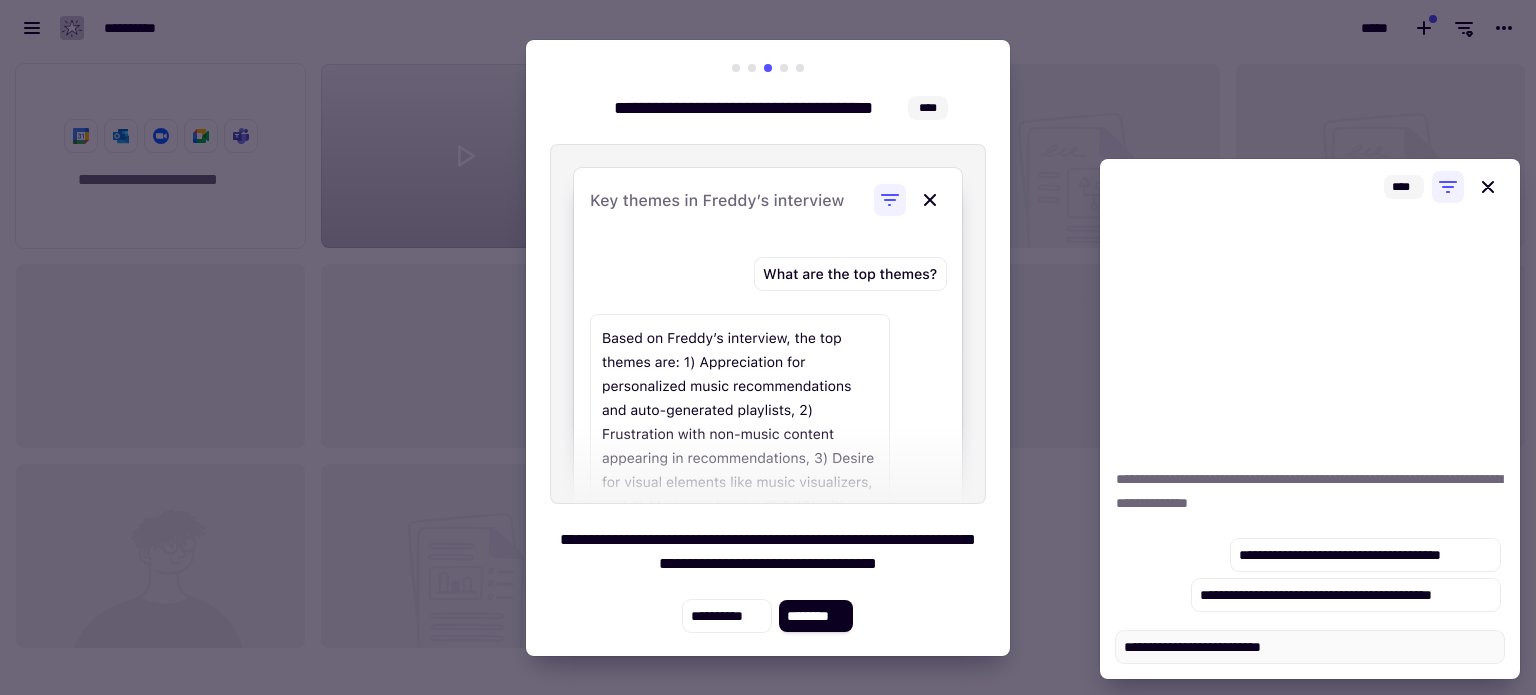 type on "*" 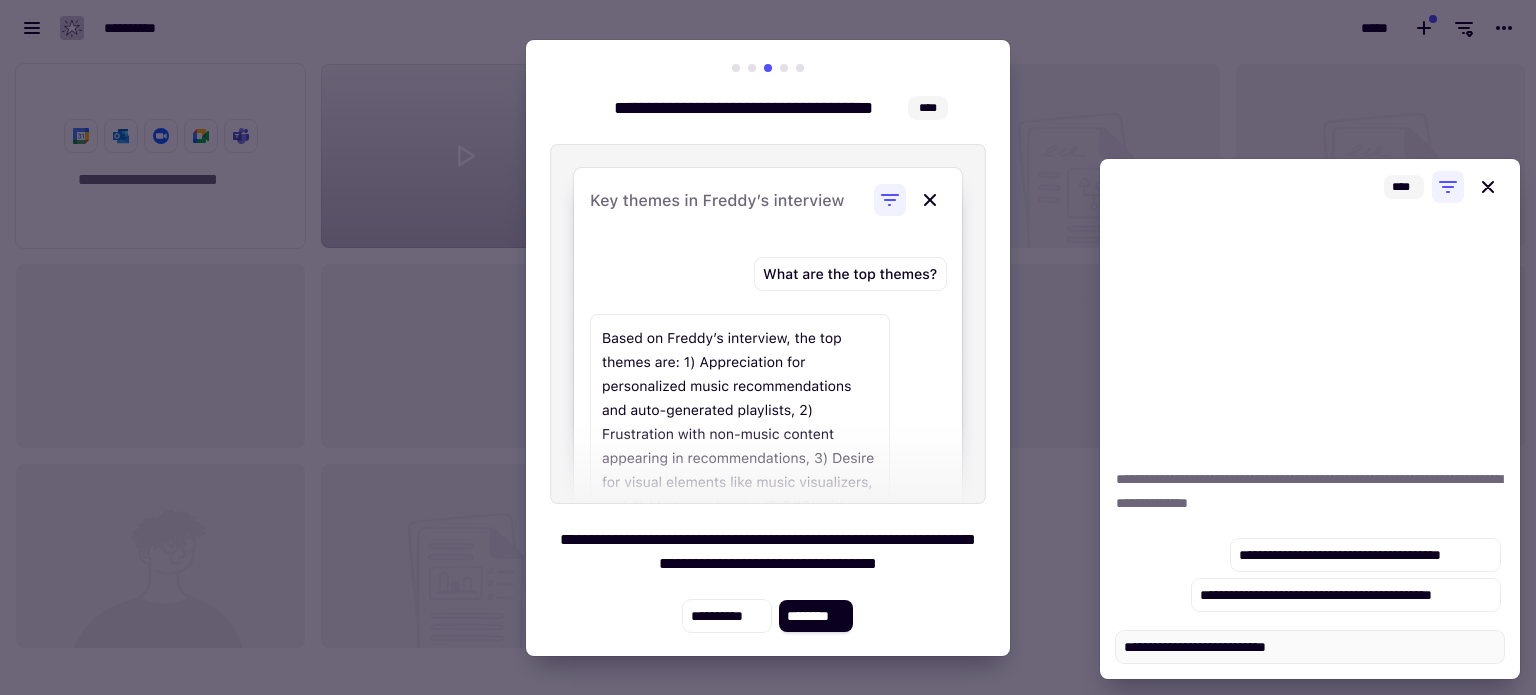 type on "*" 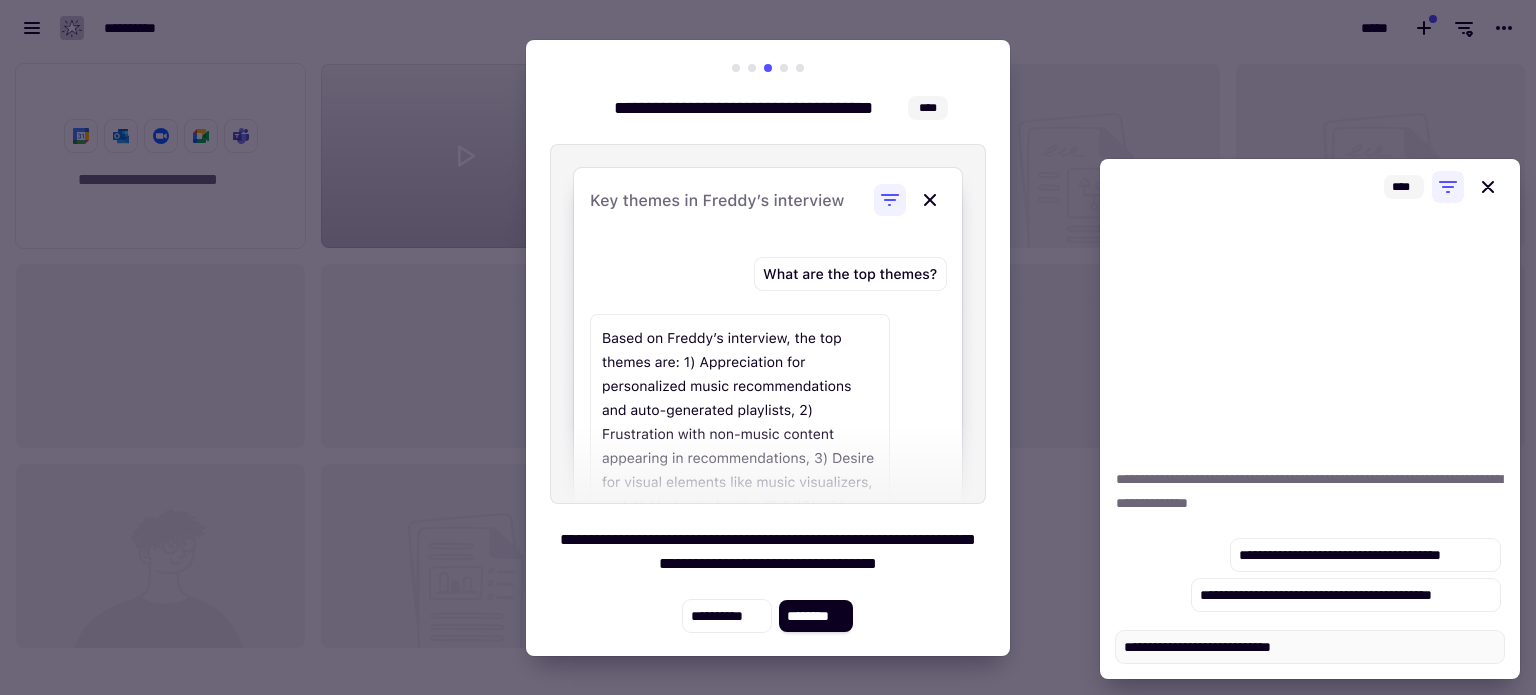 type on "*" 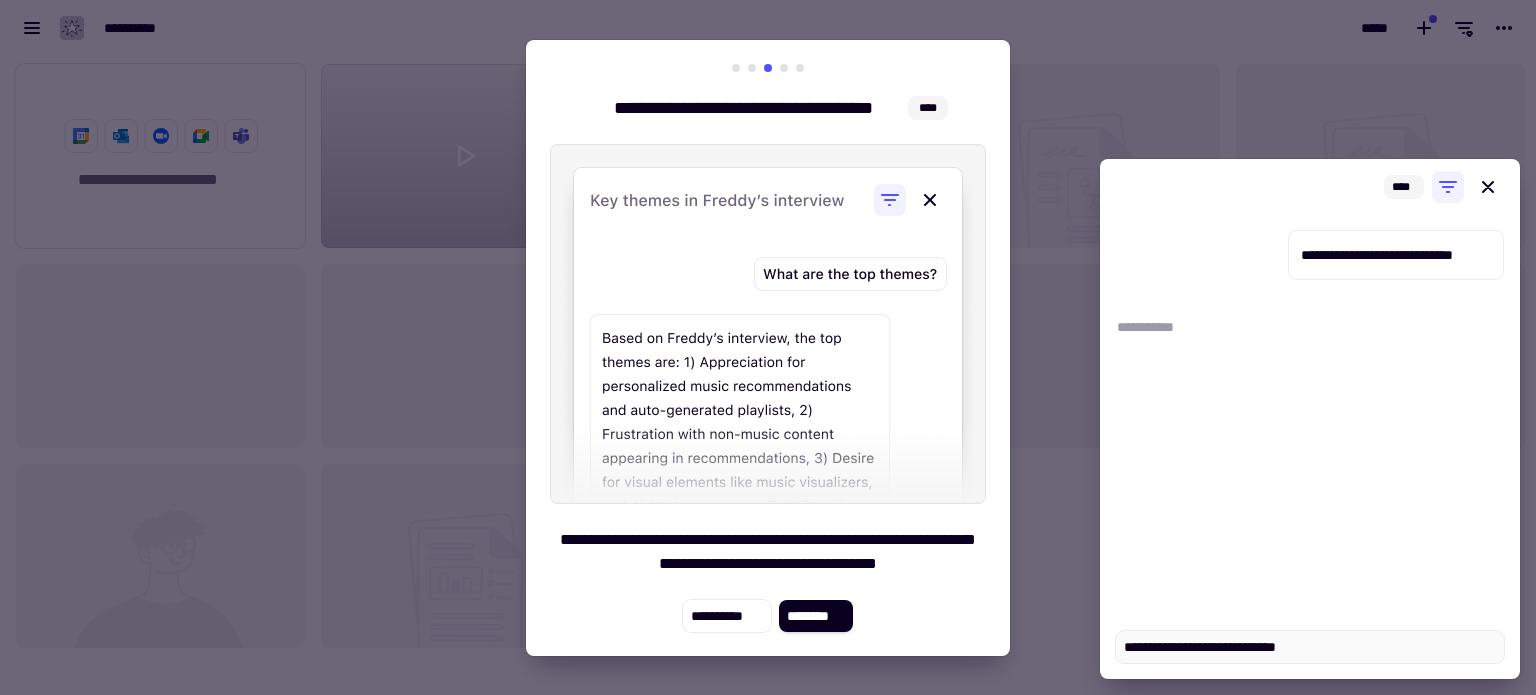 type on "*" 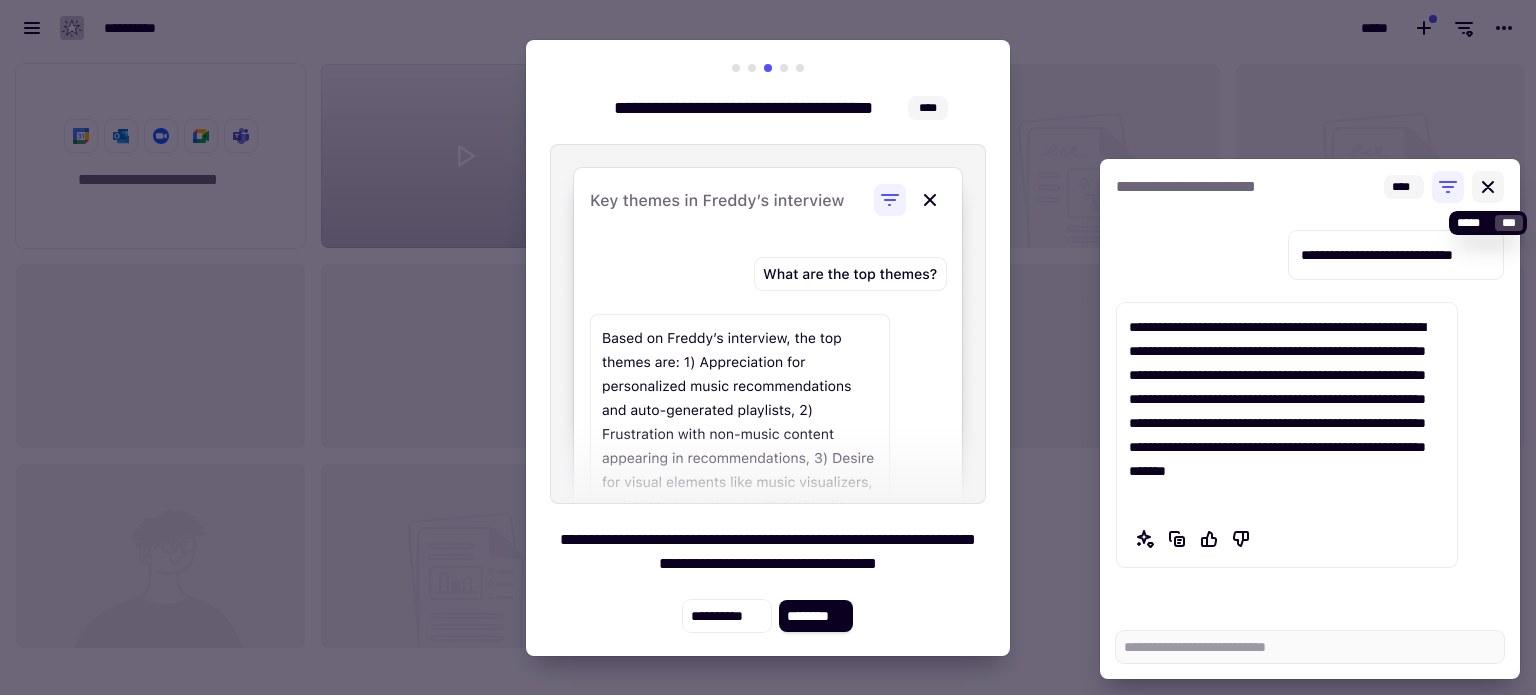 click 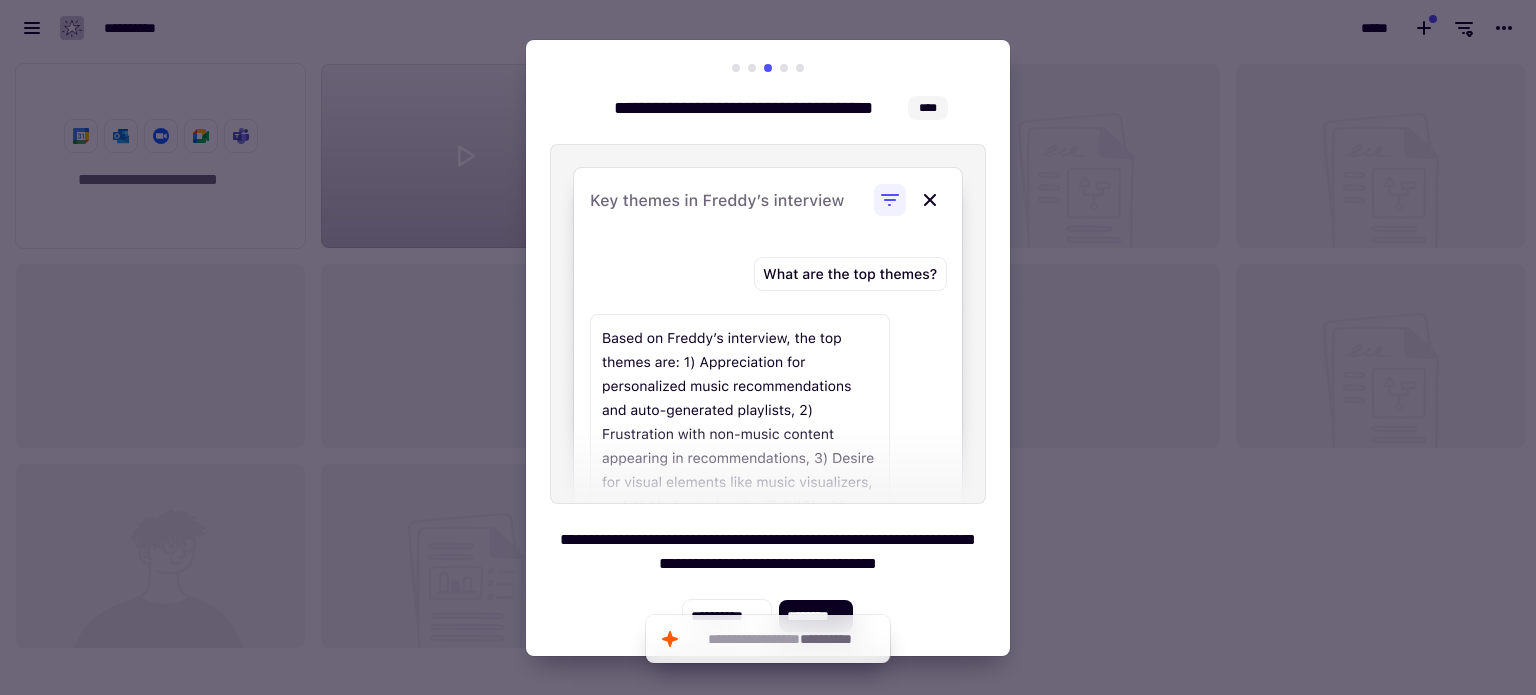 click at bounding box center (768, 347) 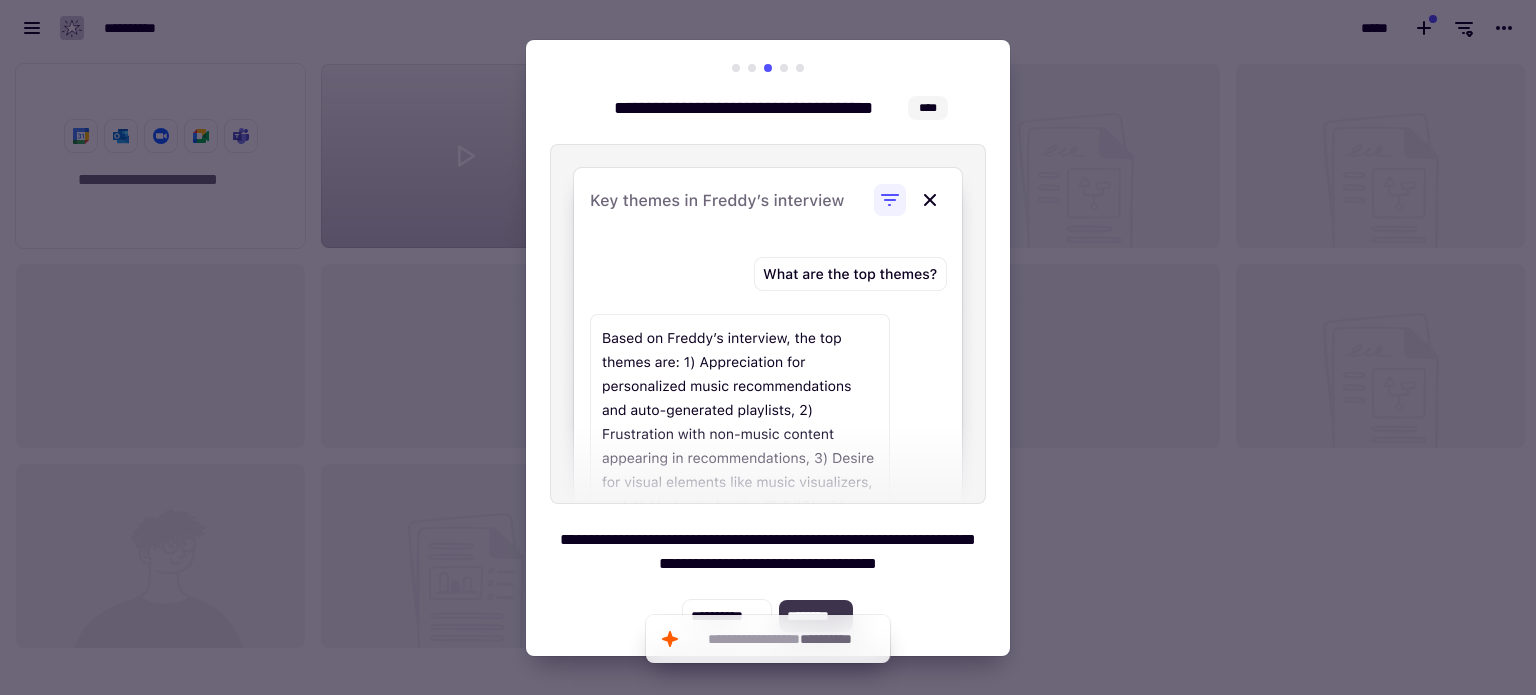 click on "********" 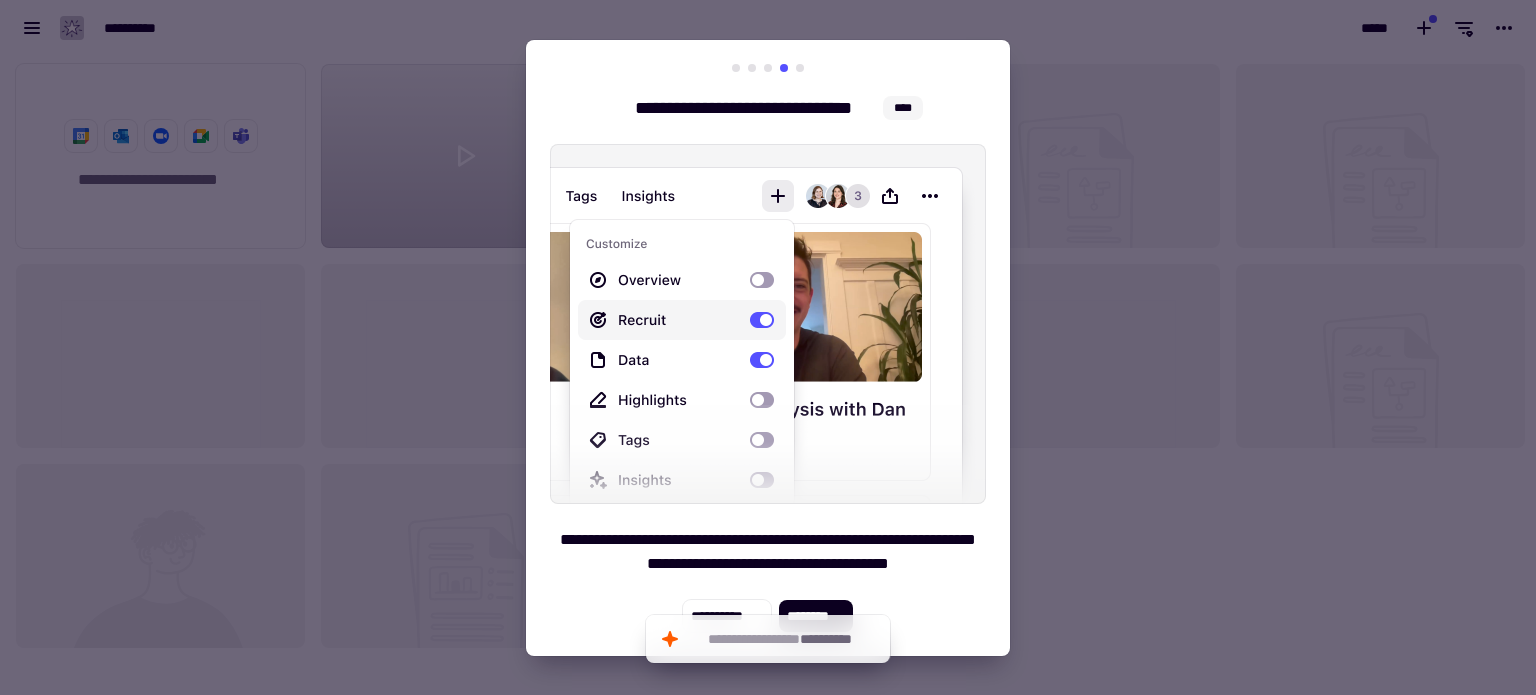 click at bounding box center (768, 347) 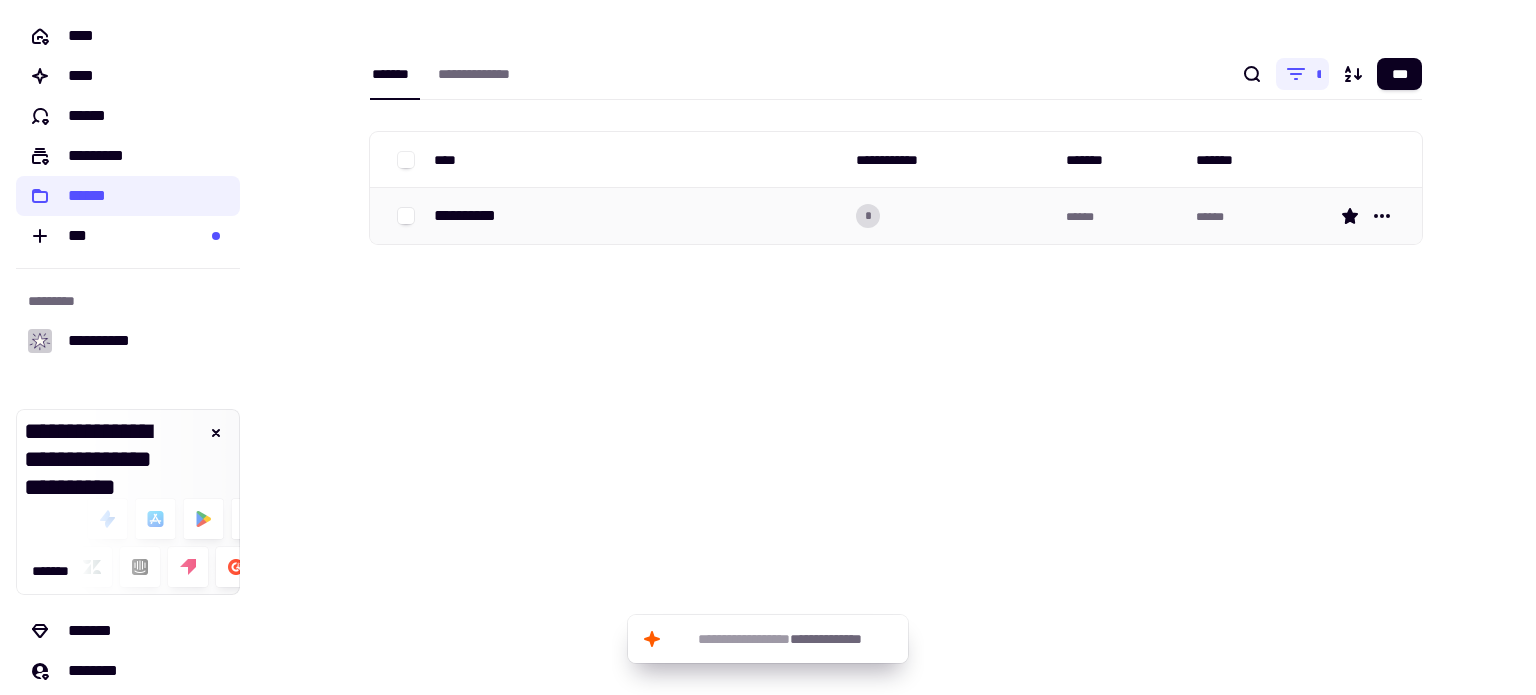 click on "**********" at bounding box center [473, 216] 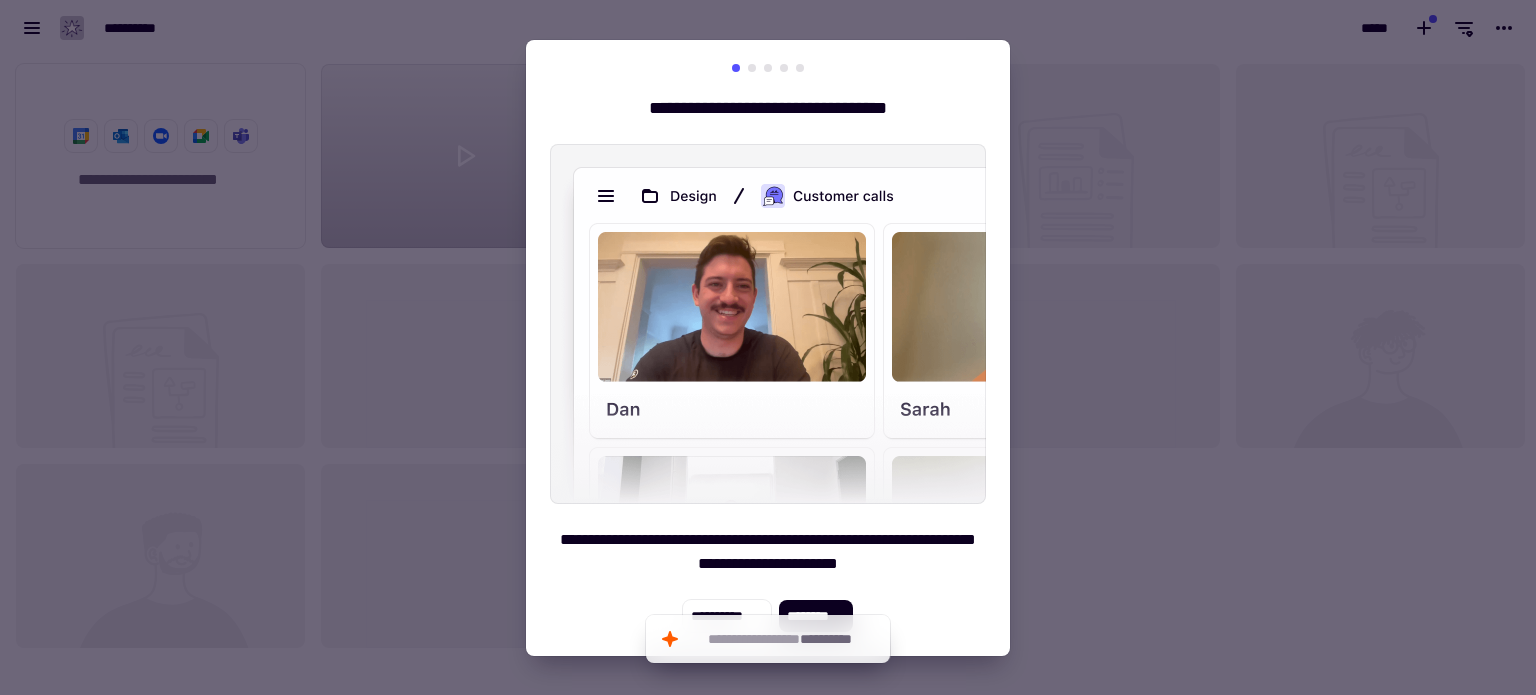 scroll, scrollTop: 16, scrollLeft: 16, axis: both 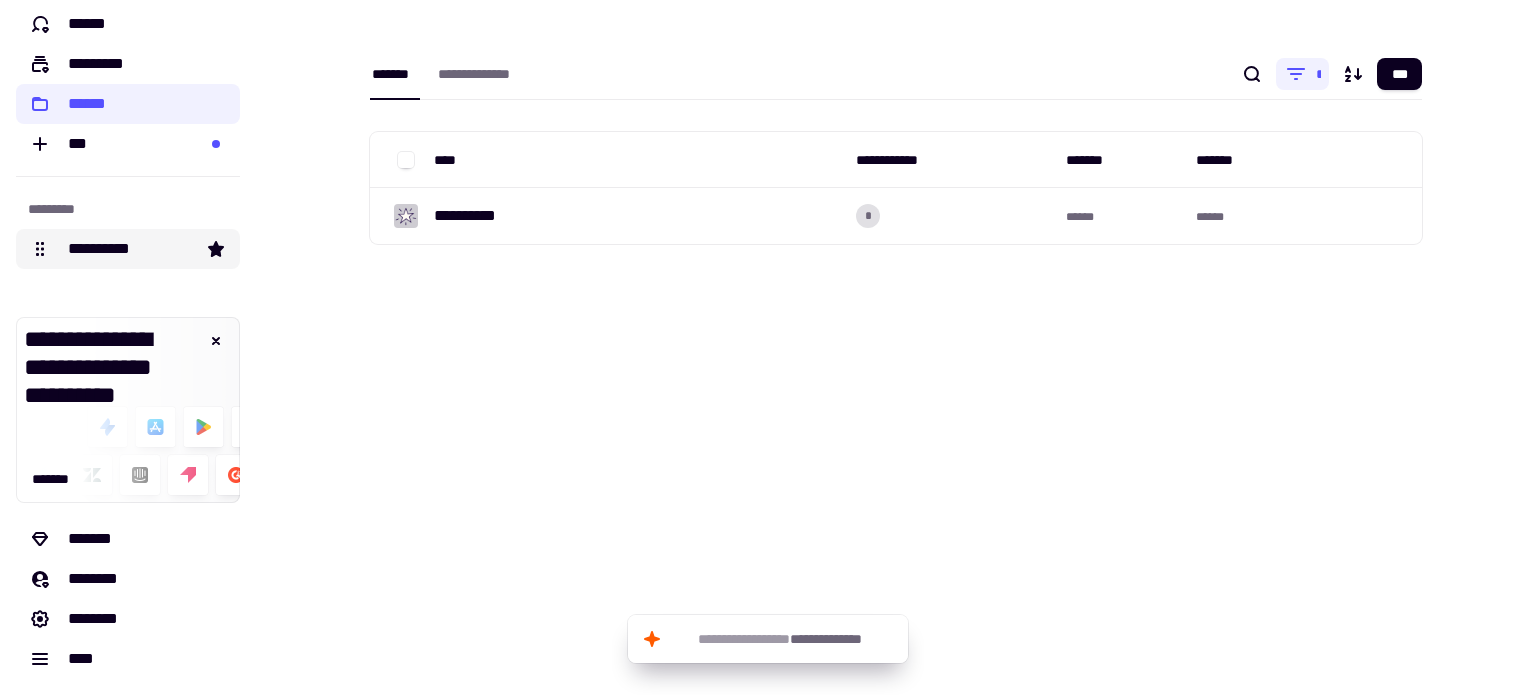 click on "**********" 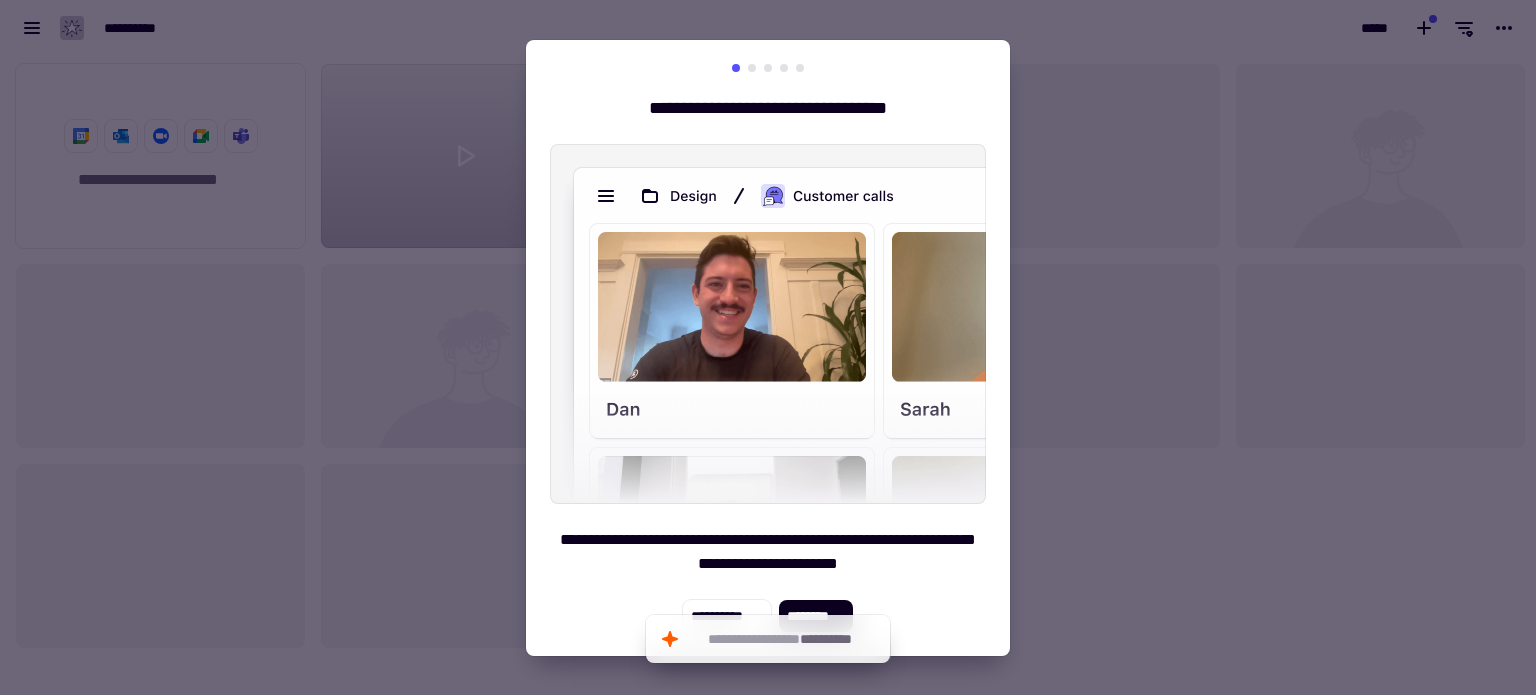 scroll, scrollTop: 16, scrollLeft: 16, axis: both 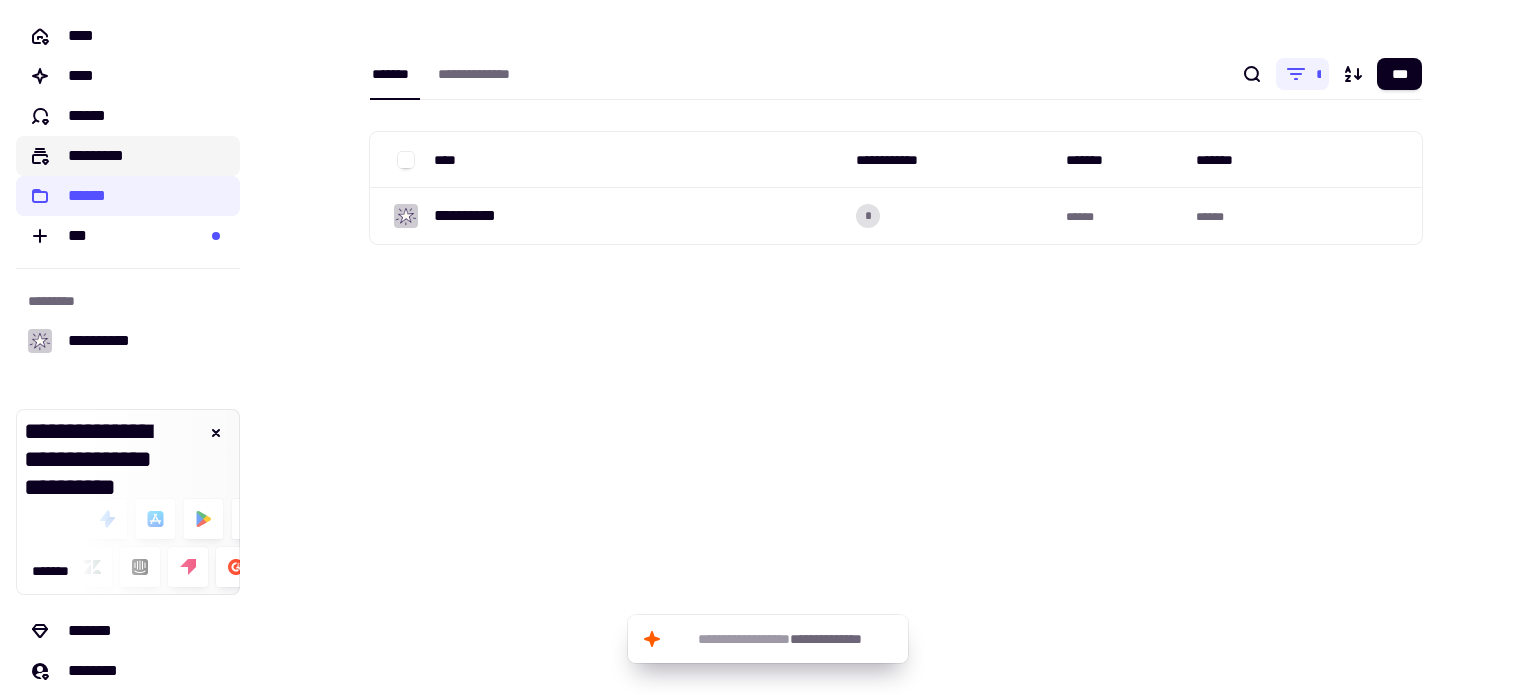click on "*********" 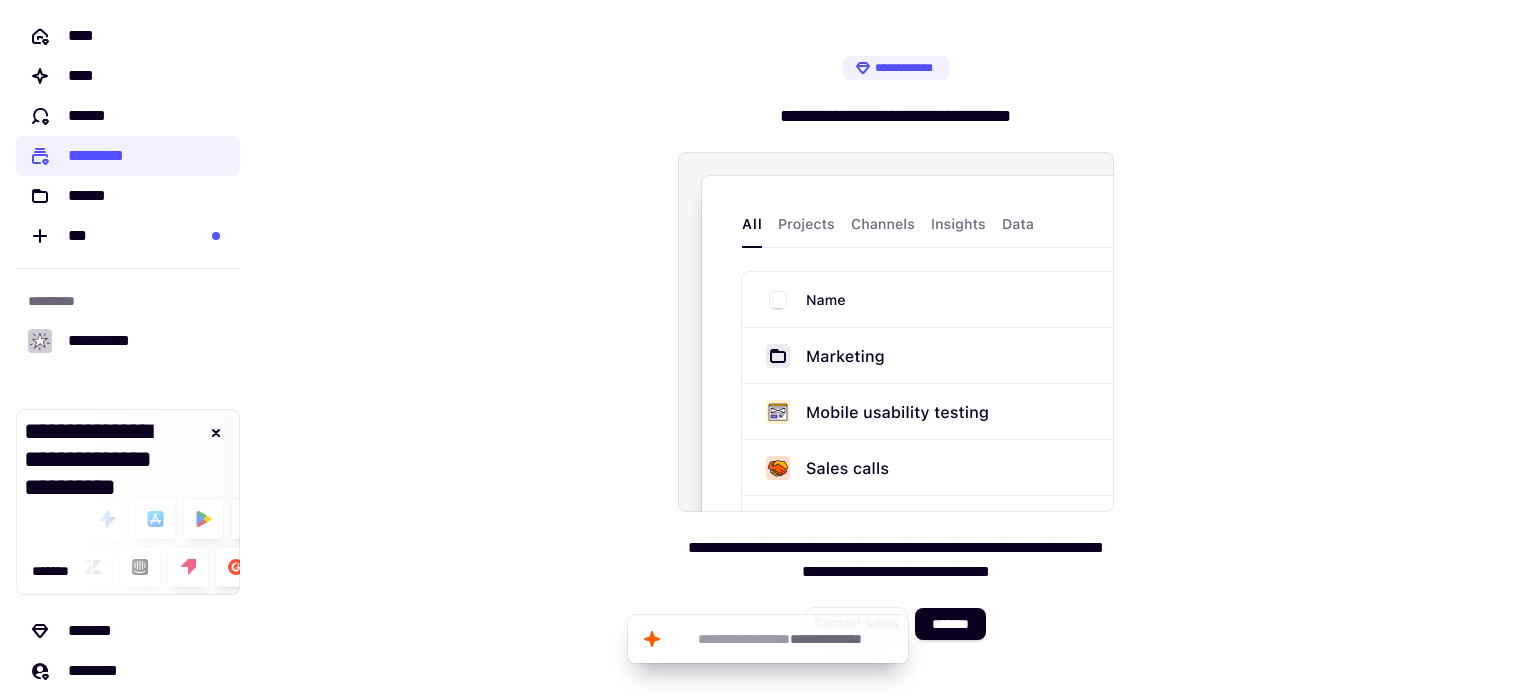 click at bounding box center [896, 332] 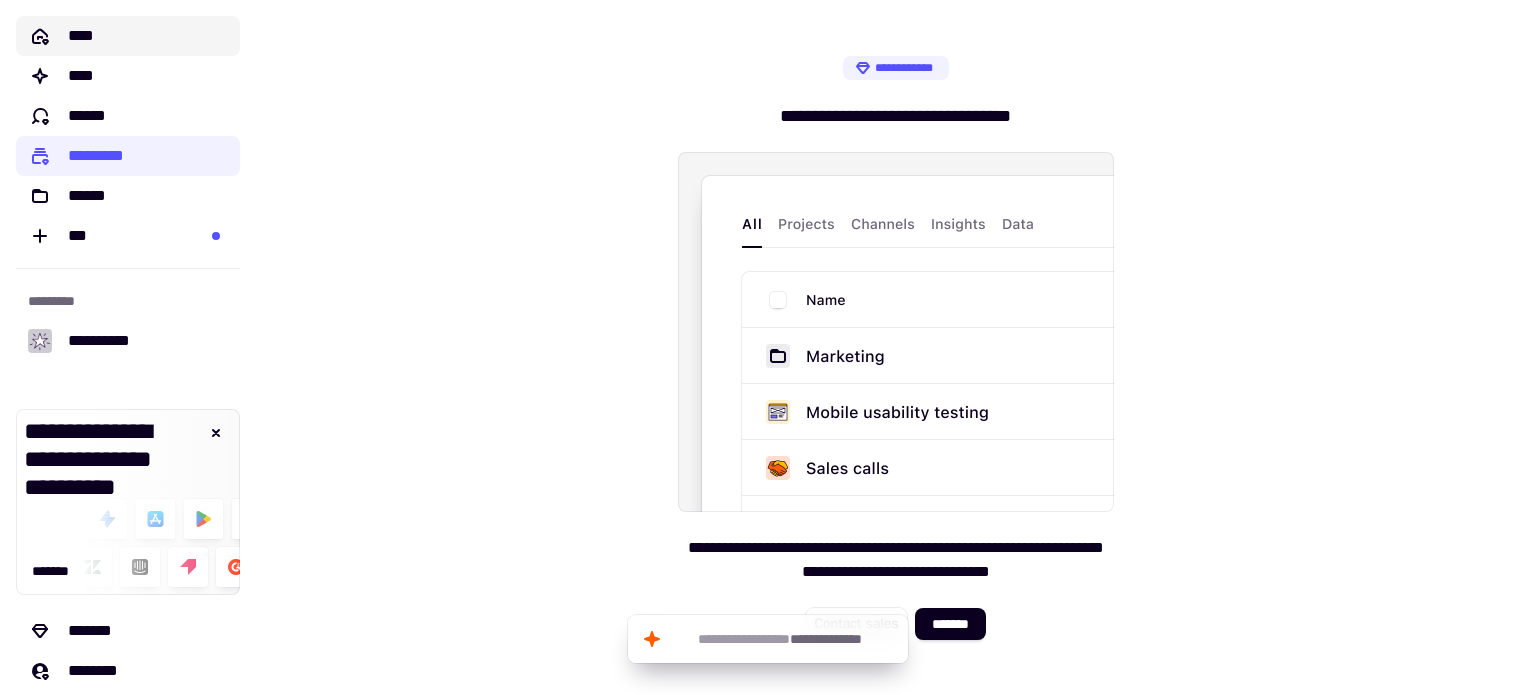 click on "****" 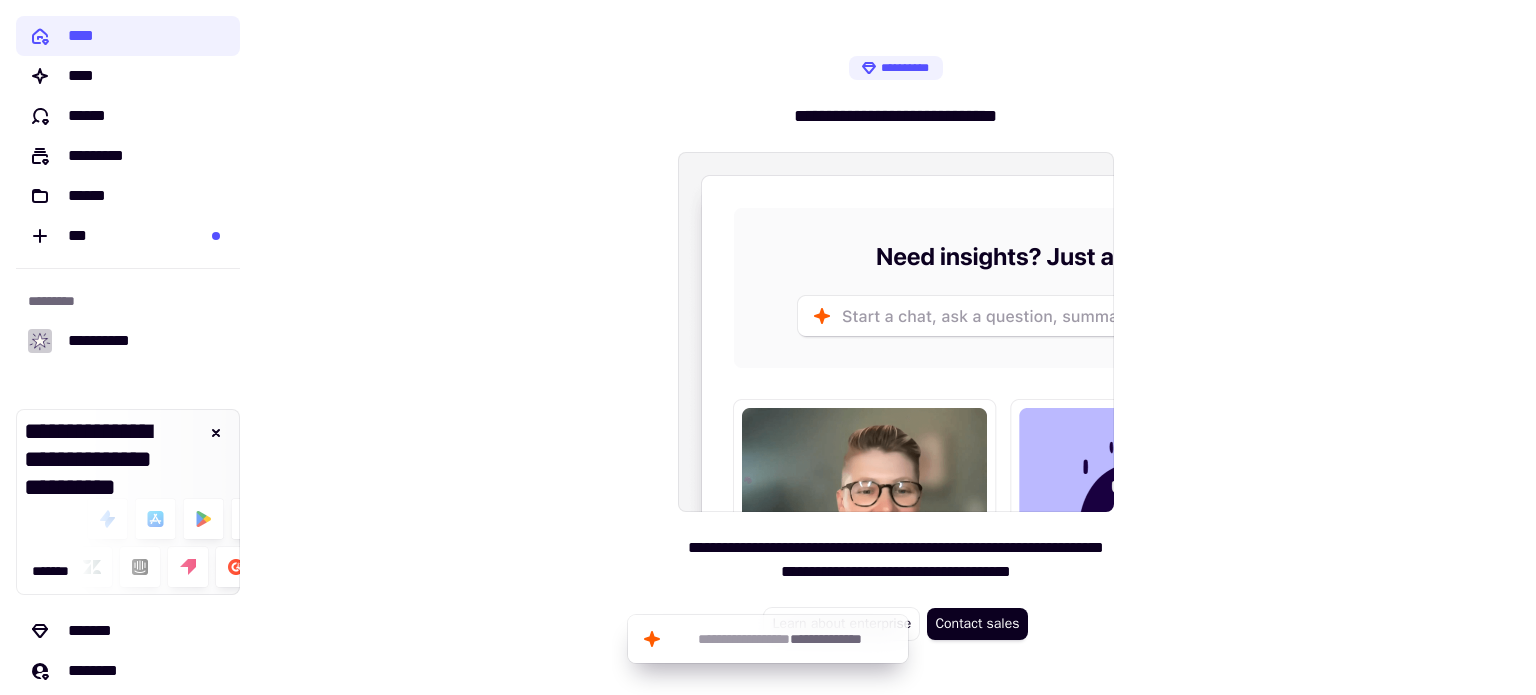 click on "**********" at bounding box center (896, 347) 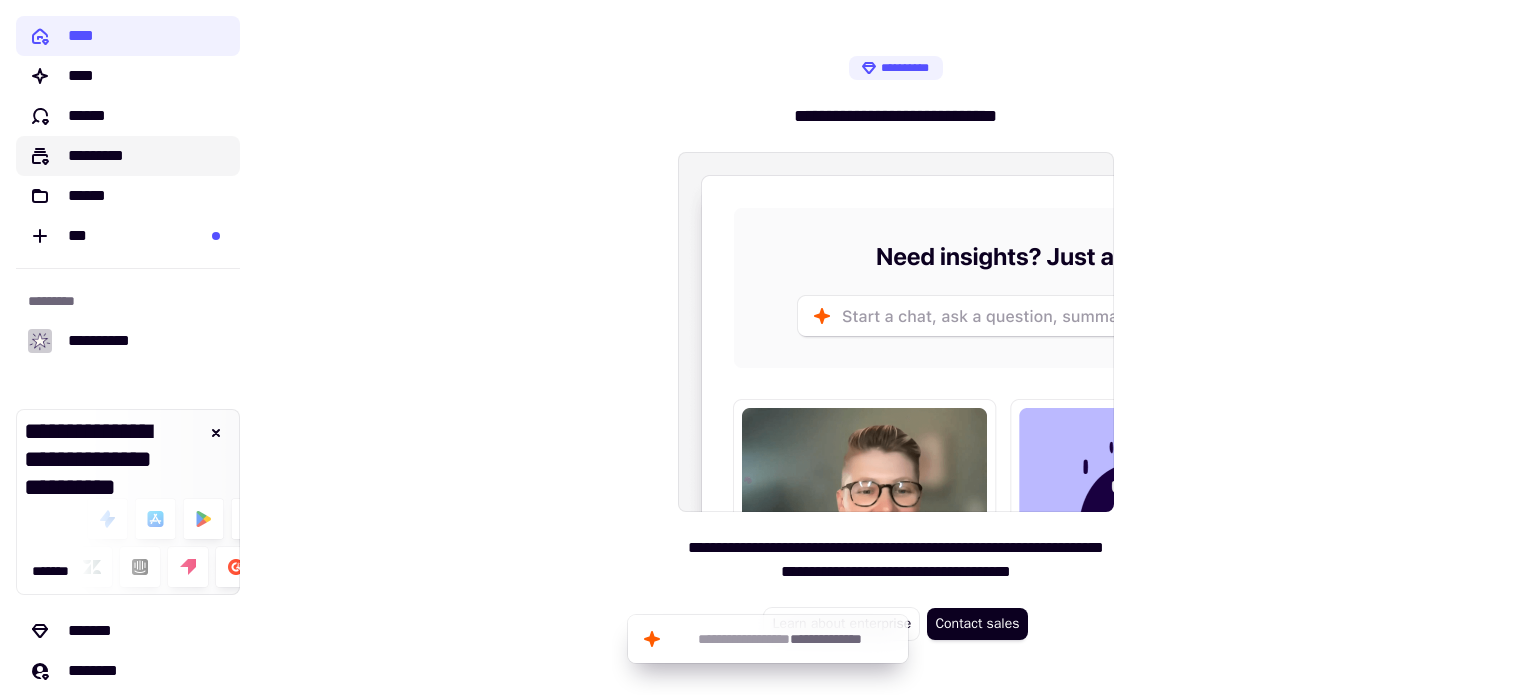 click on "*********" 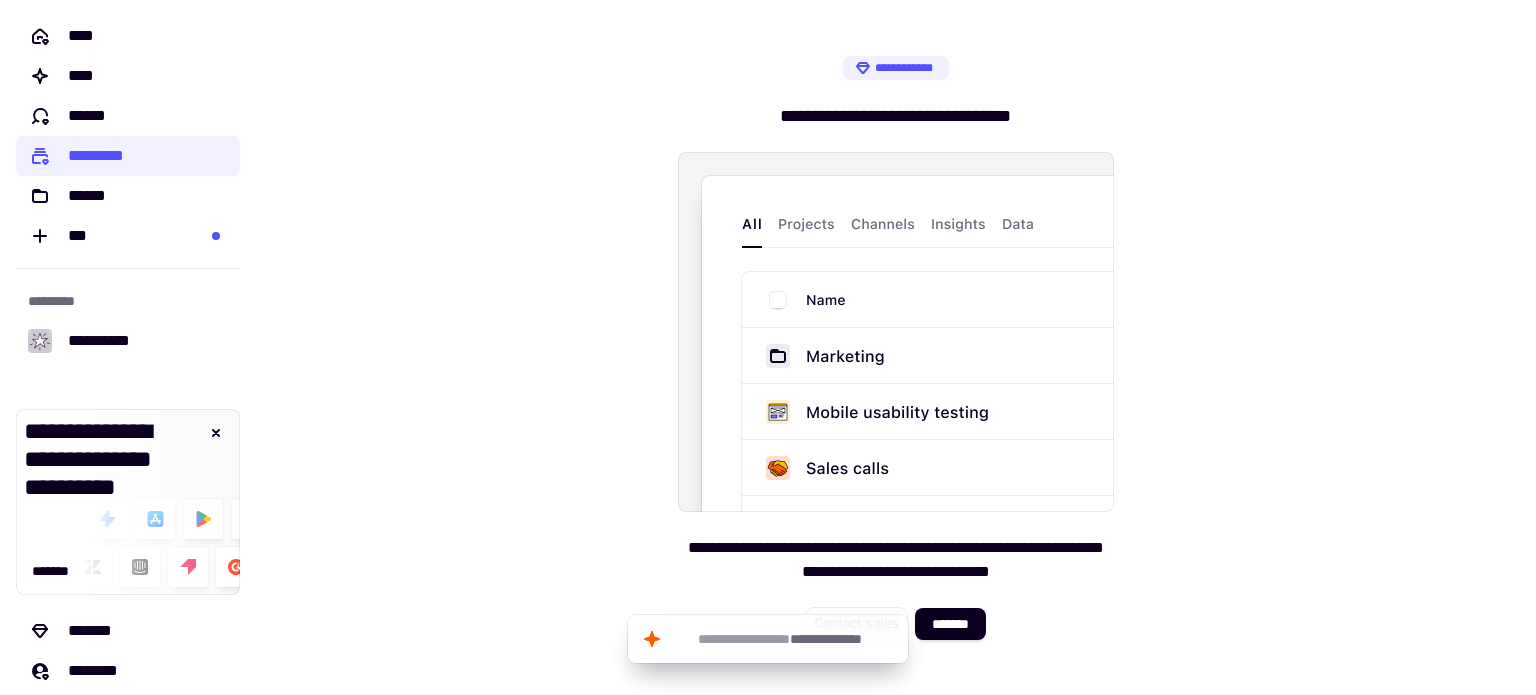 click at bounding box center (896, 332) 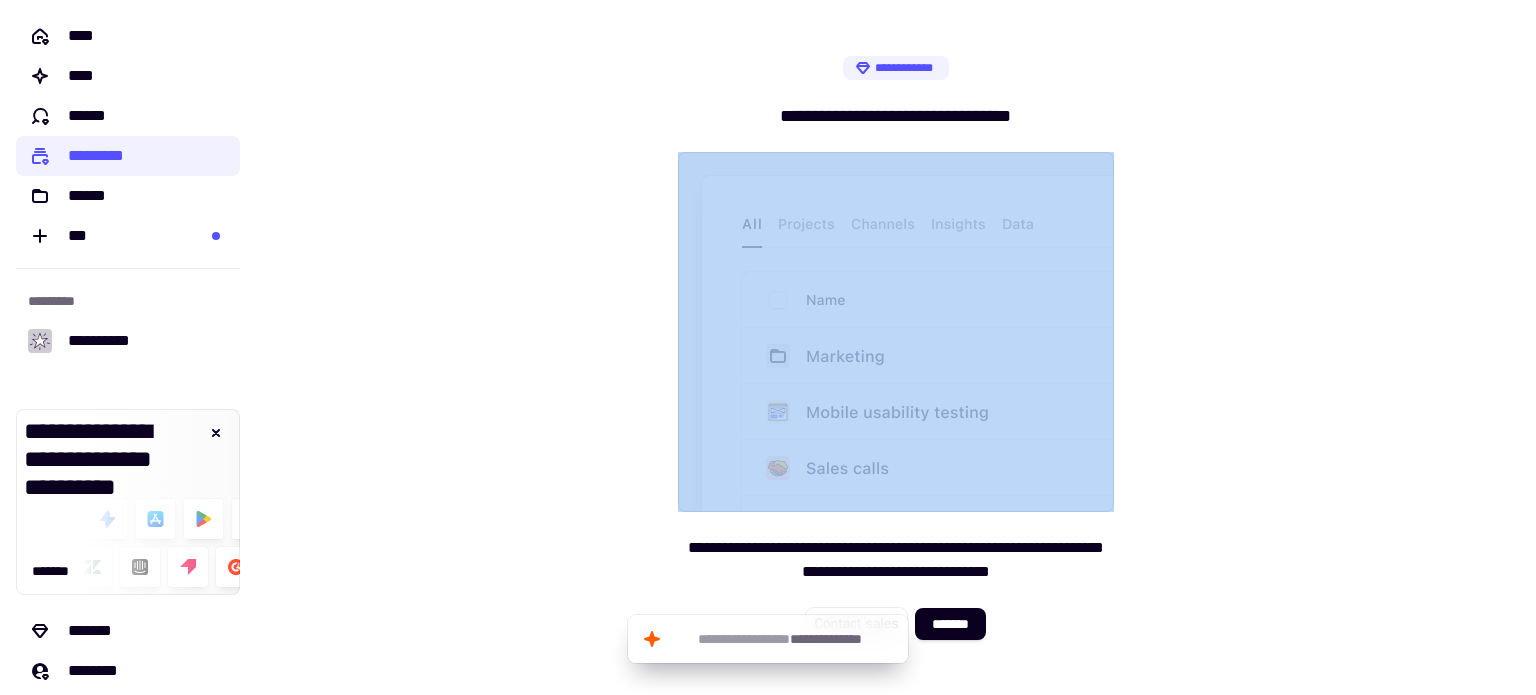 click at bounding box center [896, 332] 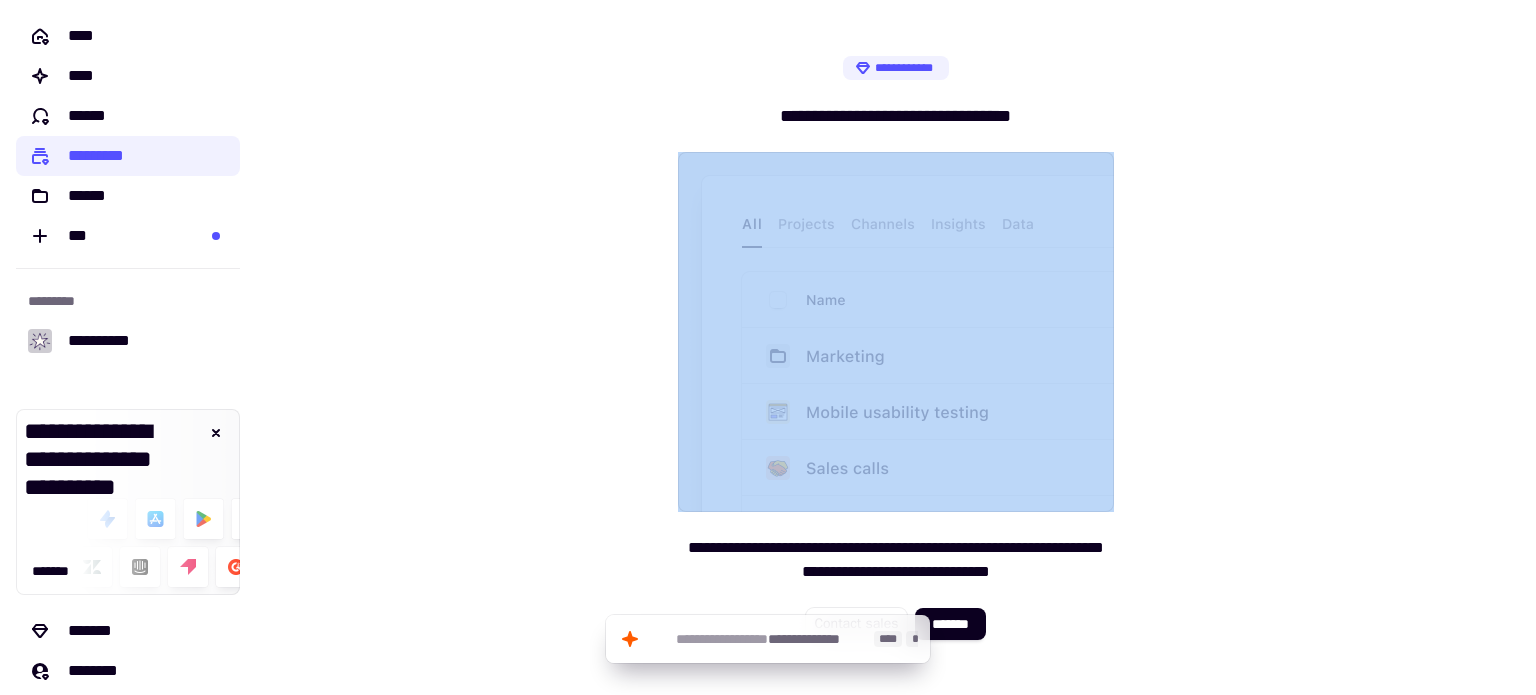 click on "**********" 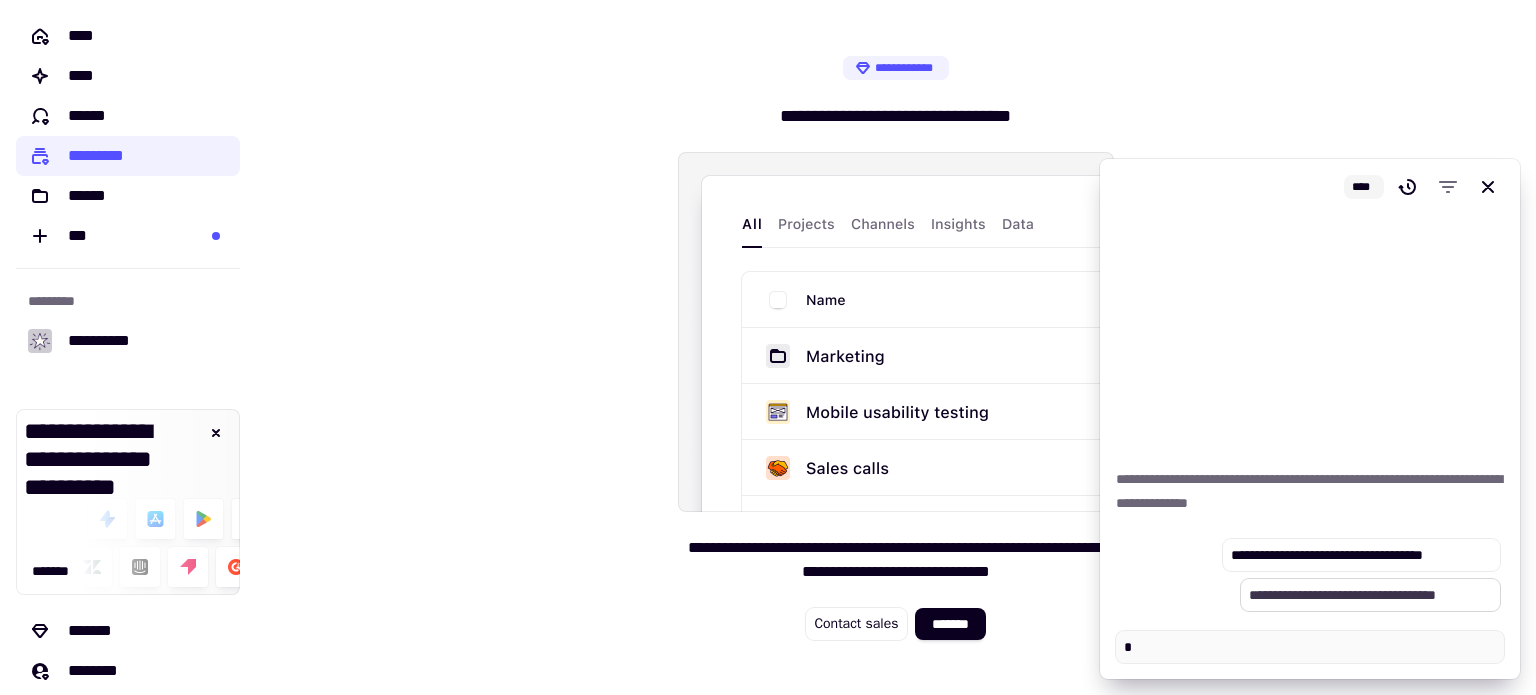 type on "*" 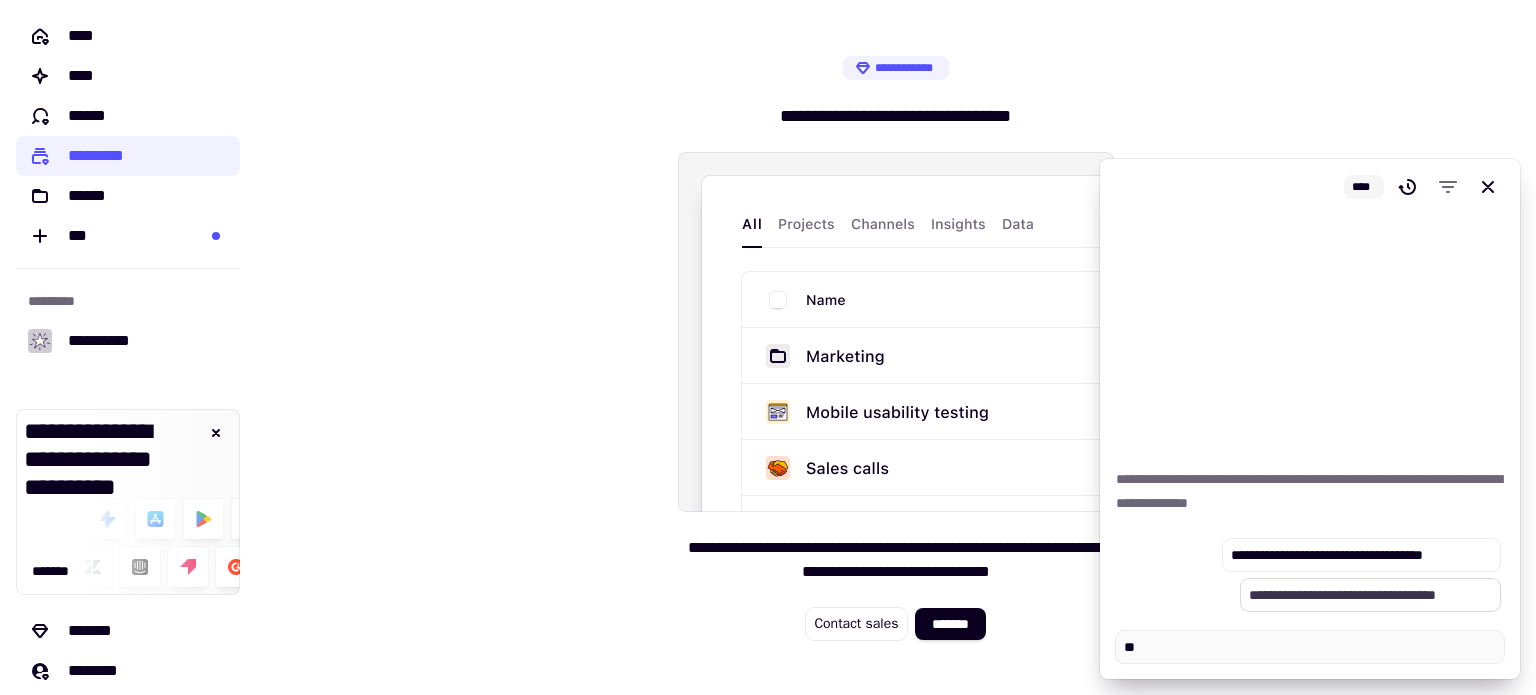 type on "*" 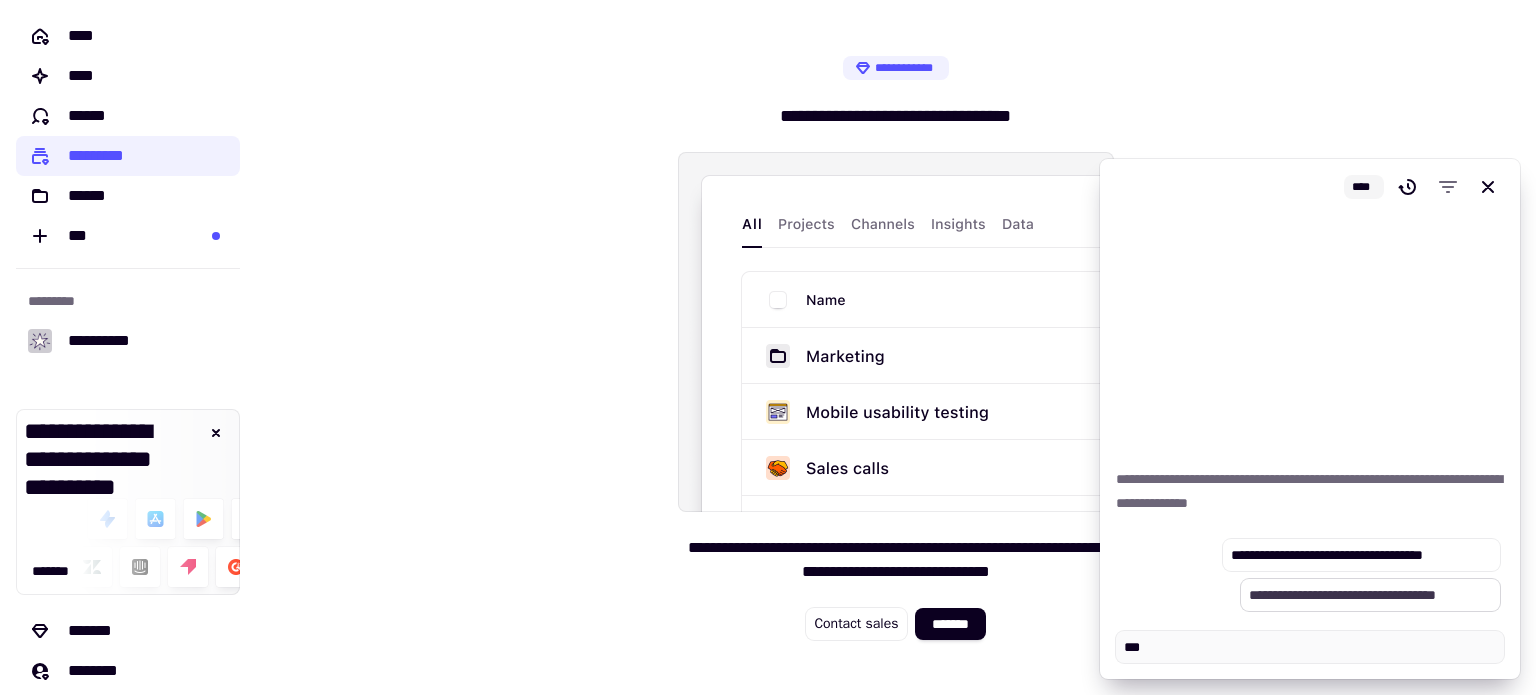 type on "*" 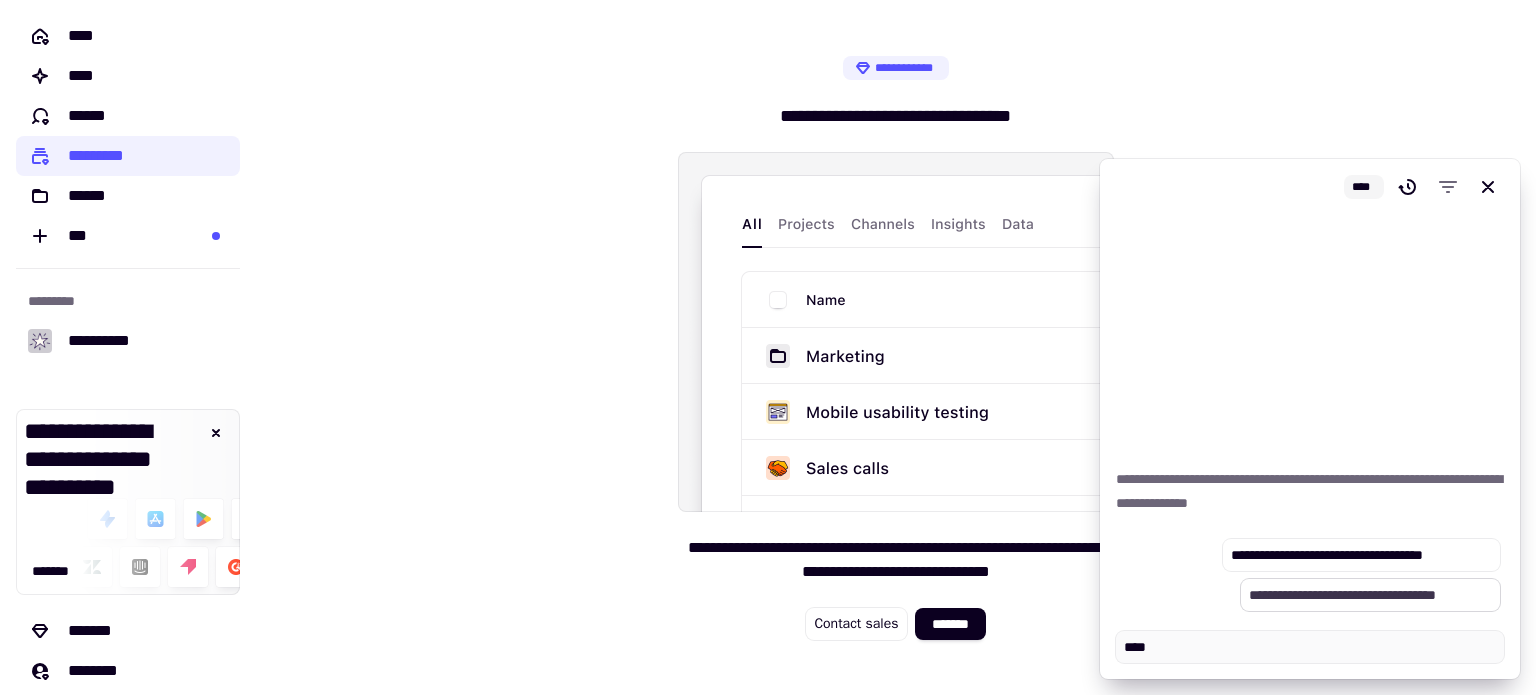 type on "*" 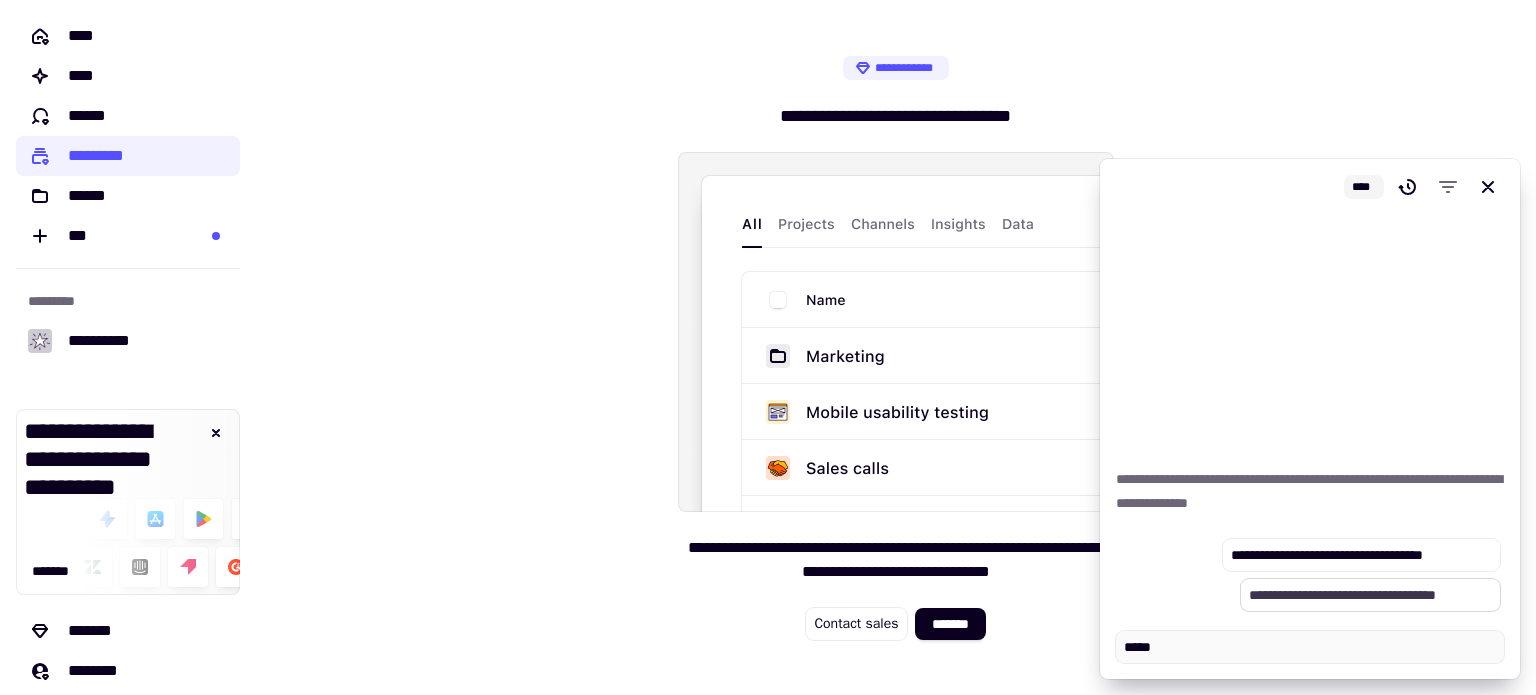 type on "*" 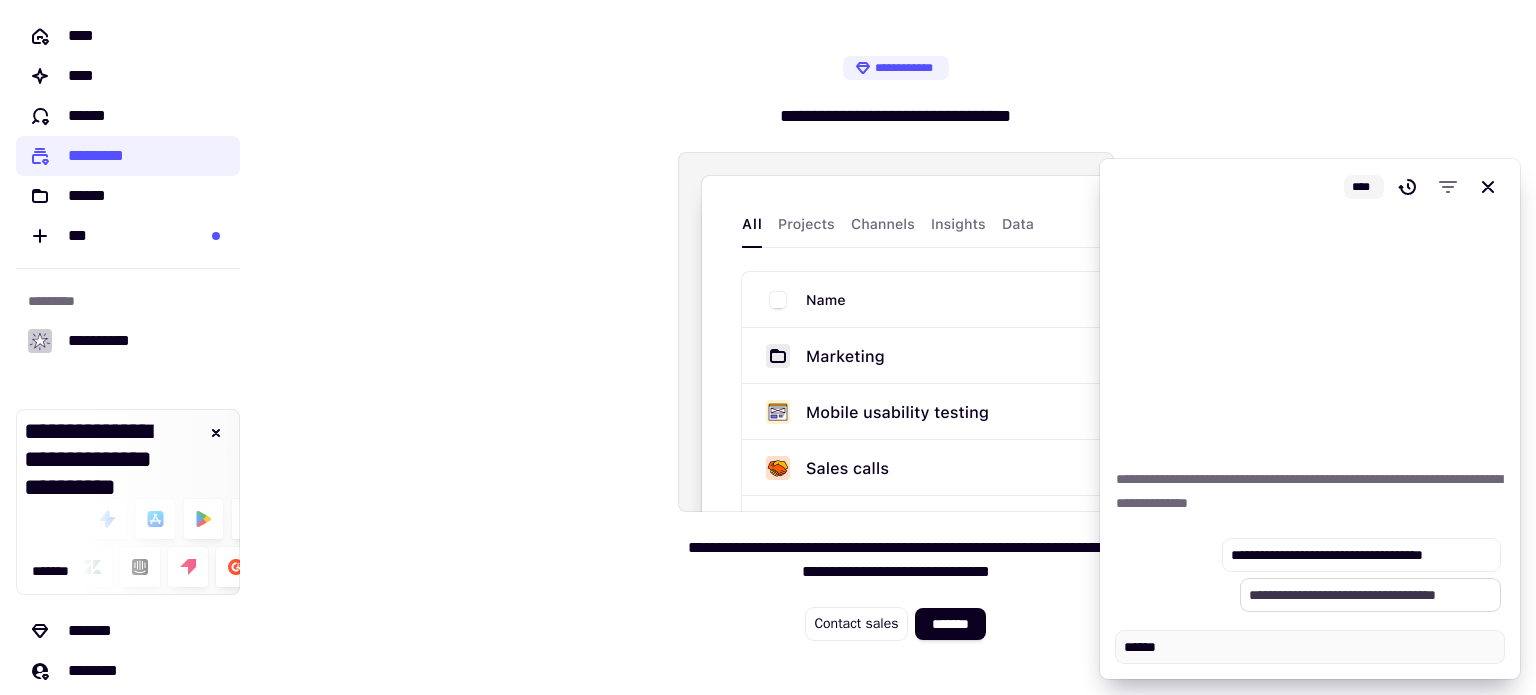 type on "*" 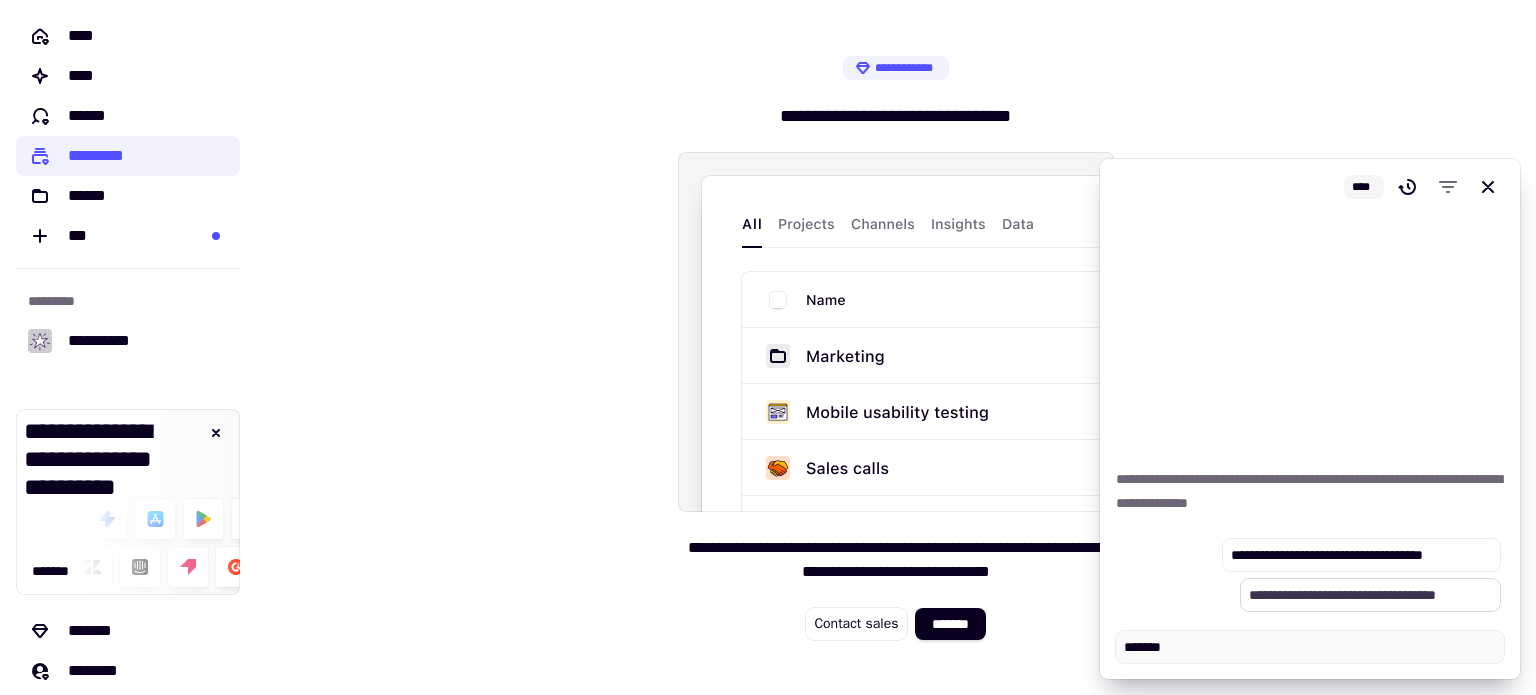 type on "*" 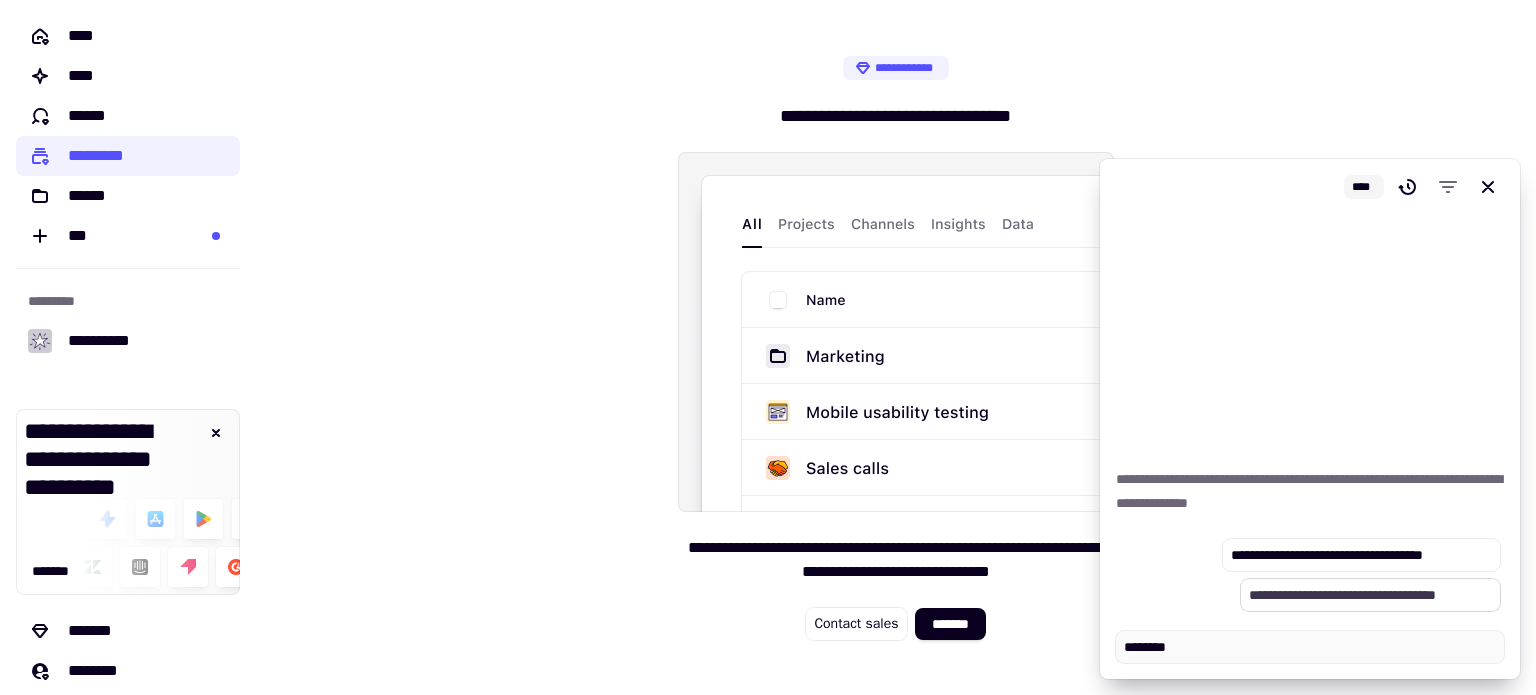 type on "*" 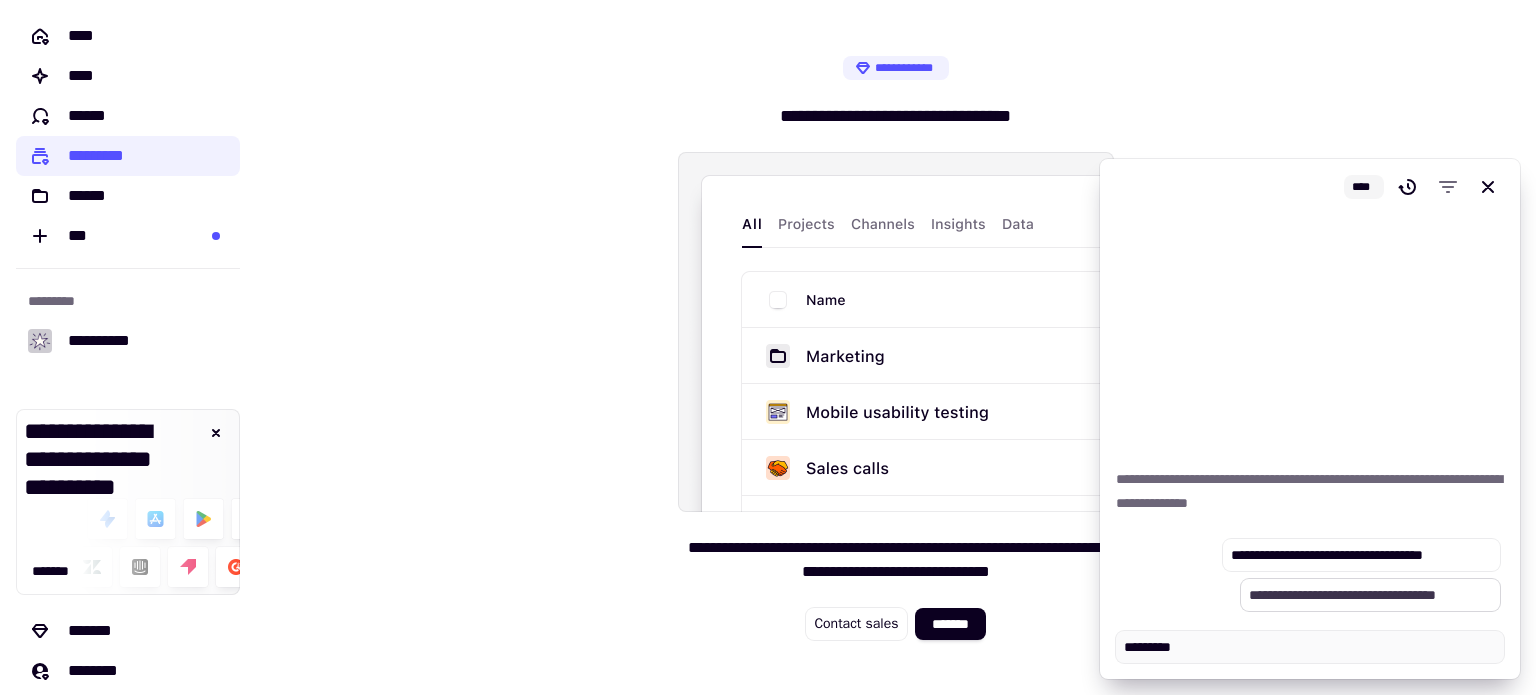 type on "*" 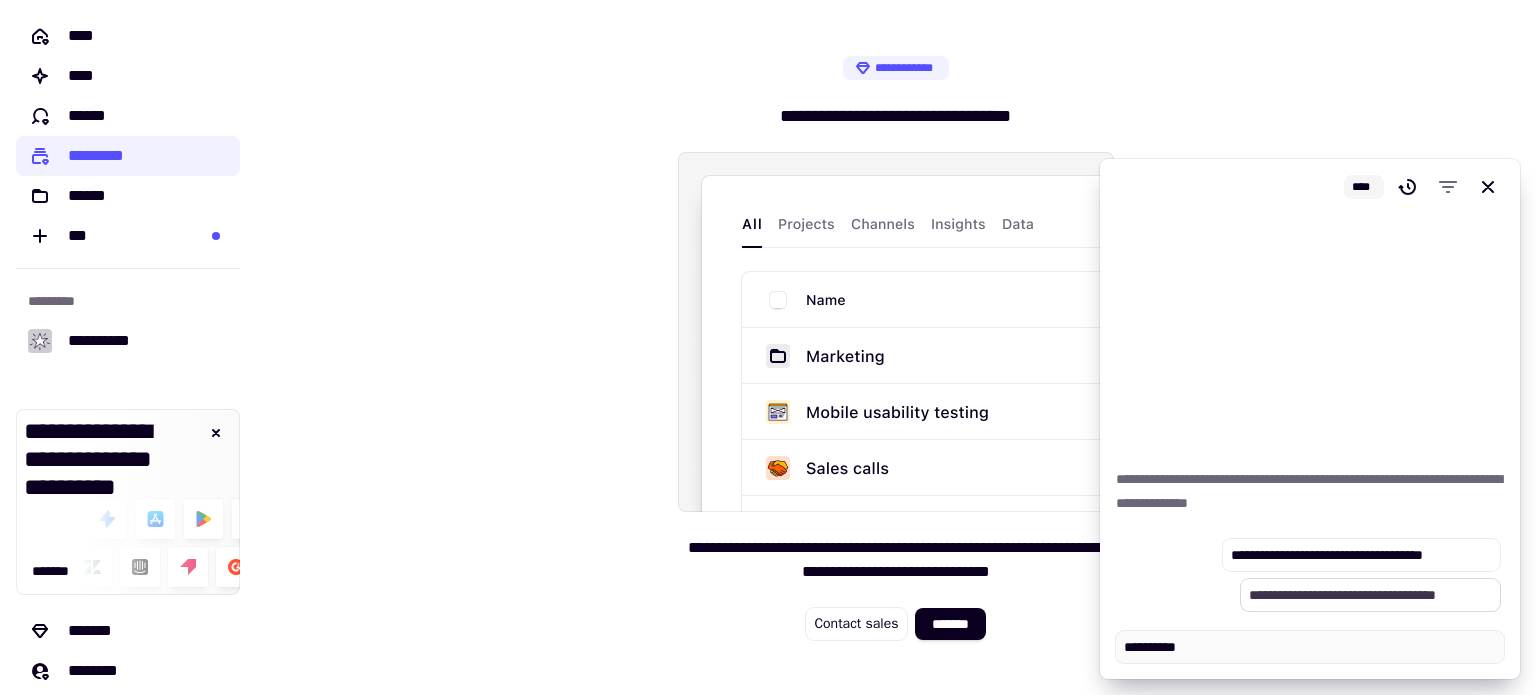 type on "*" 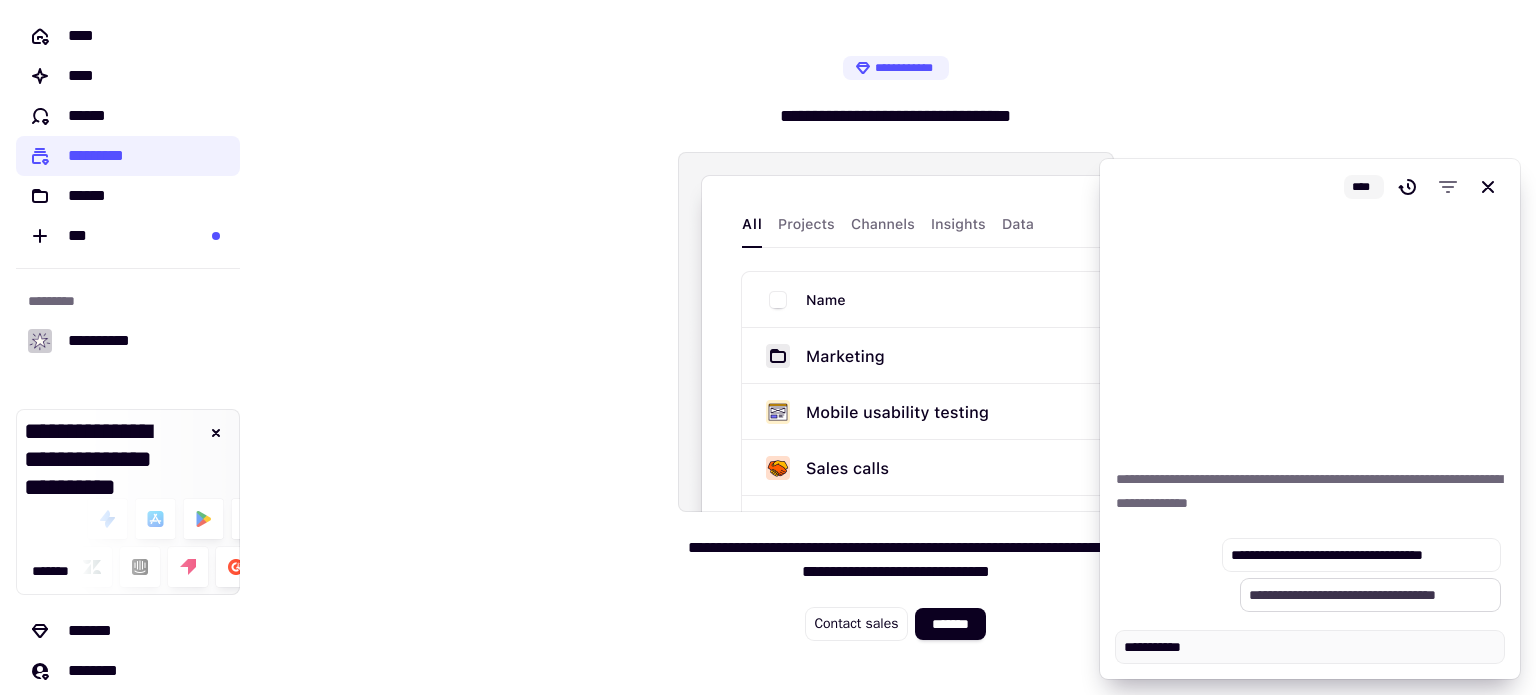 type on "*" 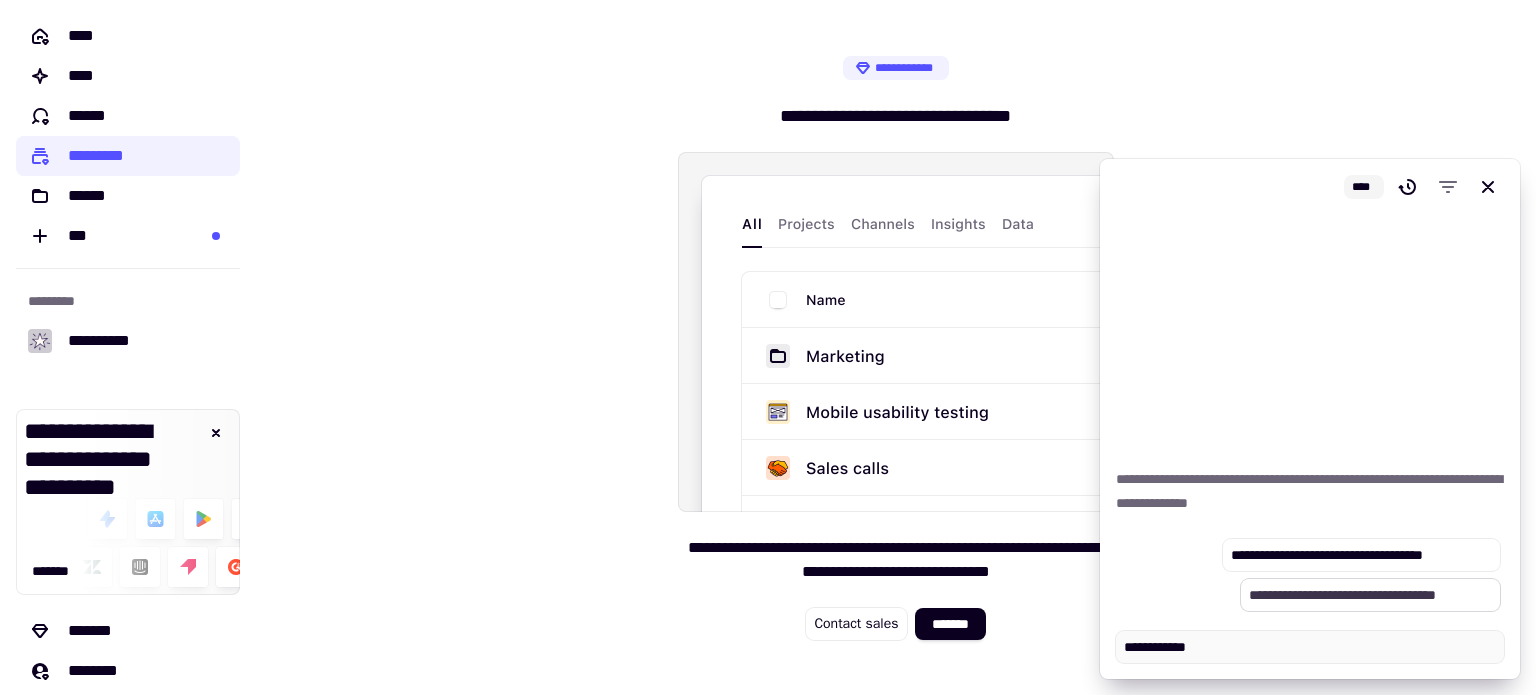 type on "*" 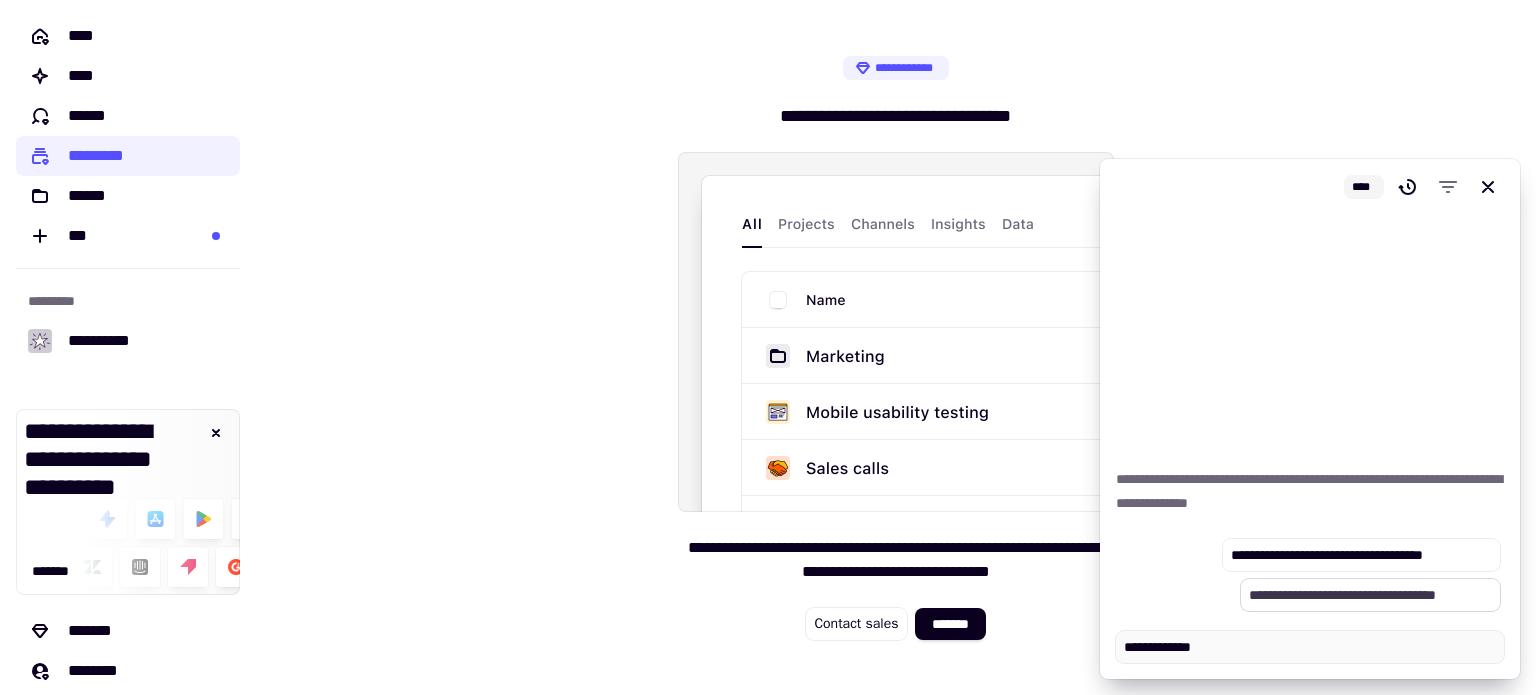 type on "*" 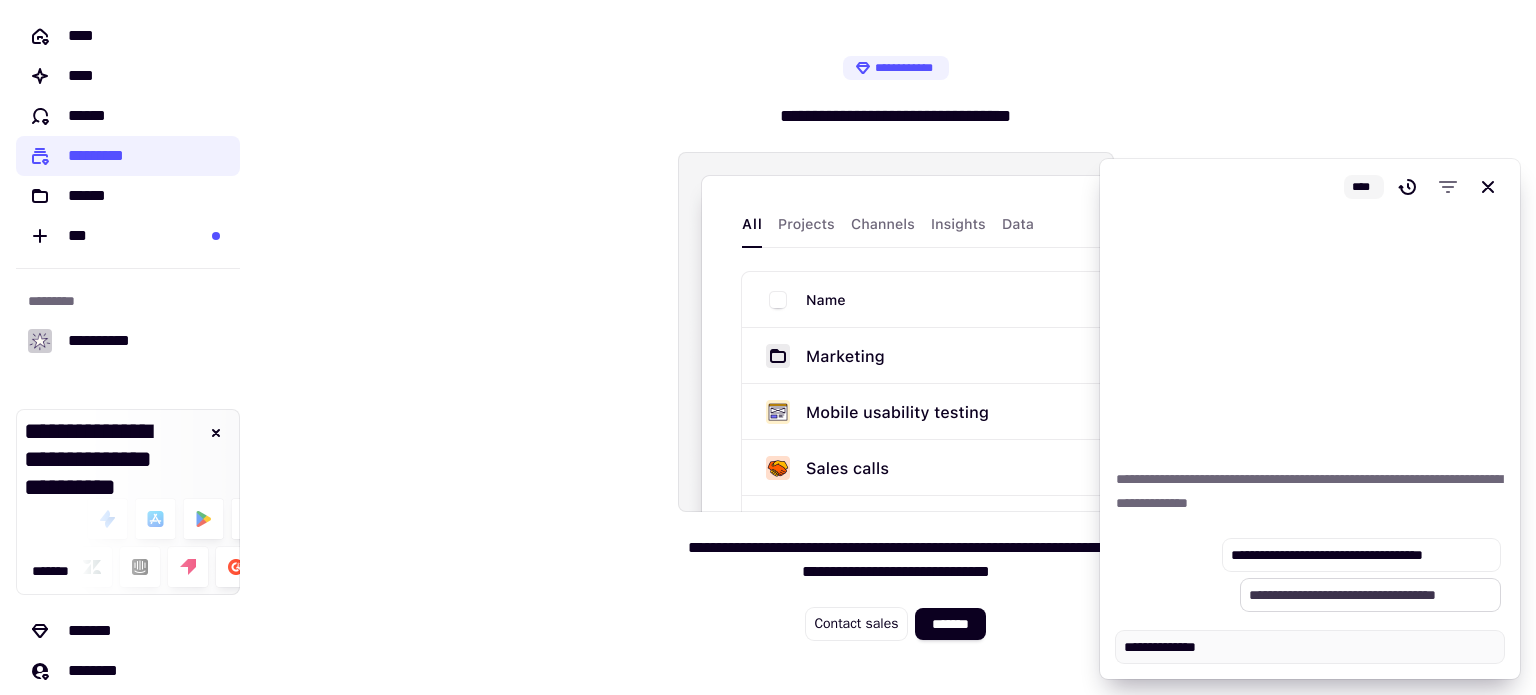 type on "*" 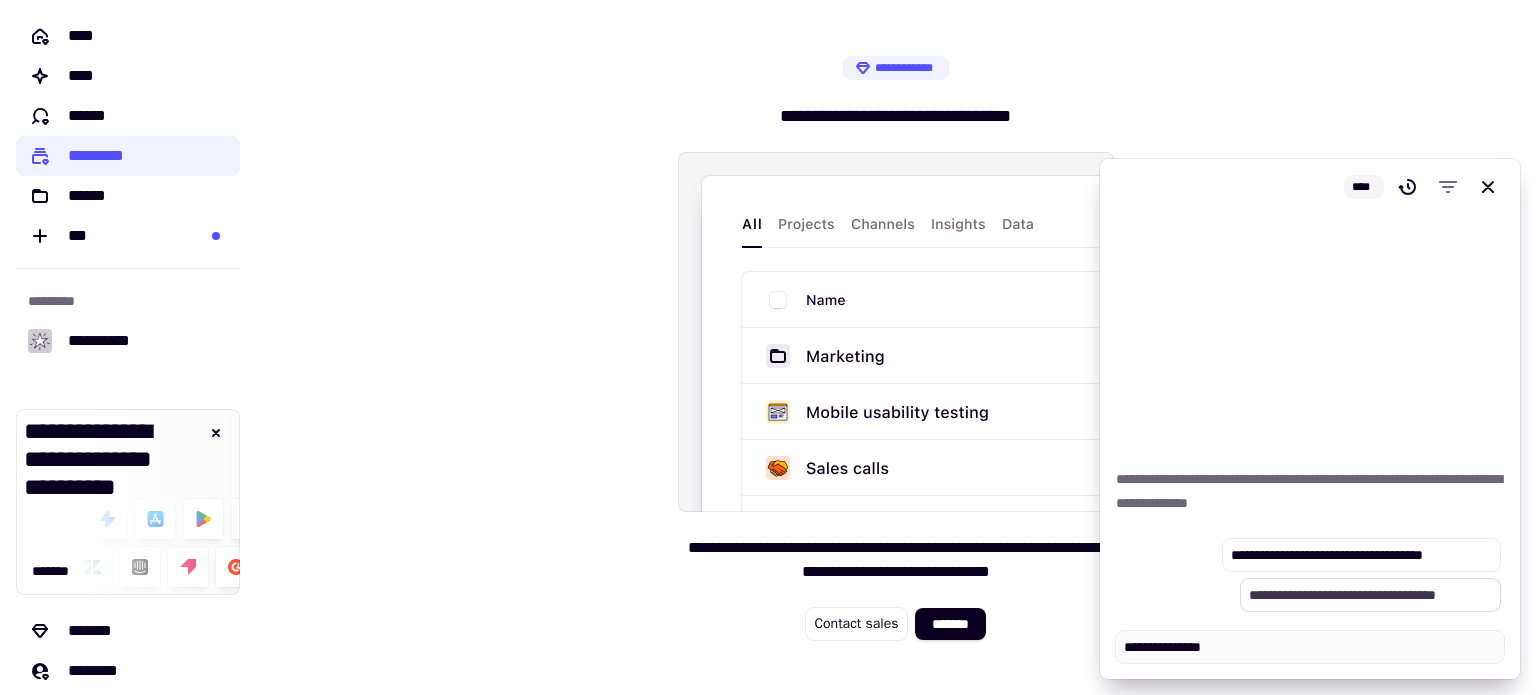 type on "*" 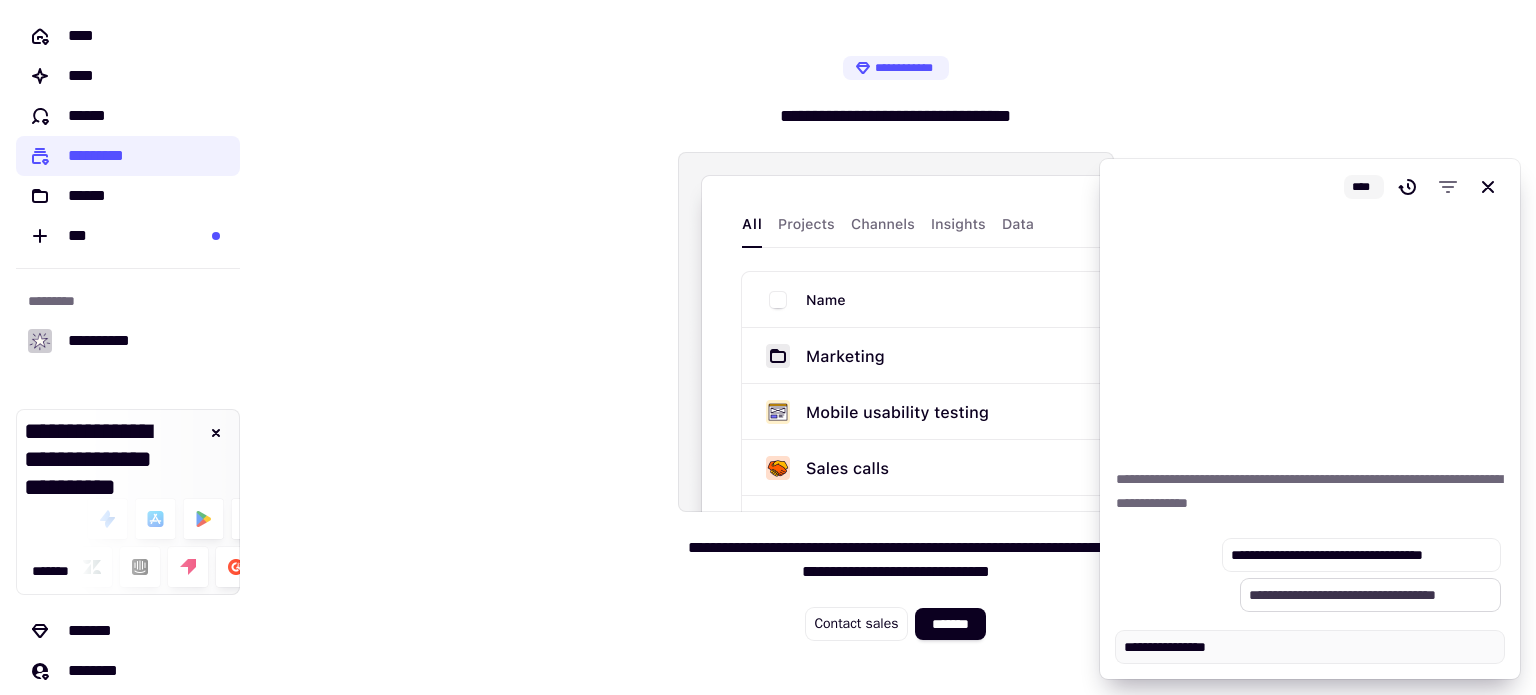 type on "*" 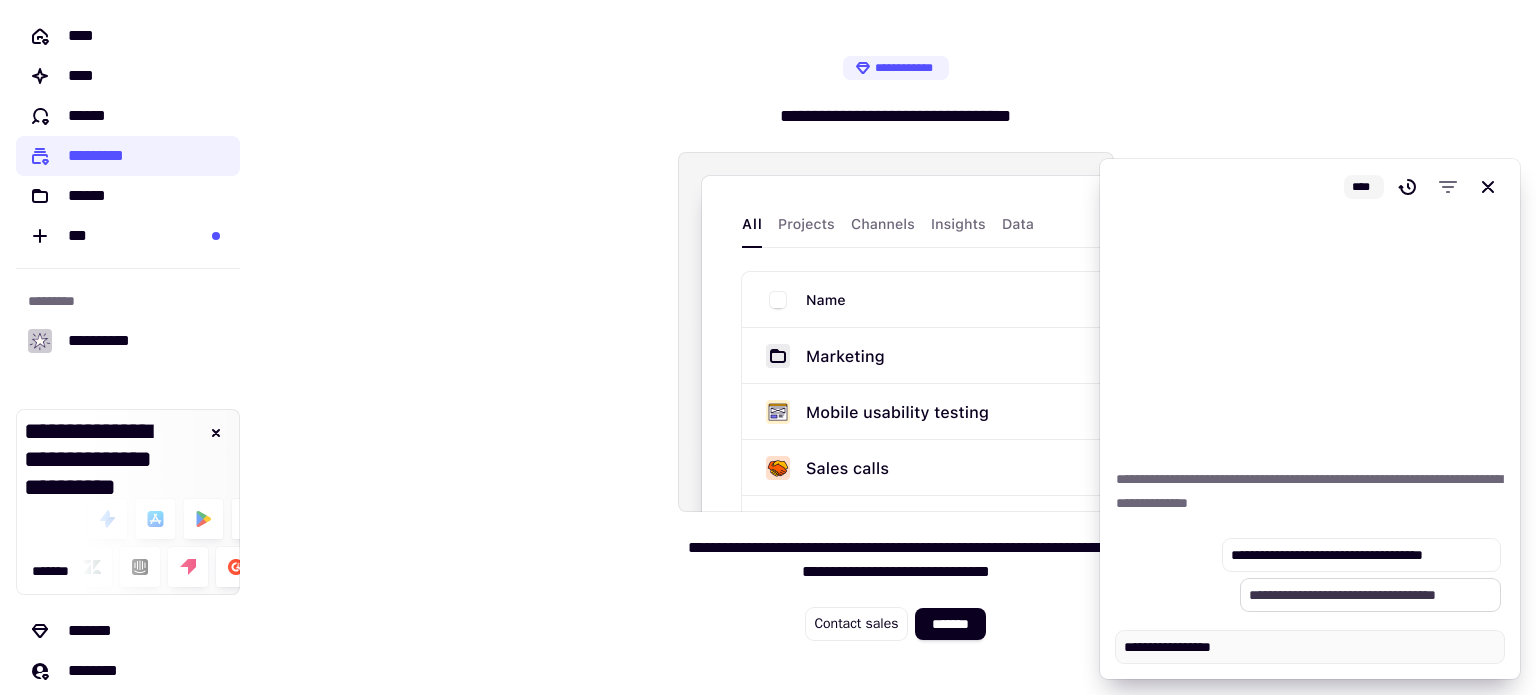 type on "*" 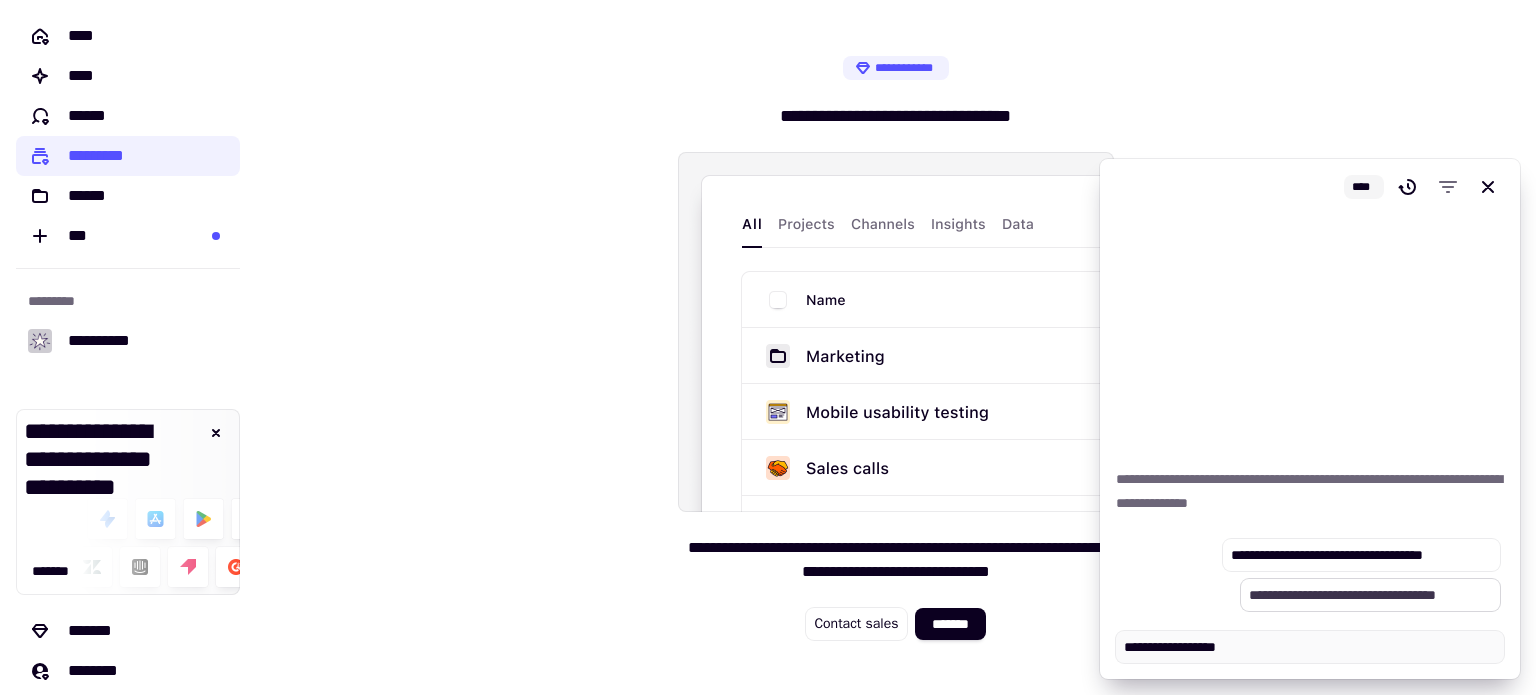 type on "*" 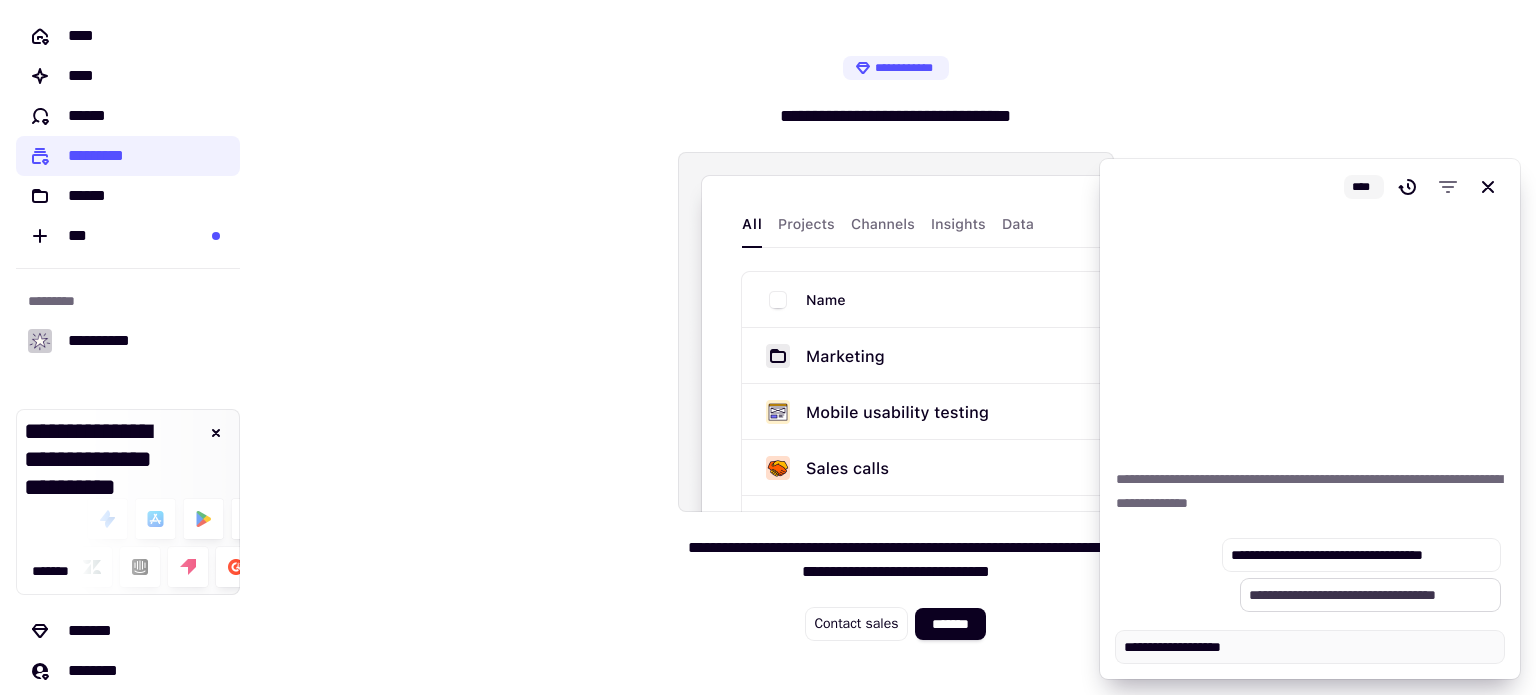 type on "*" 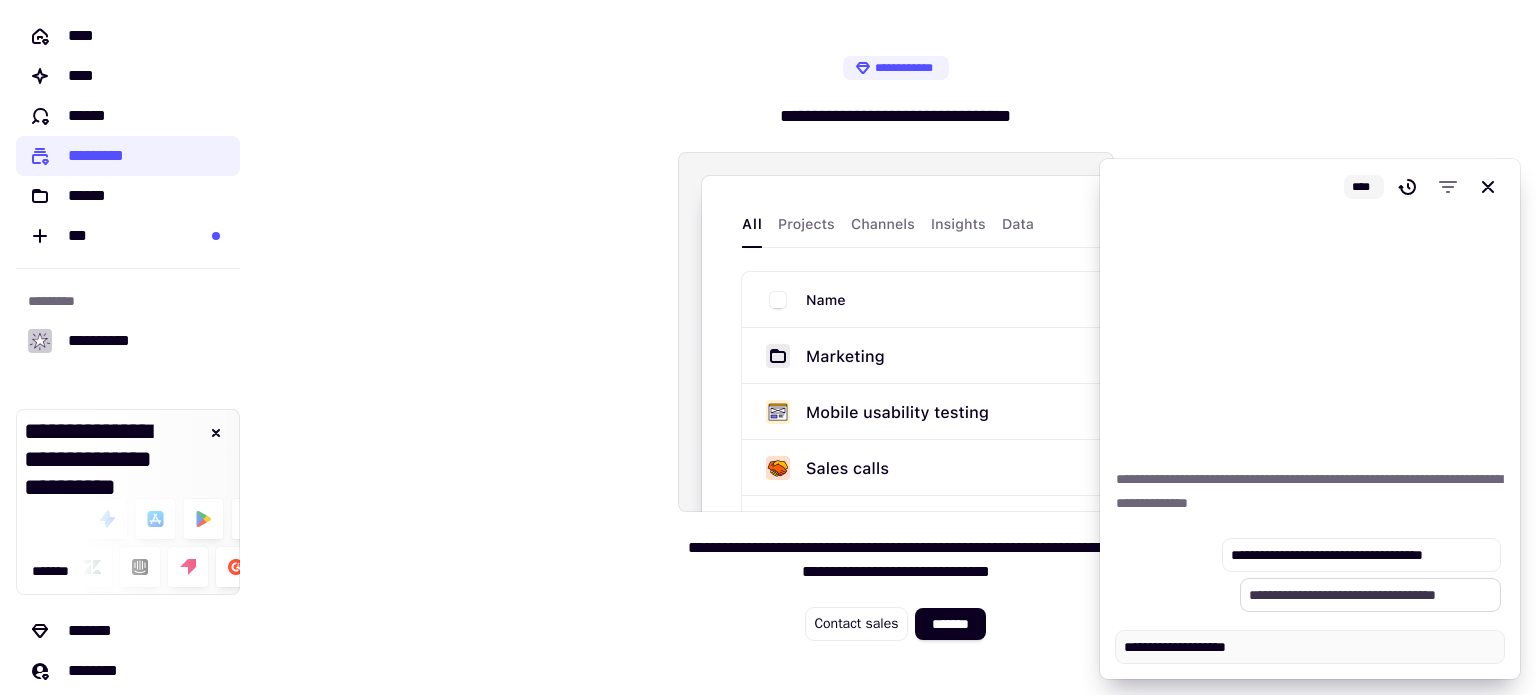 type on "*" 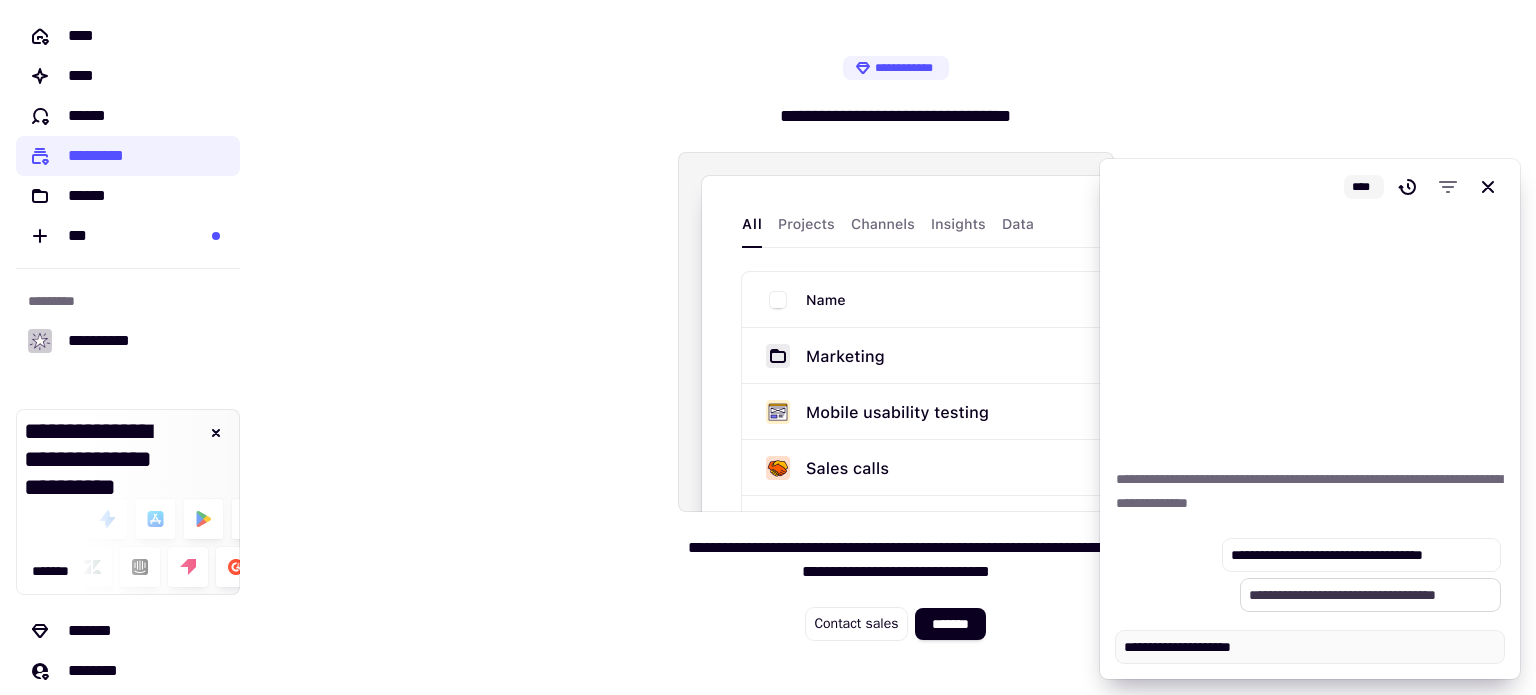 type on "*" 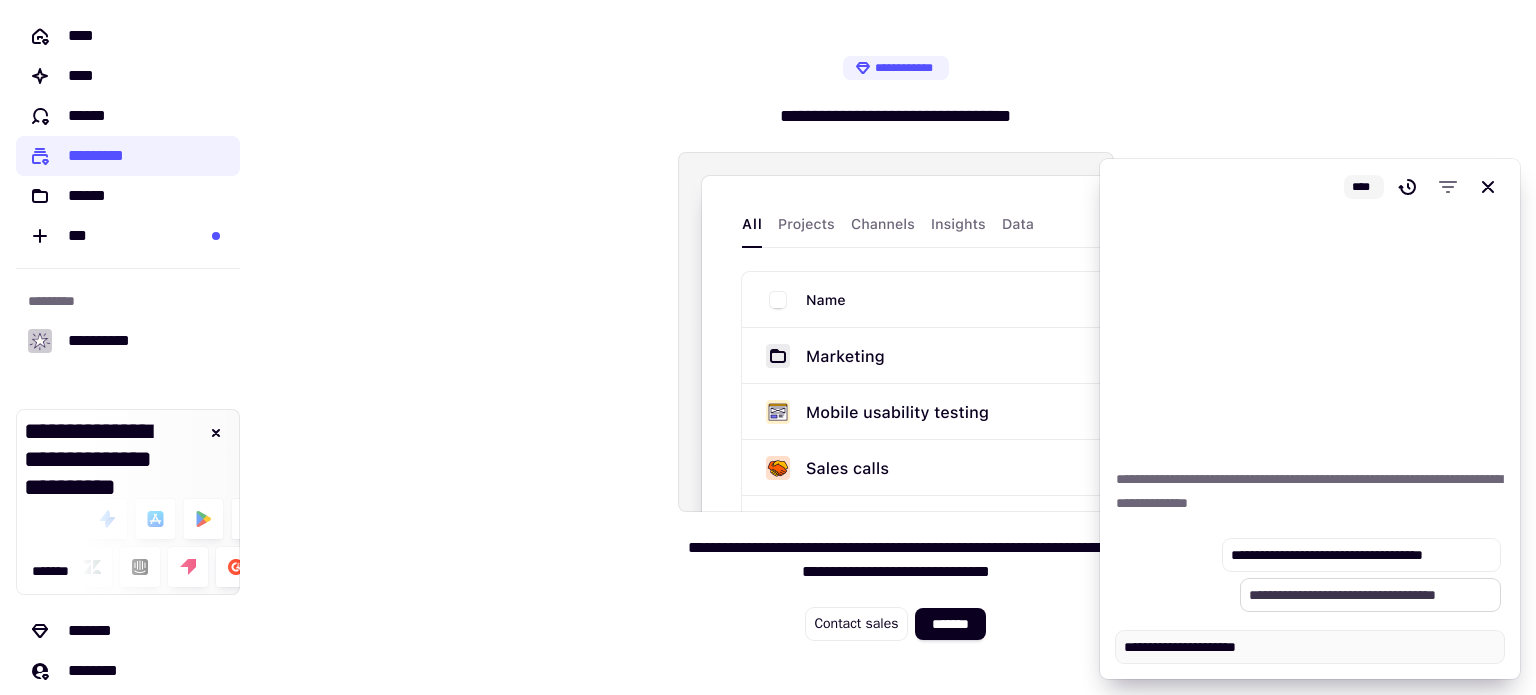 type on "*" 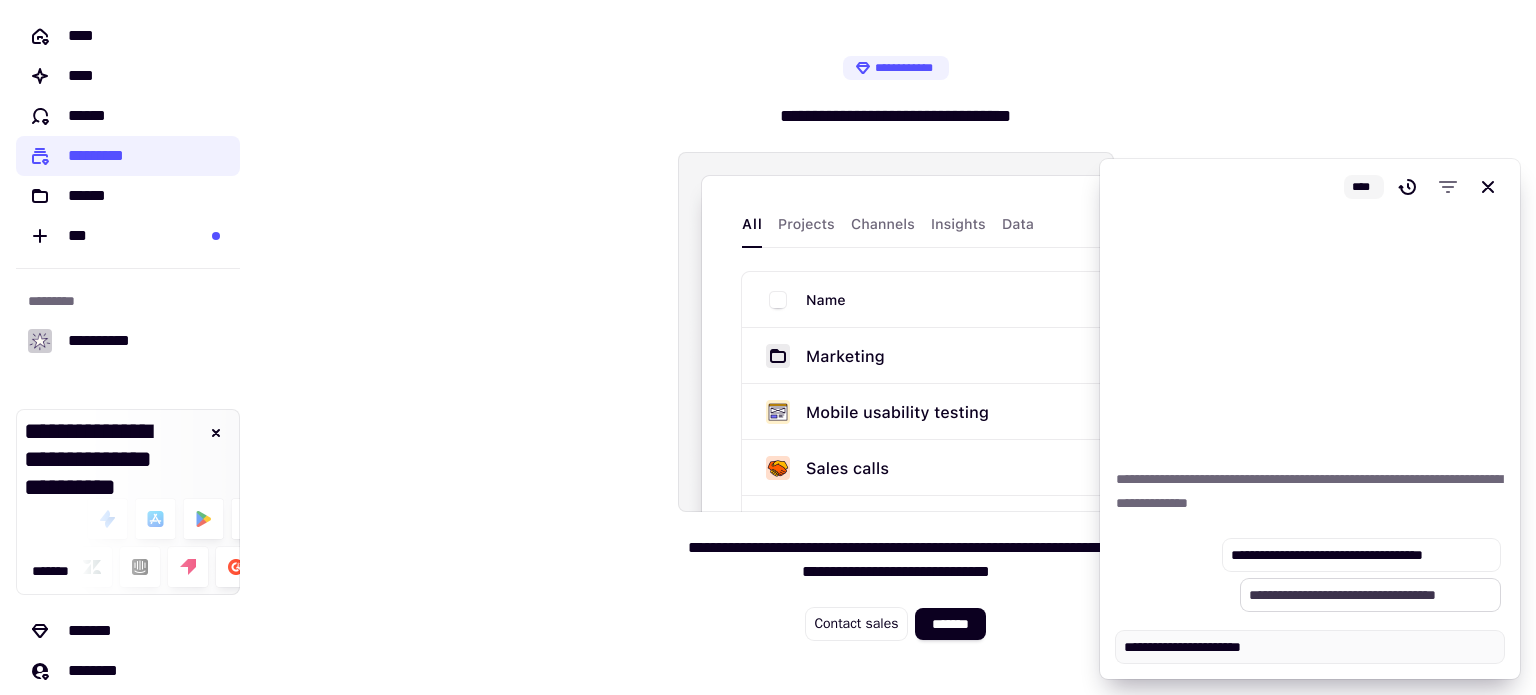 type on "*" 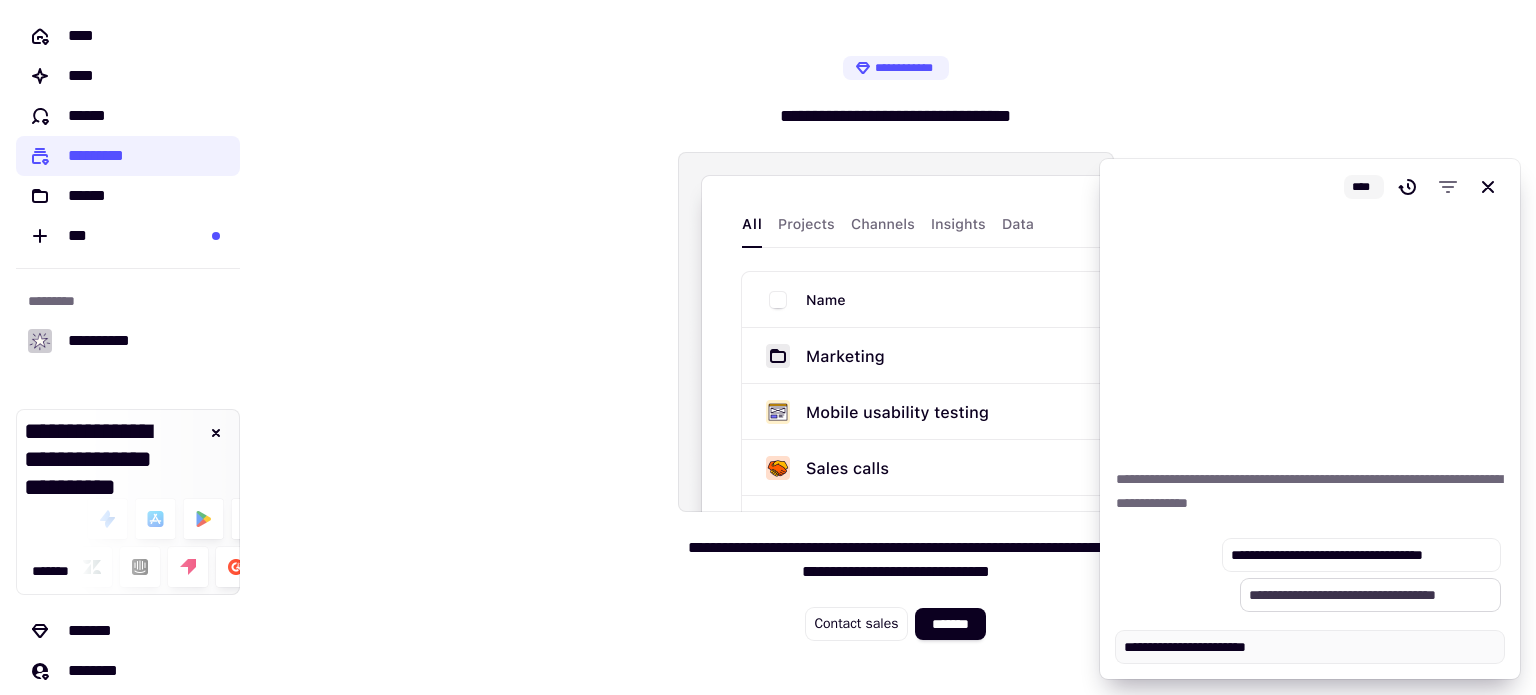 type on "*" 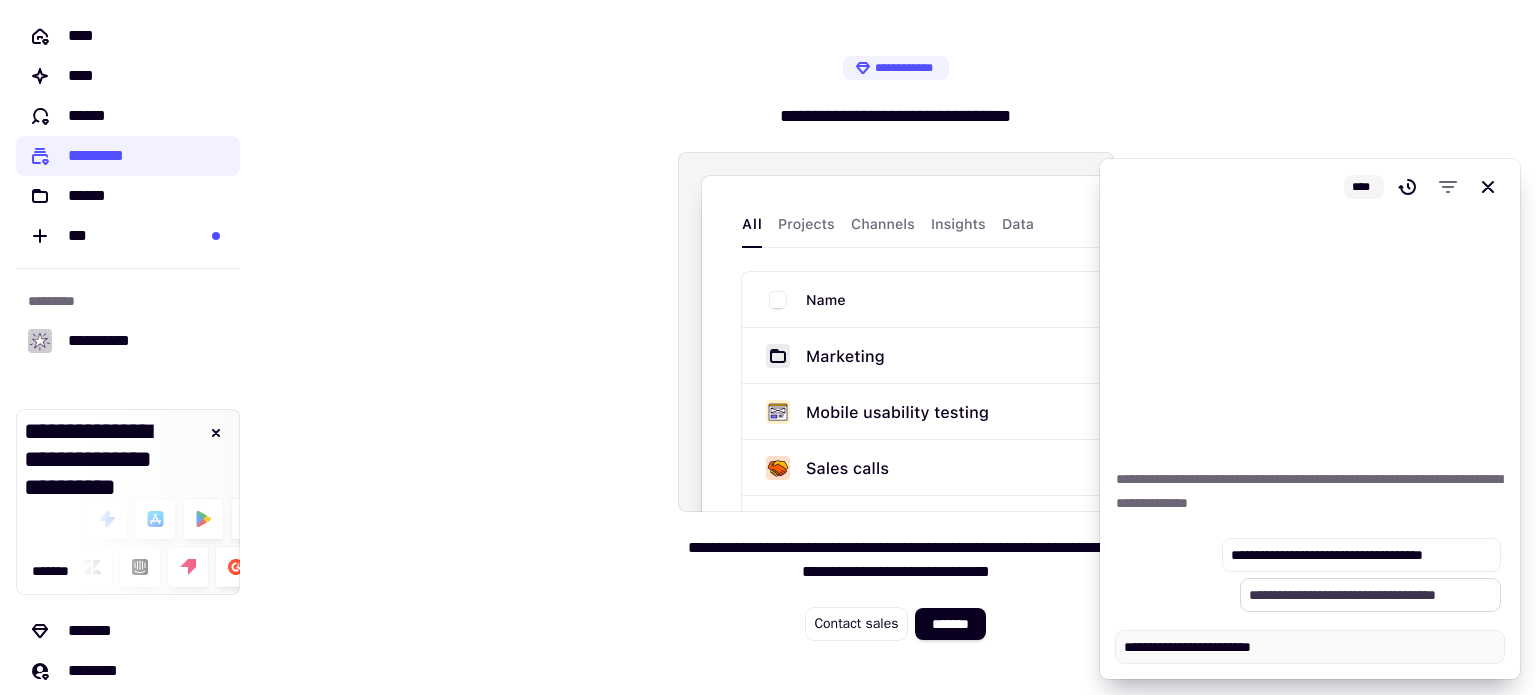 type on "*" 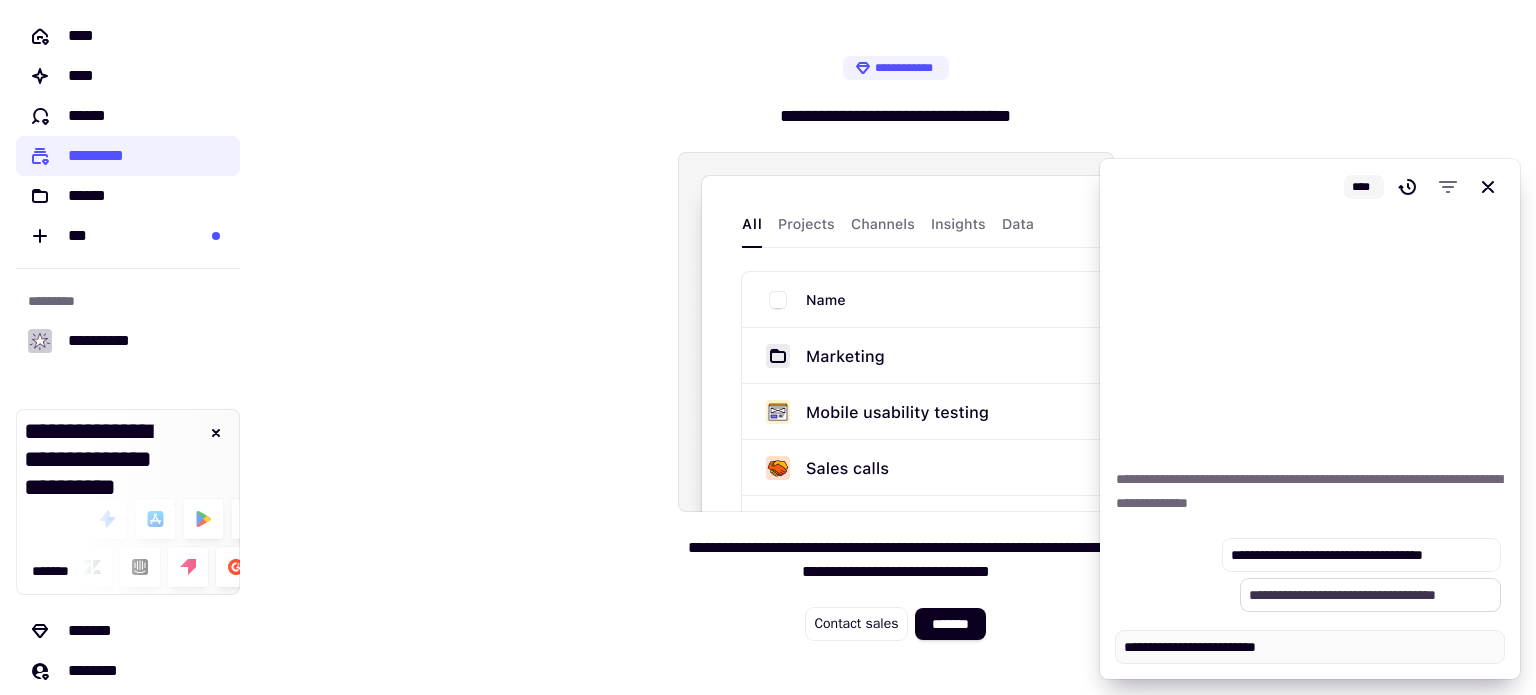 type on "*" 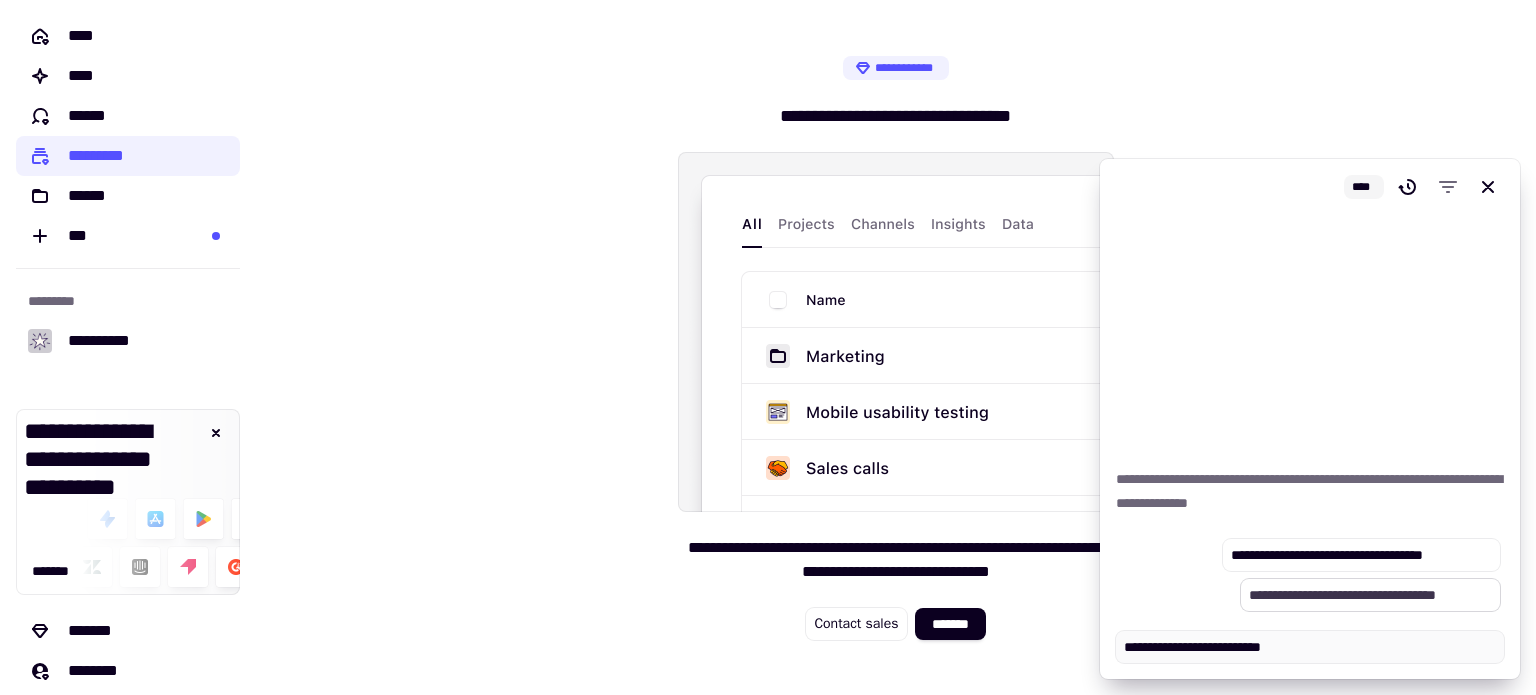 type on "*" 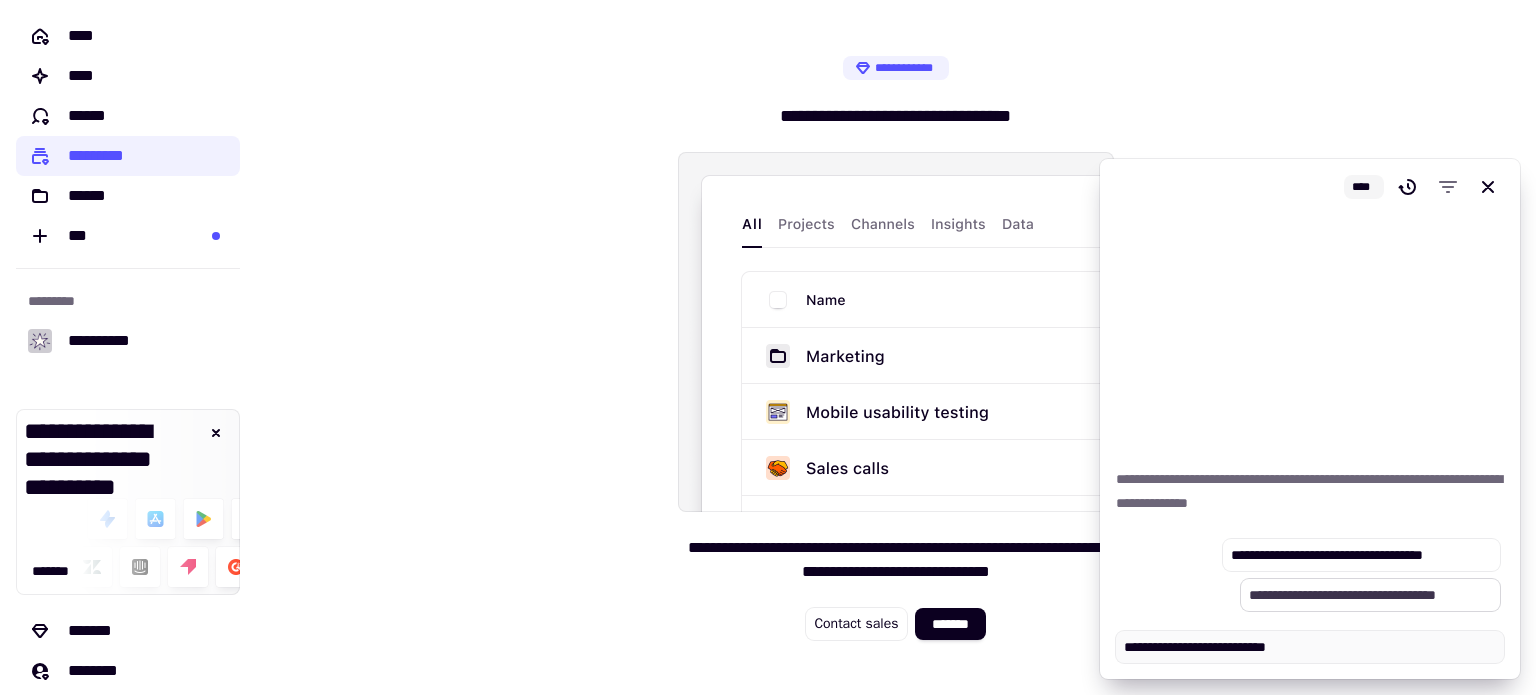 type on "*" 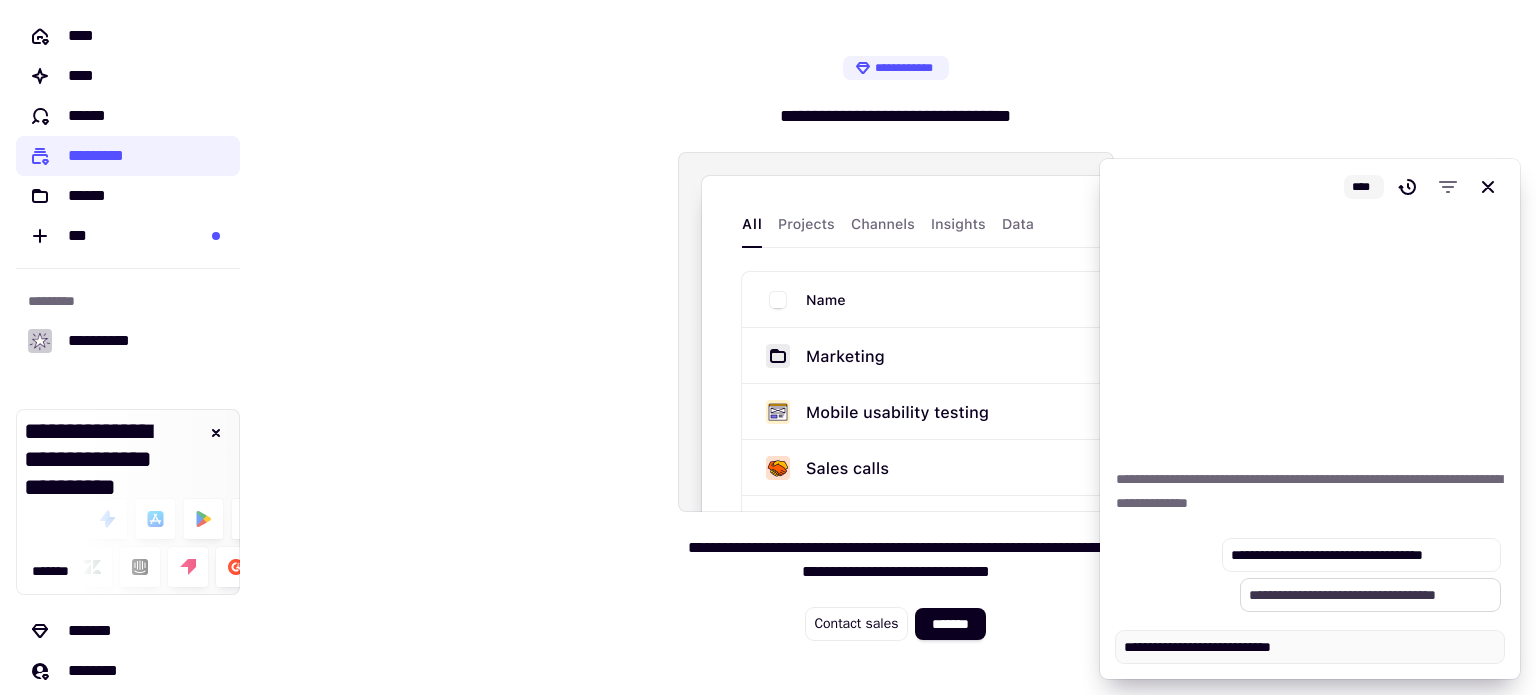 type on "*" 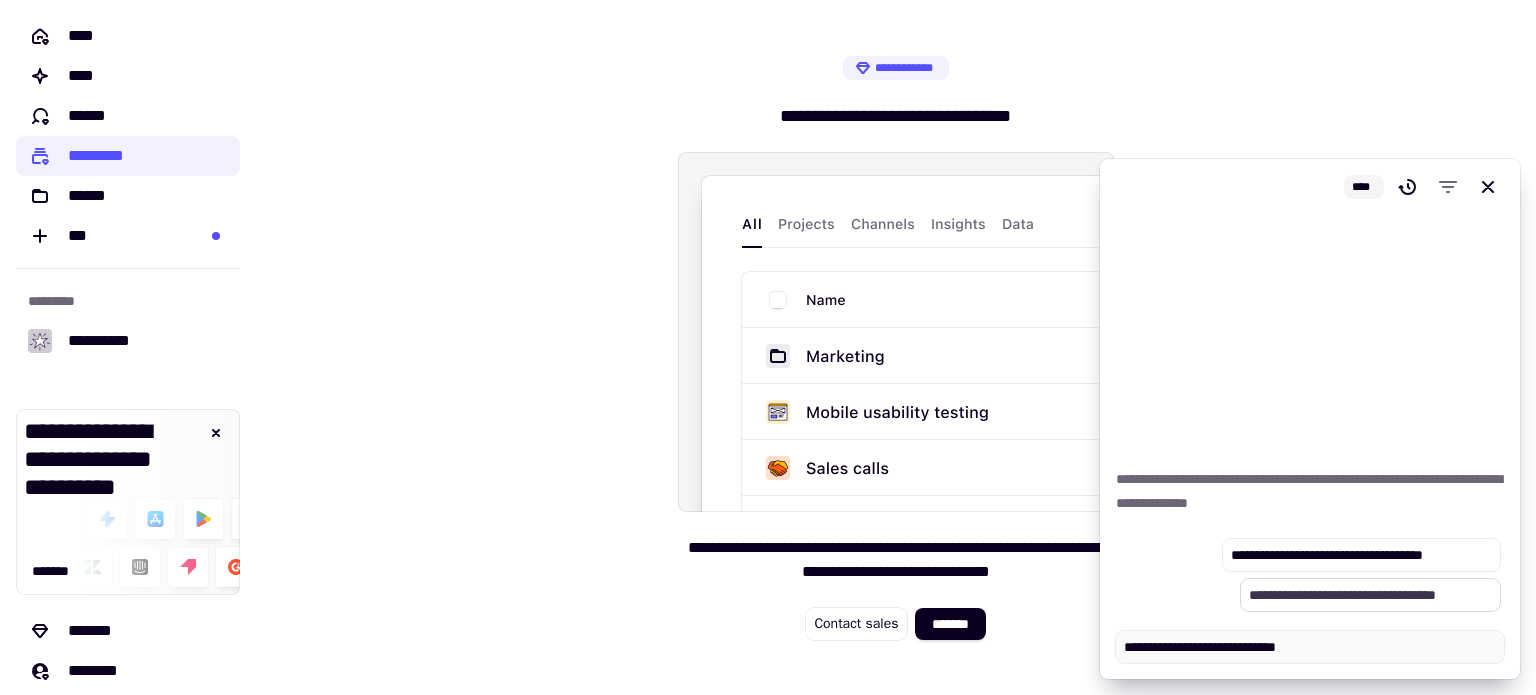 type on "*" 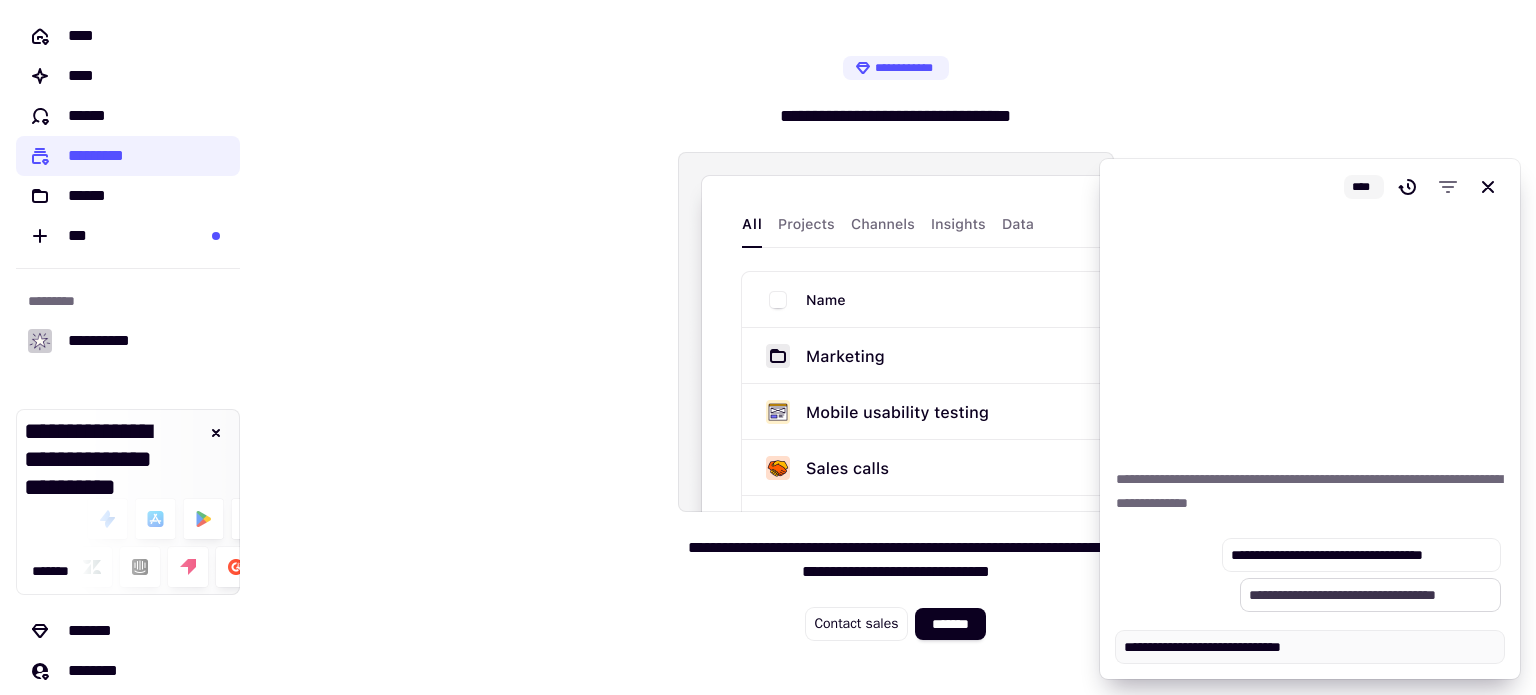 type on "*" 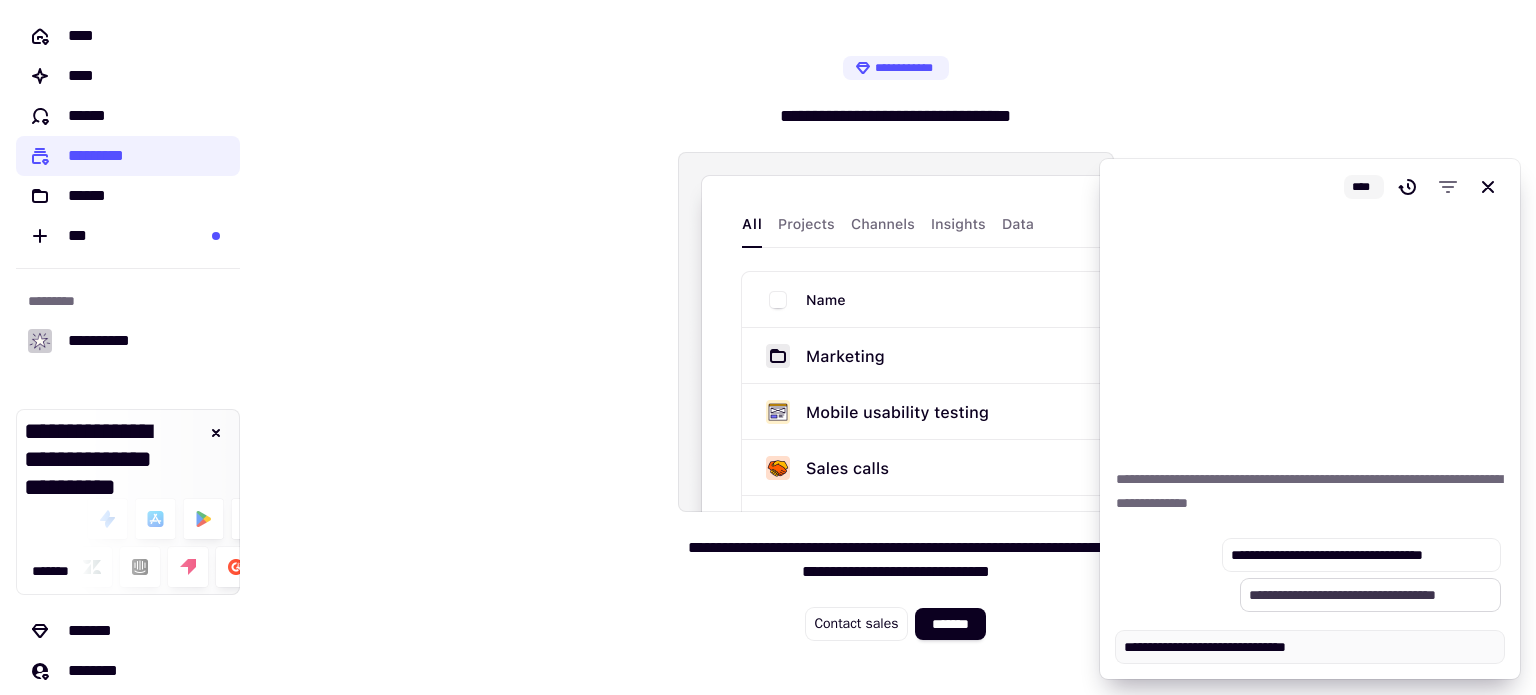 type on "*" 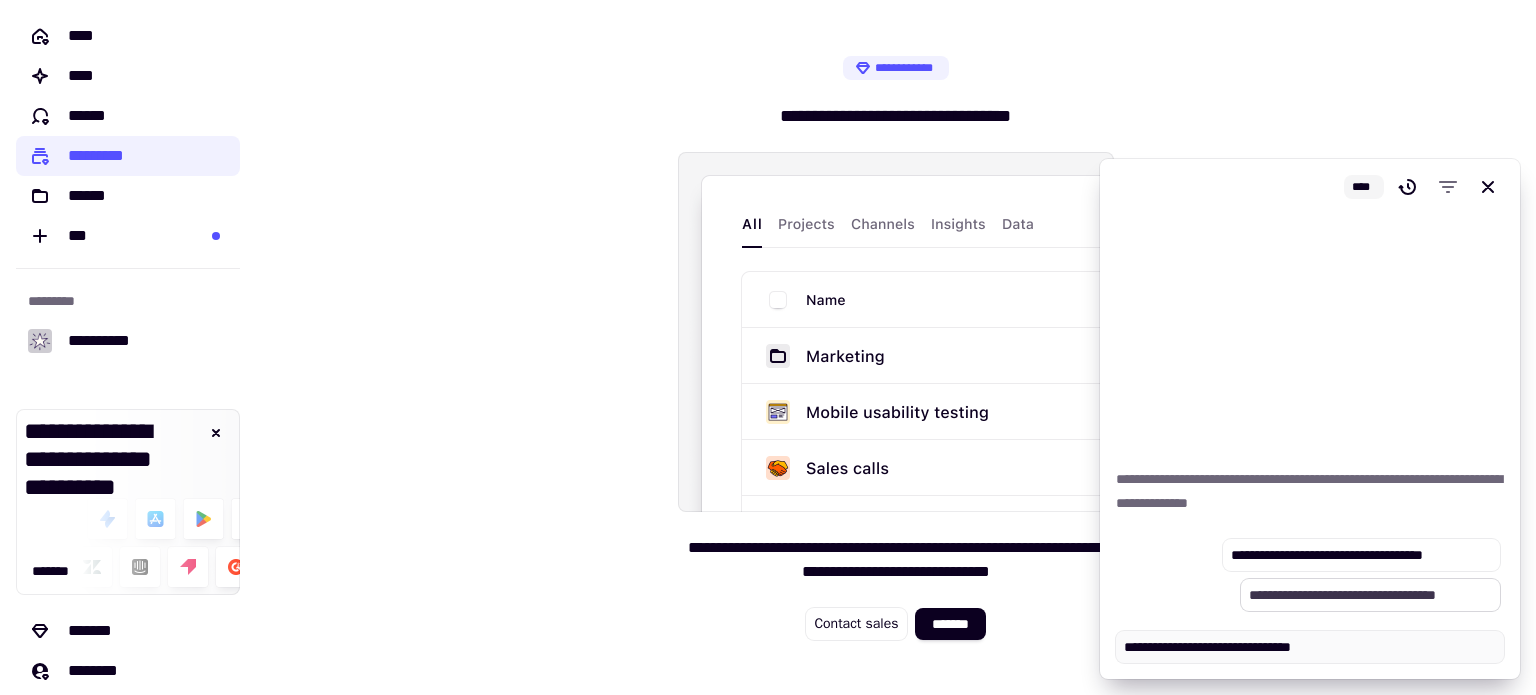 type on "*" 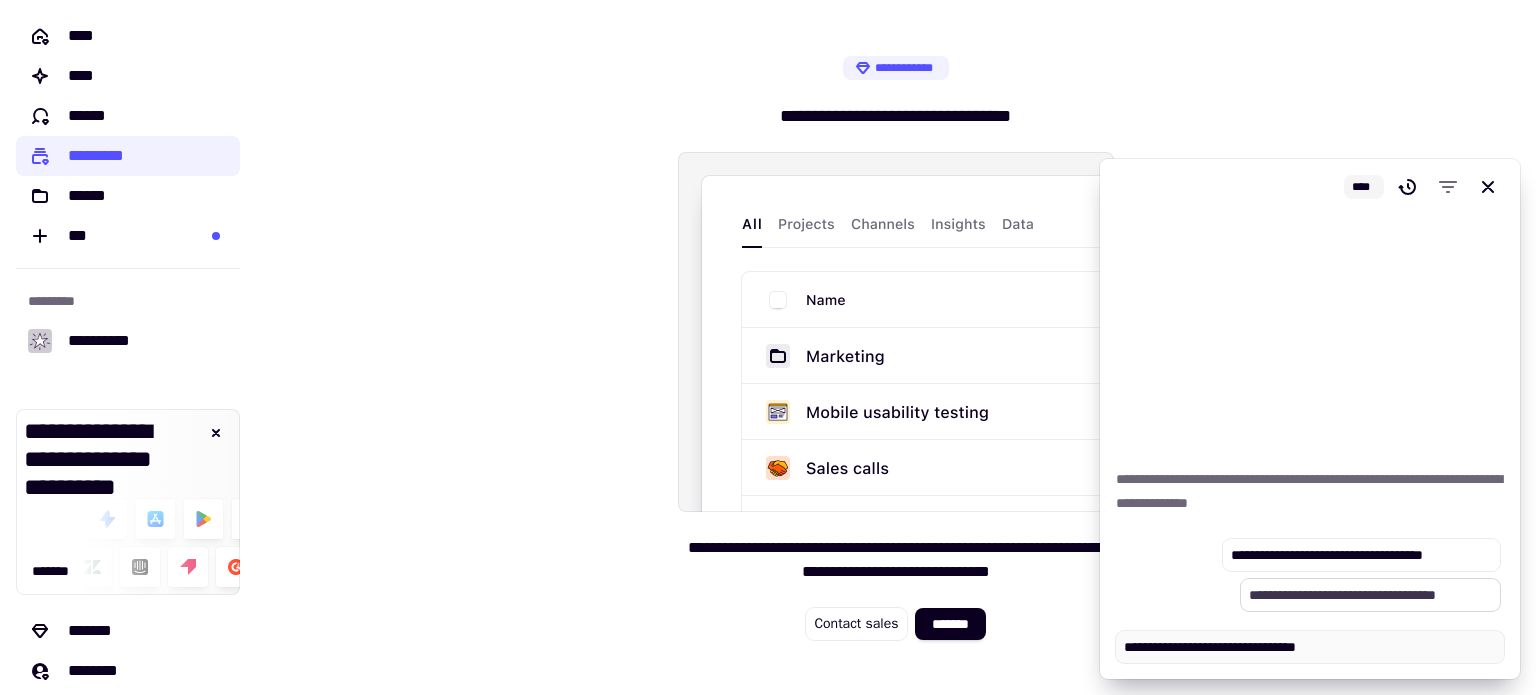 type on "*" 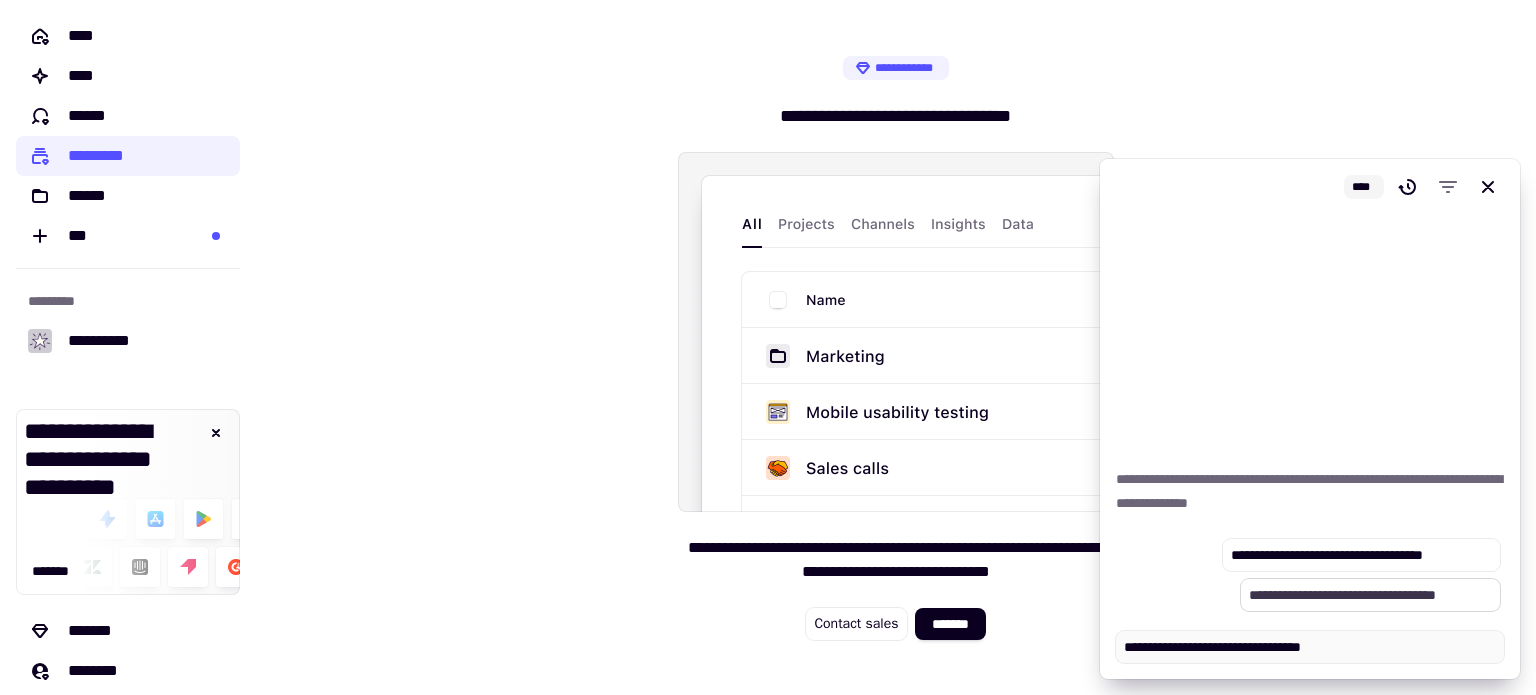 type on "*" 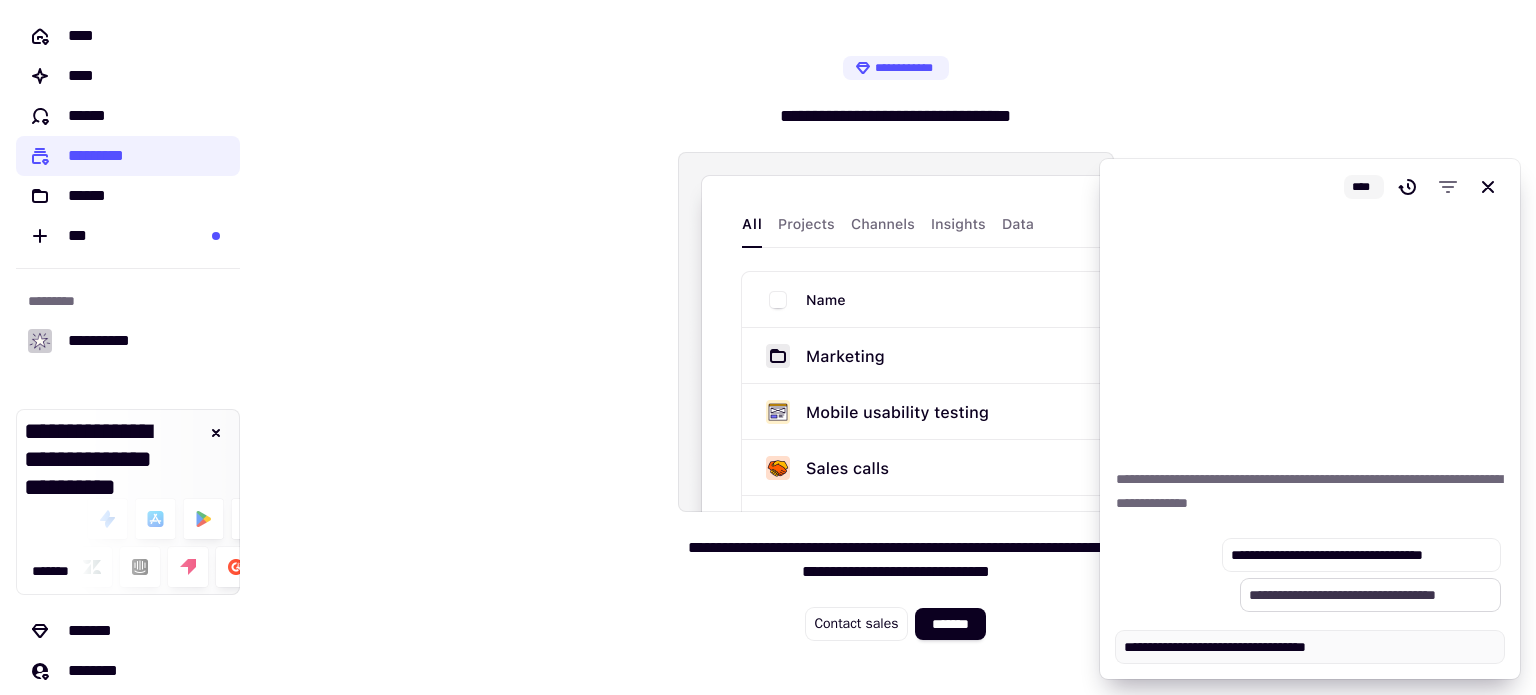 type on "*" 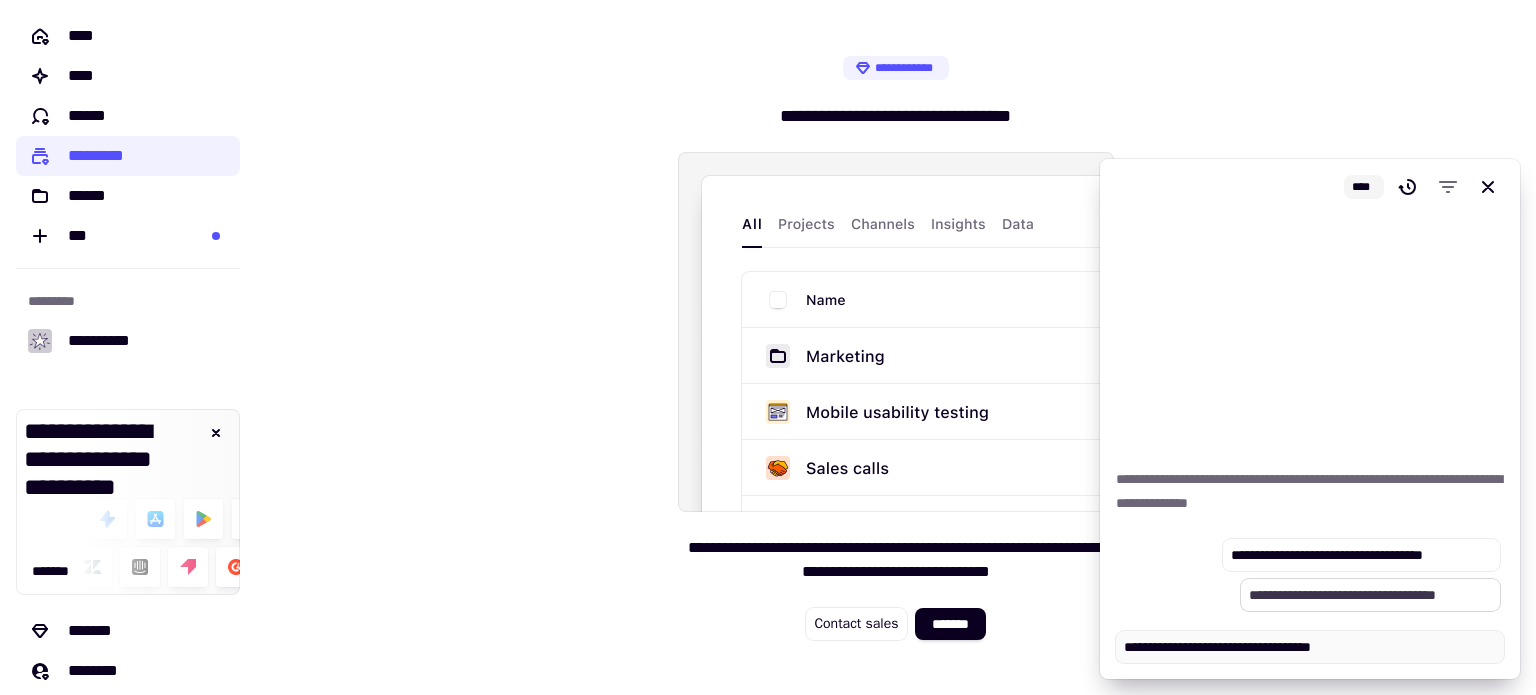 type on "*" 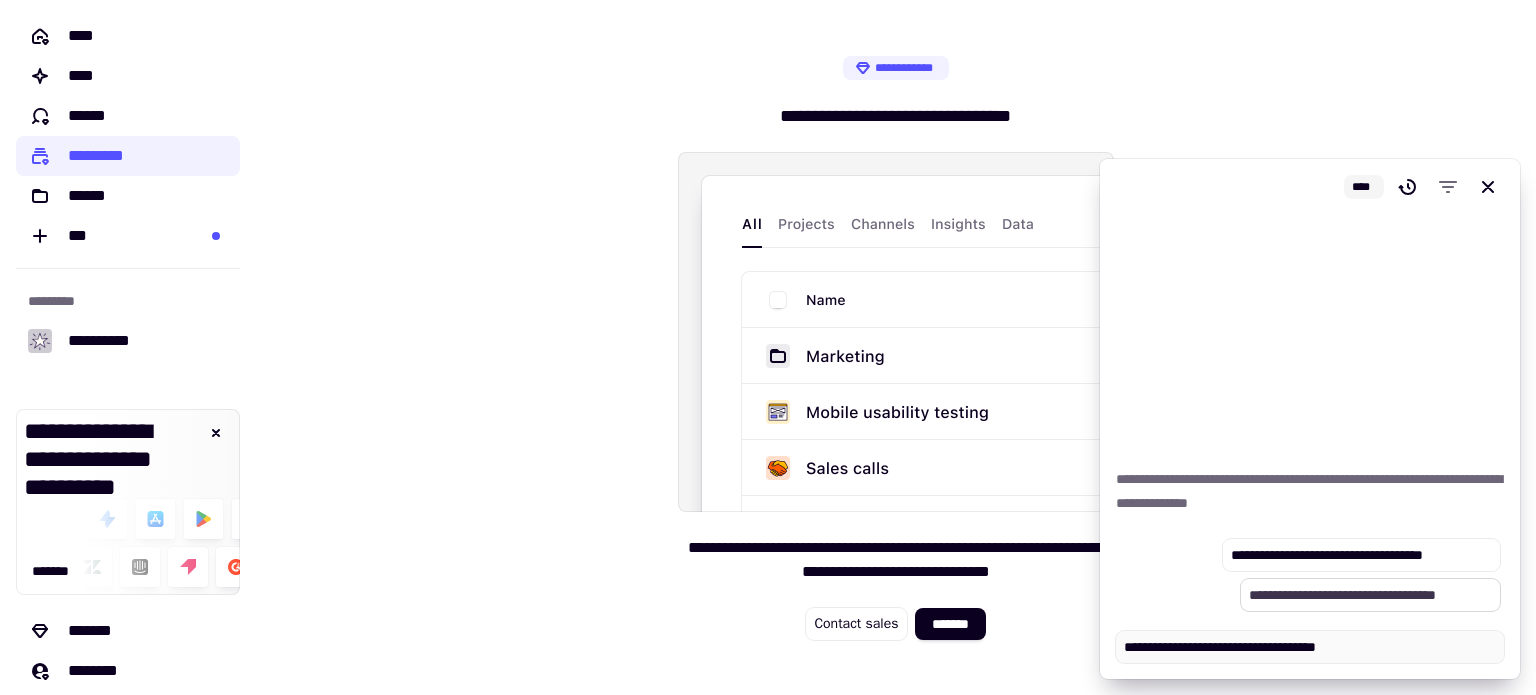 type on "*" 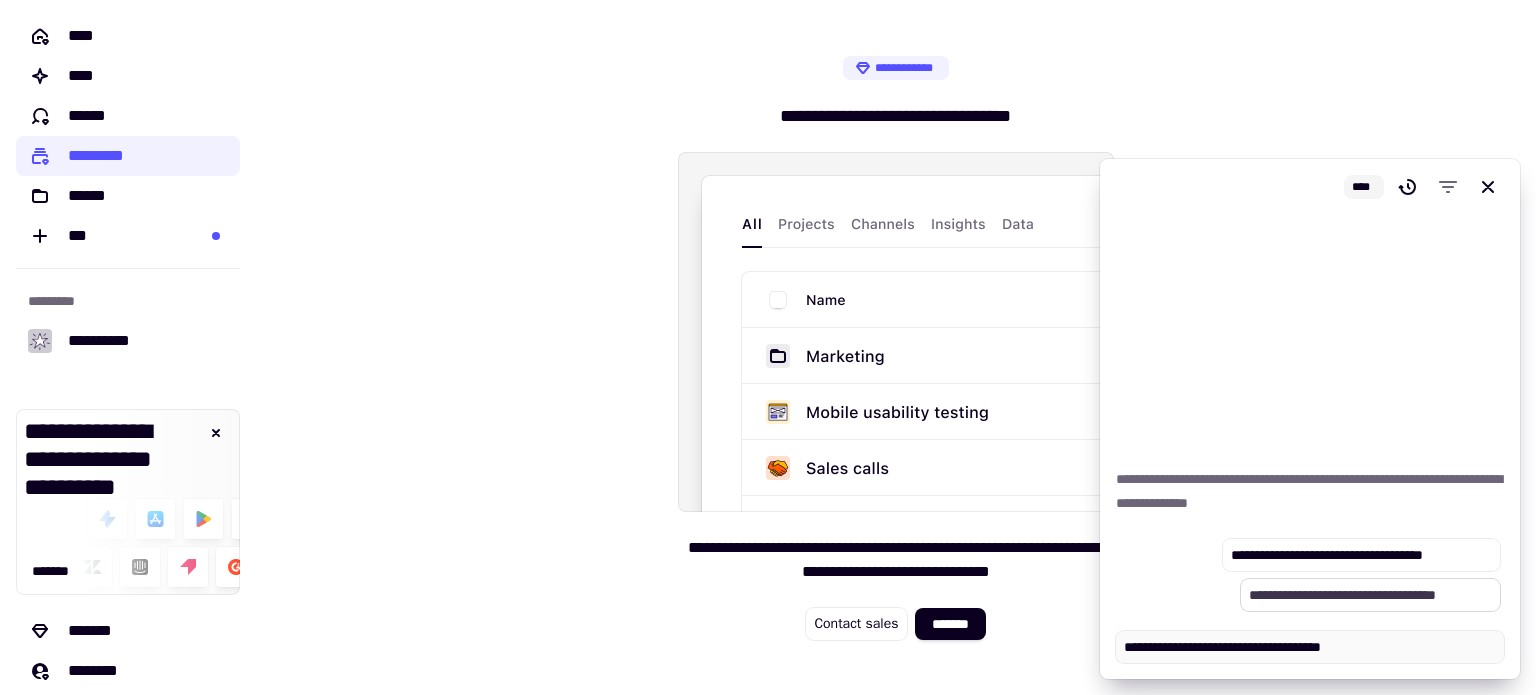 type on "*" 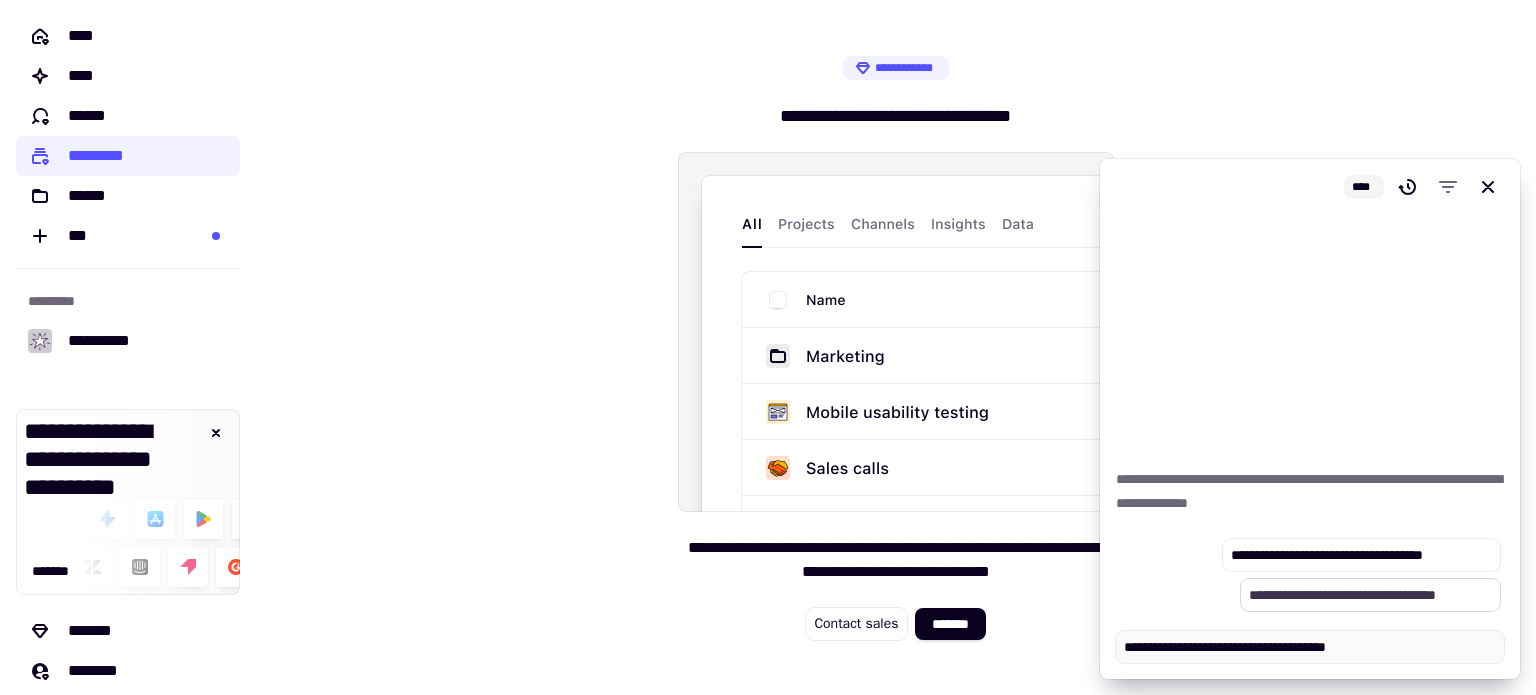 type on "*" 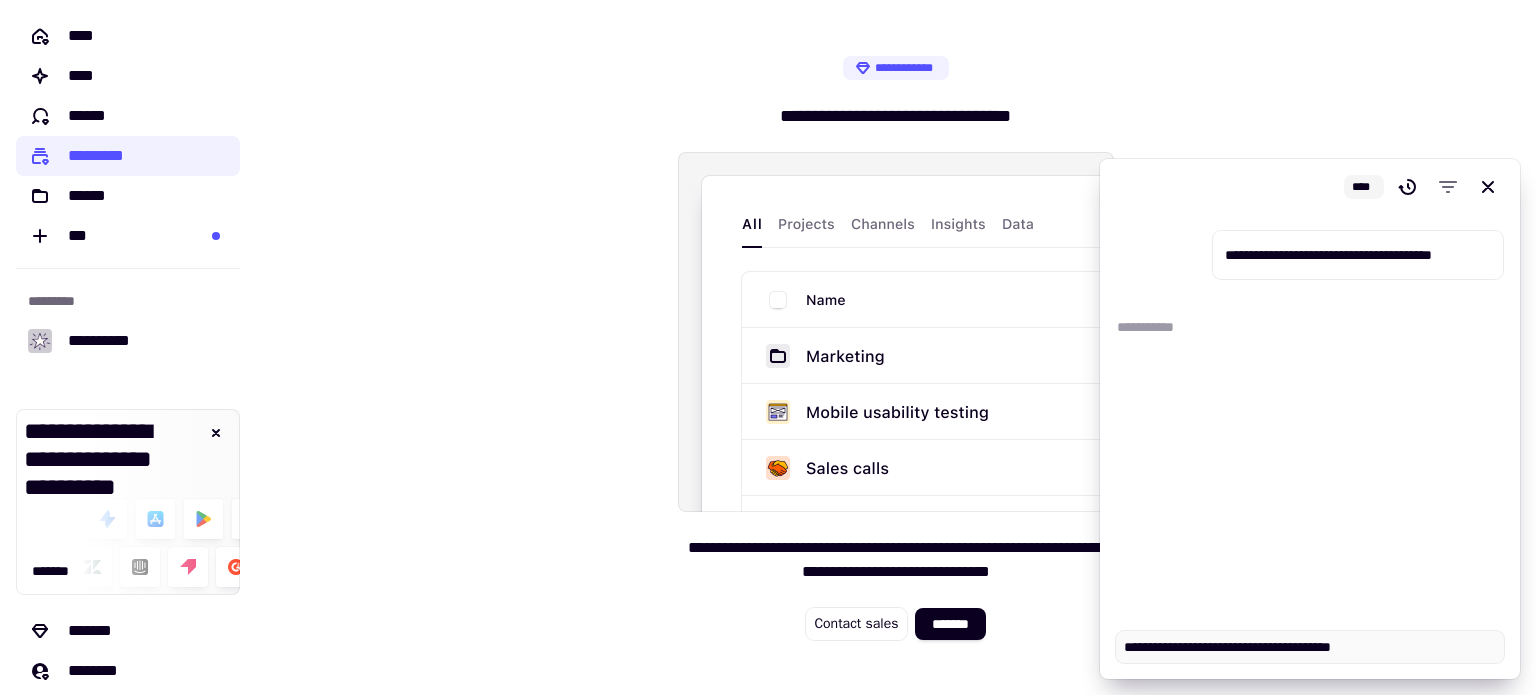 type on "*" 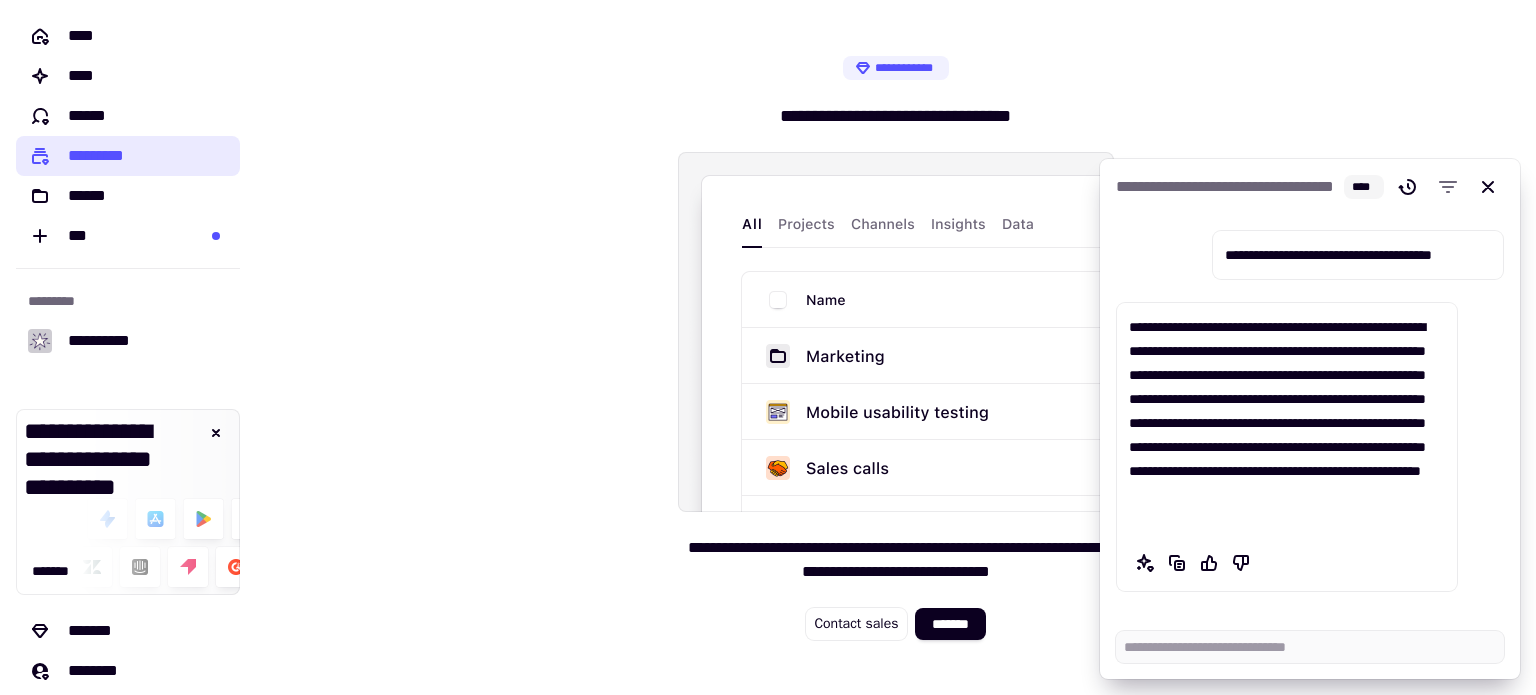 click on "*********" 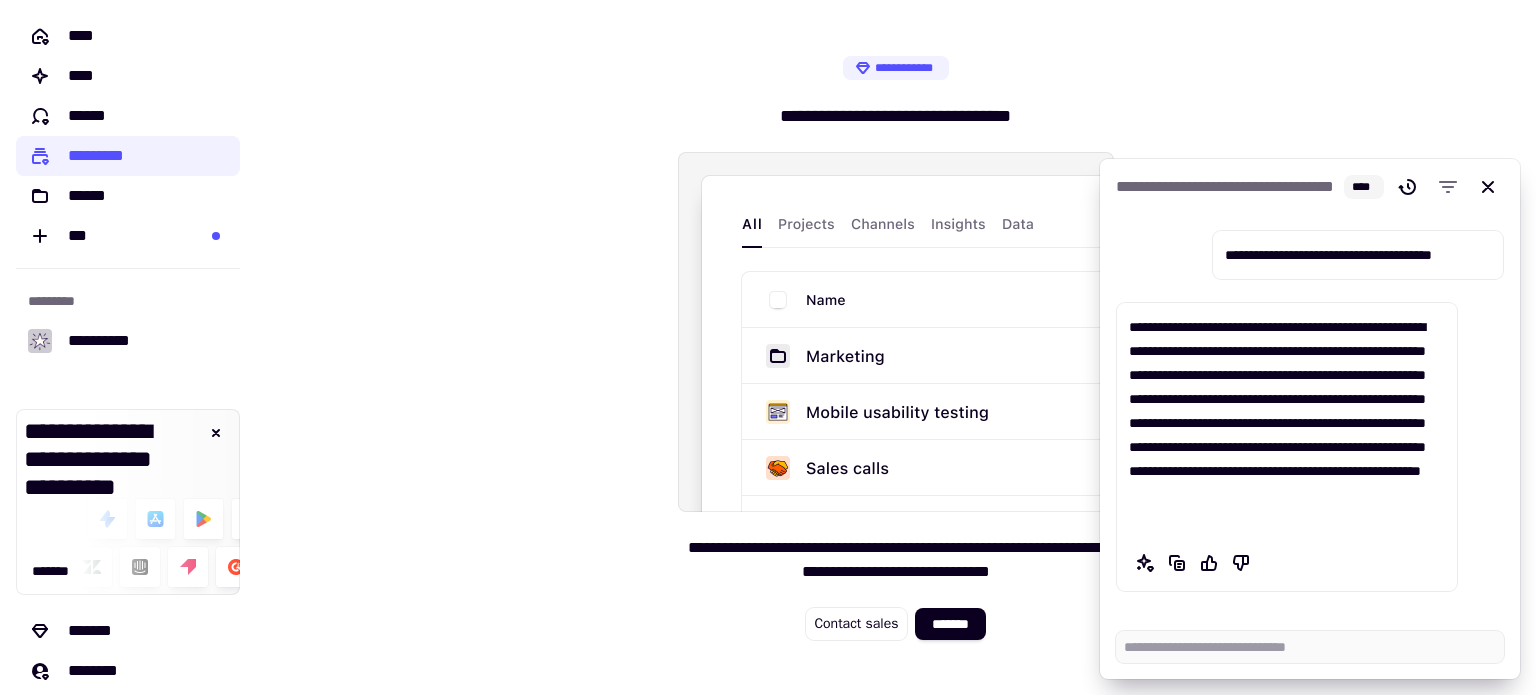 click at bounding box center (896, 332) 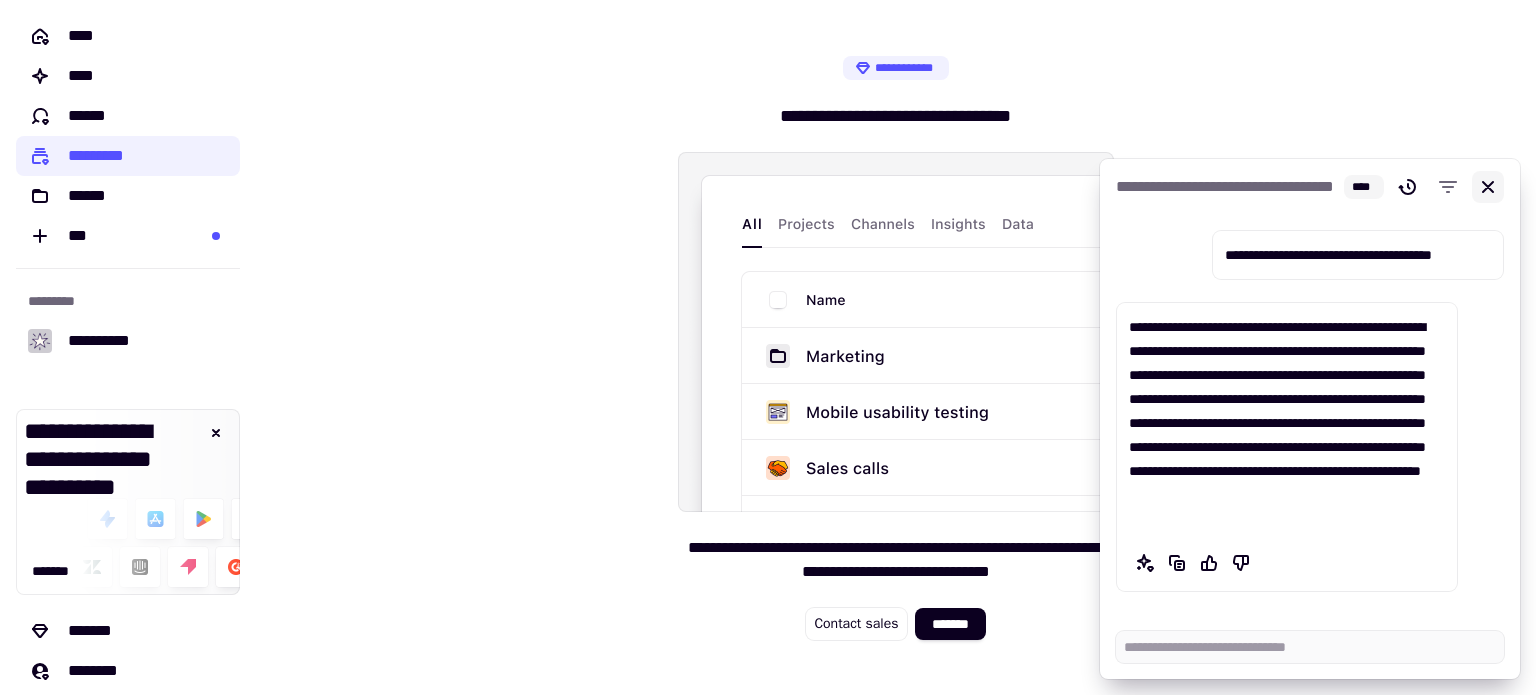 click 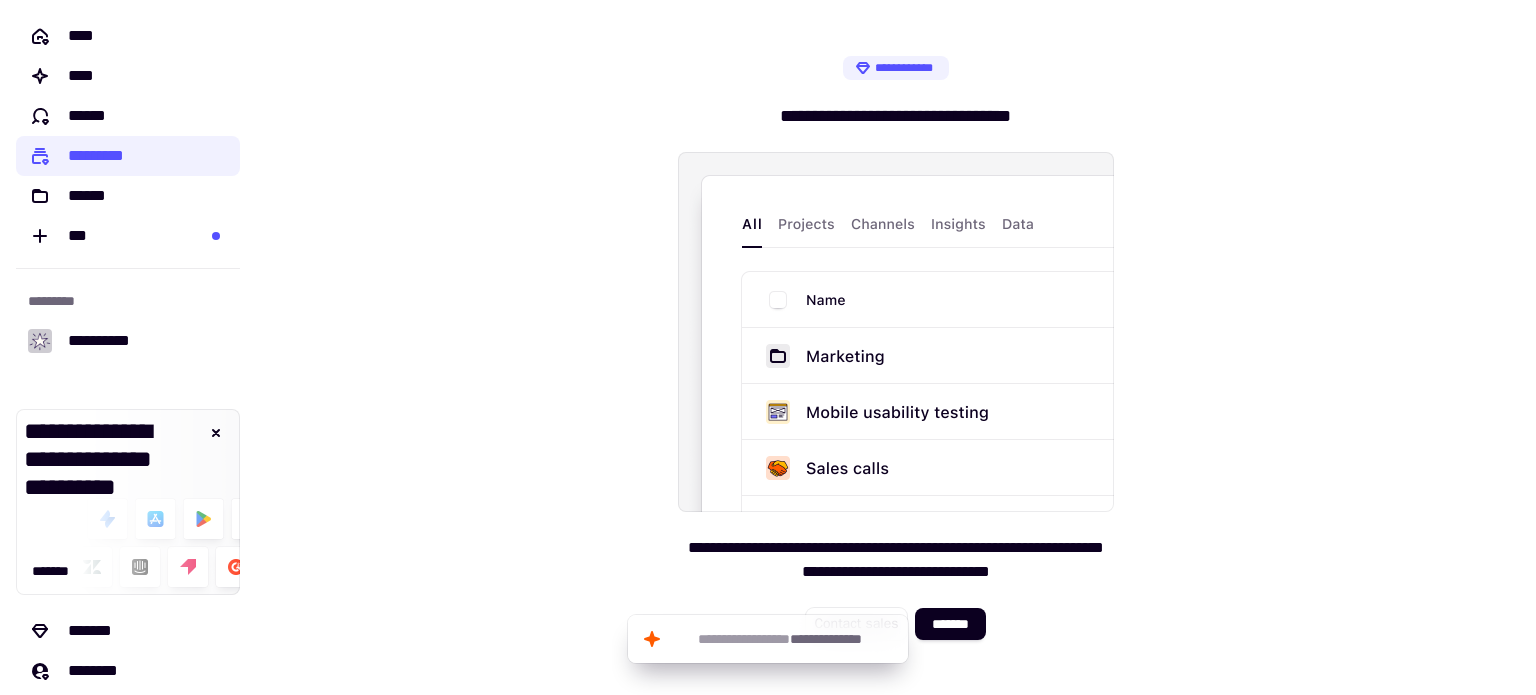 click on "**********" at bounding box center (896, 347) 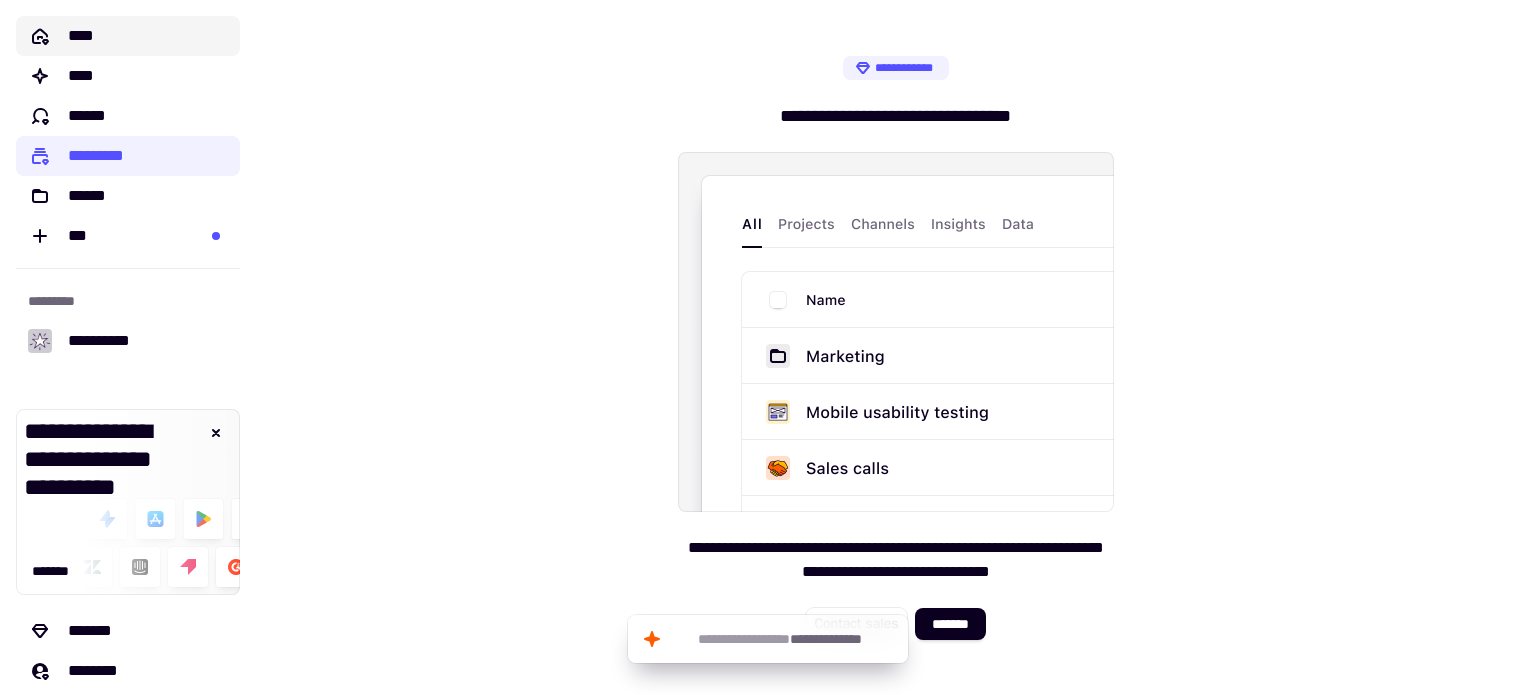 click on "****" 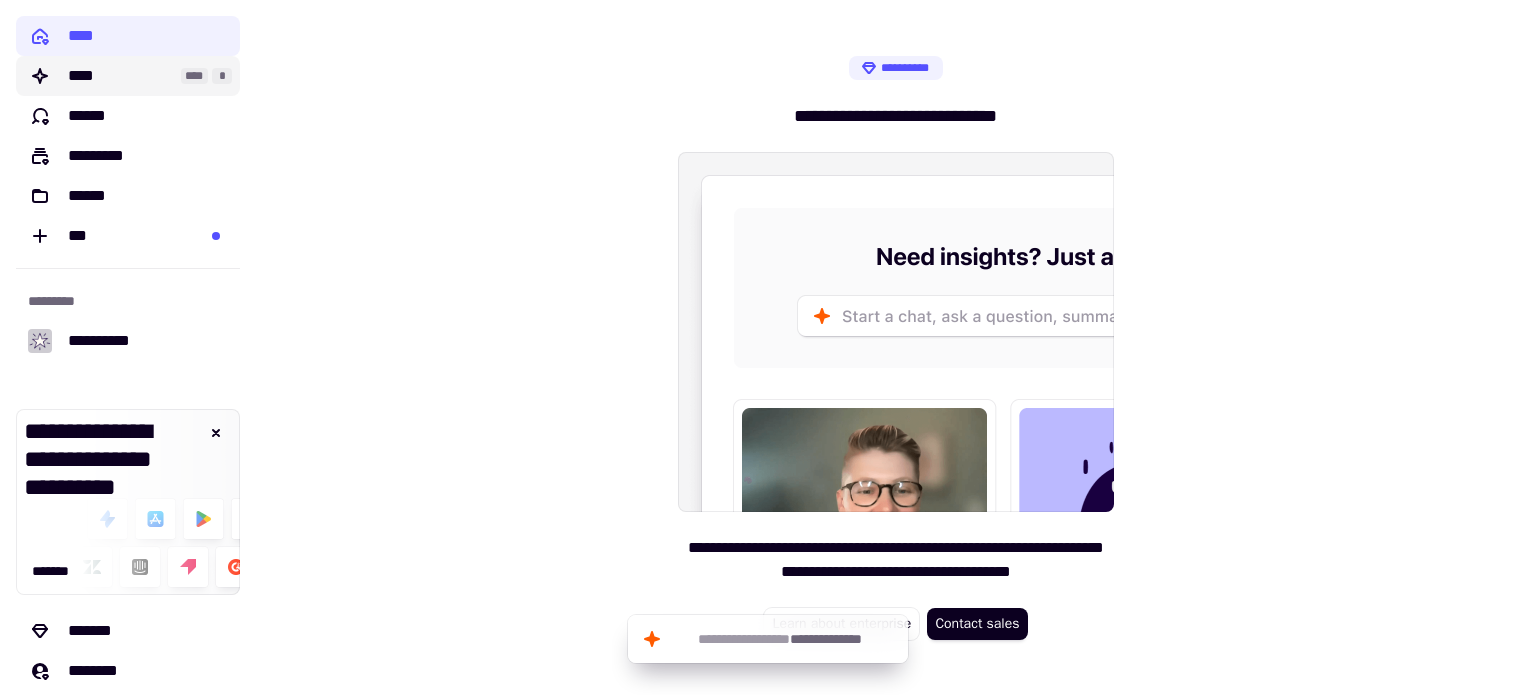click on "****" 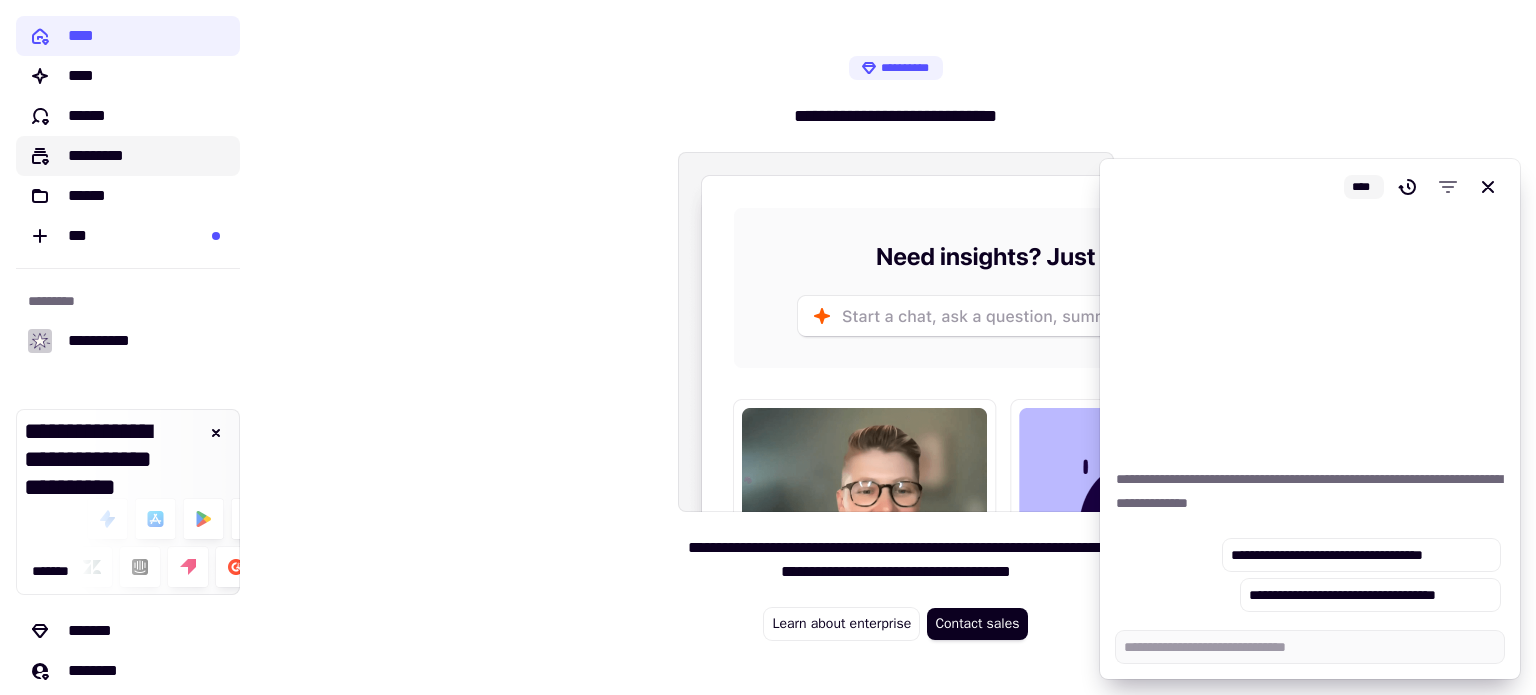 click on "*********" 